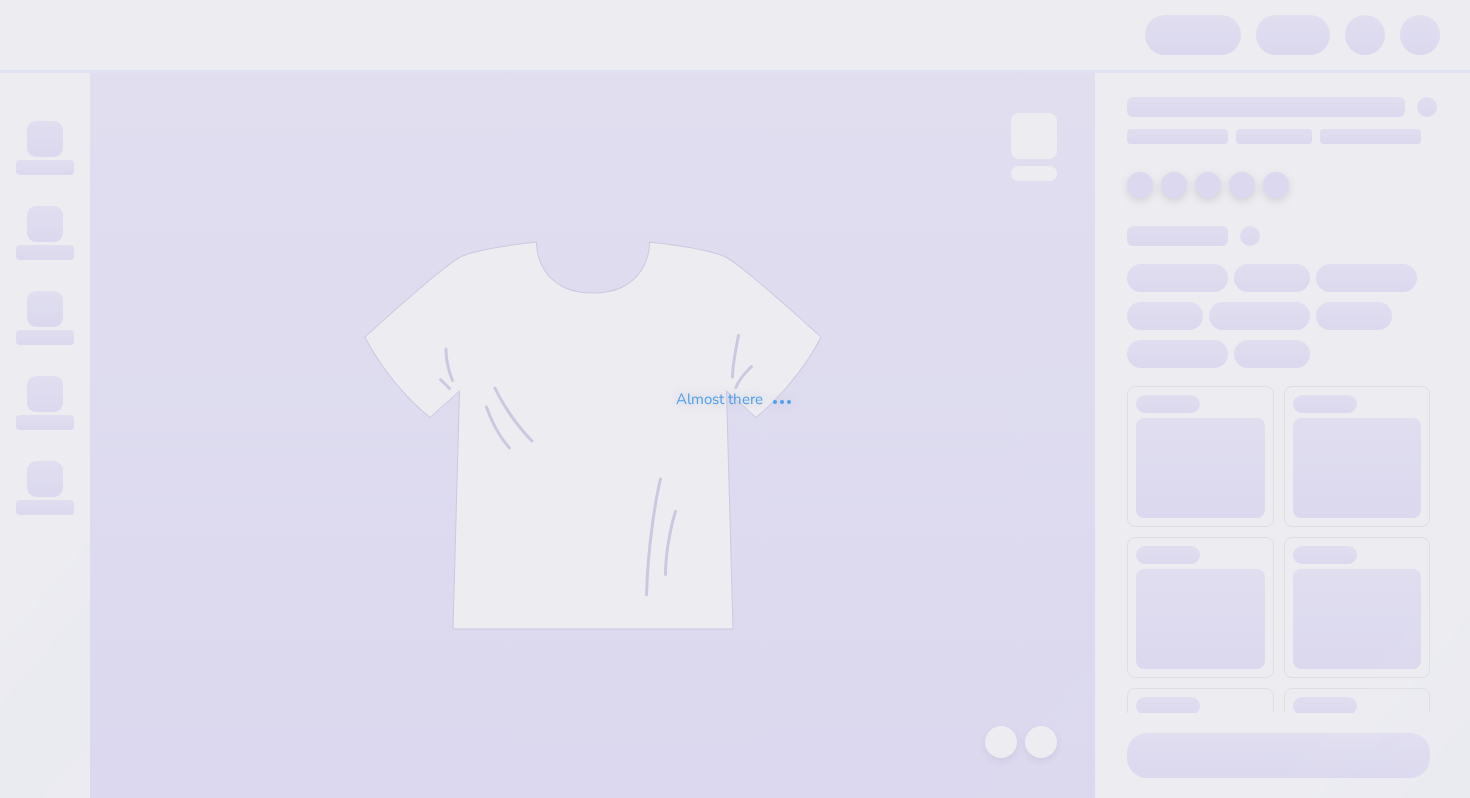 scroll, scrollTop: 0, scrollLeft: 0, axis: both 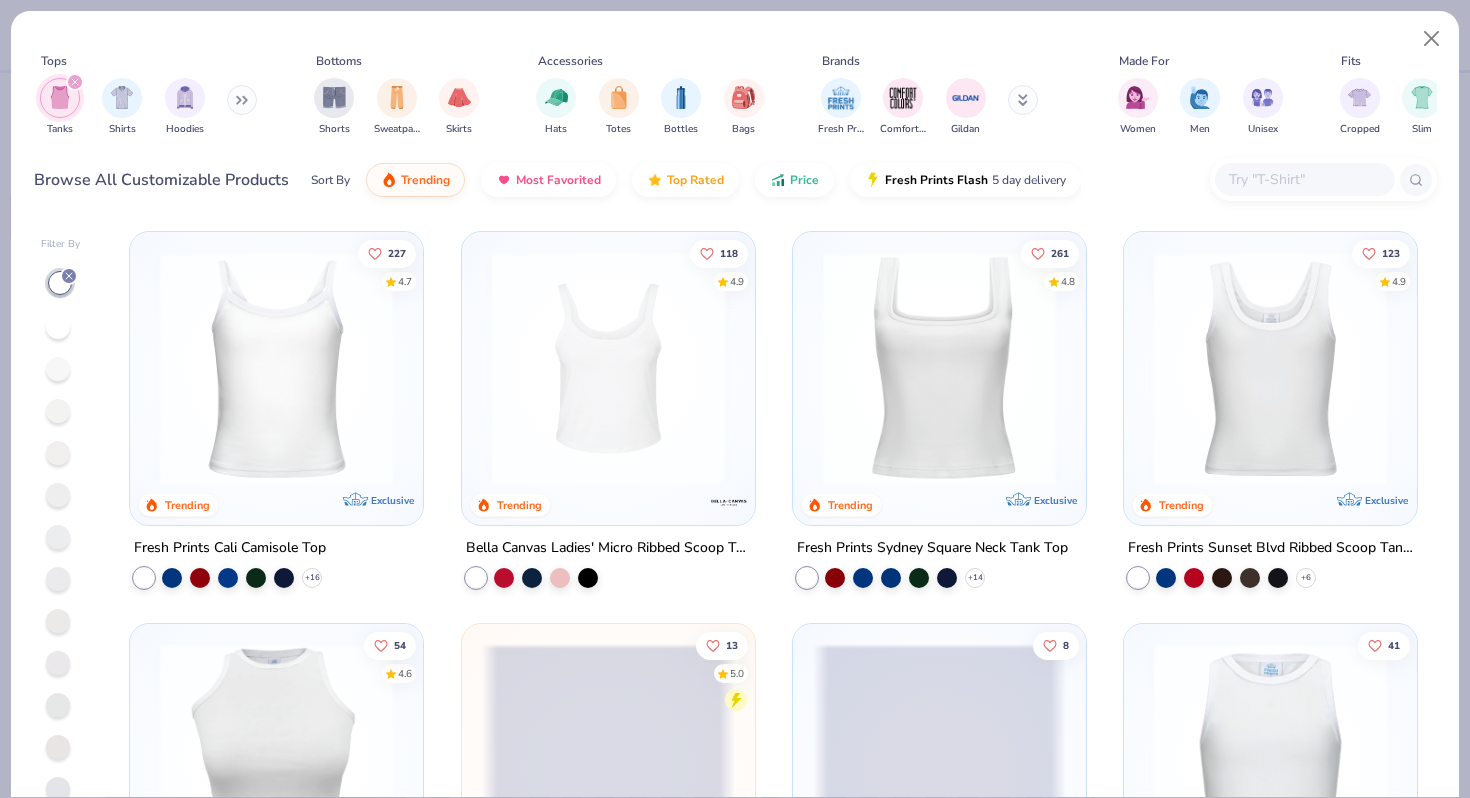 click at bounding box center (939, 368) 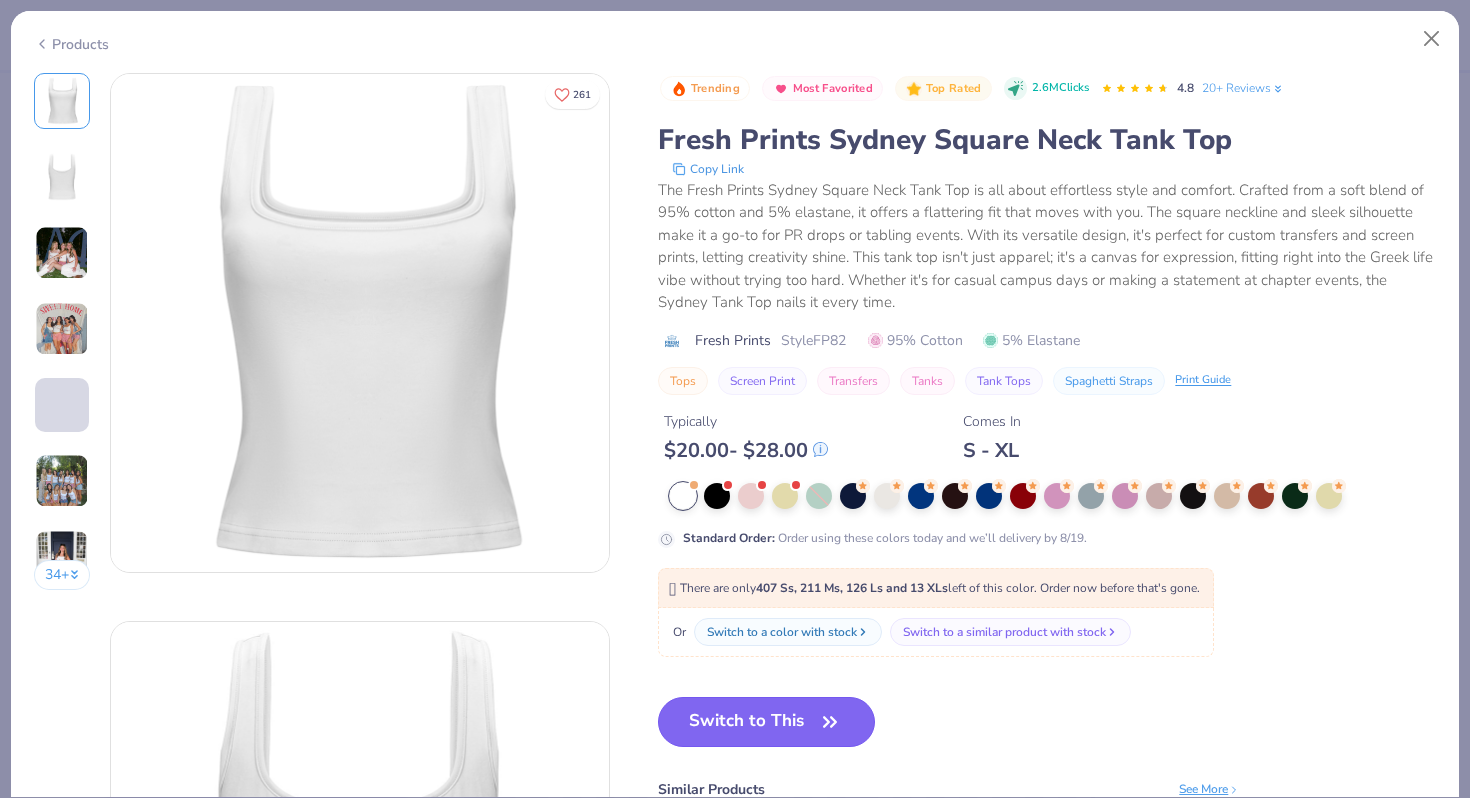 click on "Switch to This" at bounding box center [766, 722] 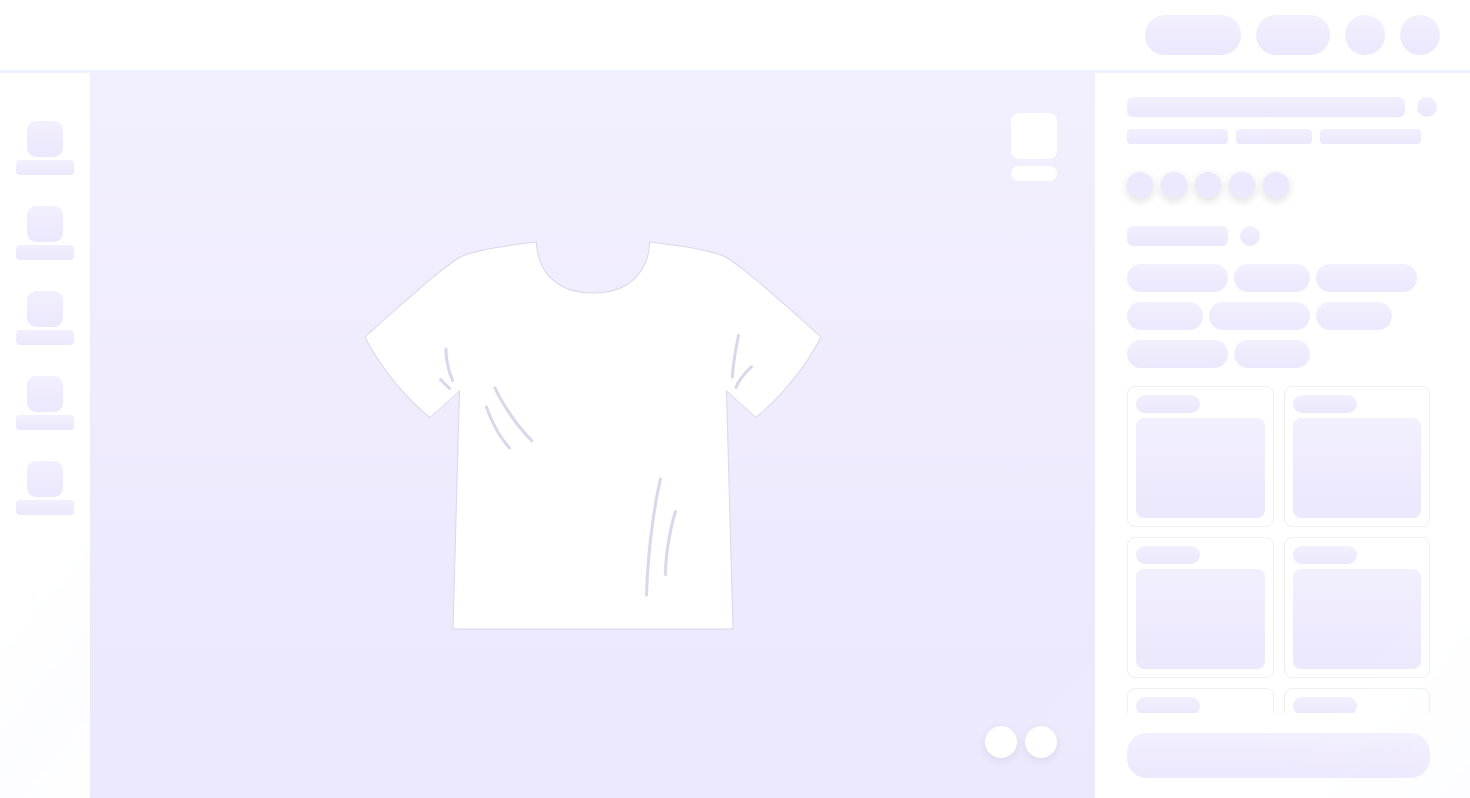 scroll, scrollTop: 0, scrollLeft: 0, axis: both 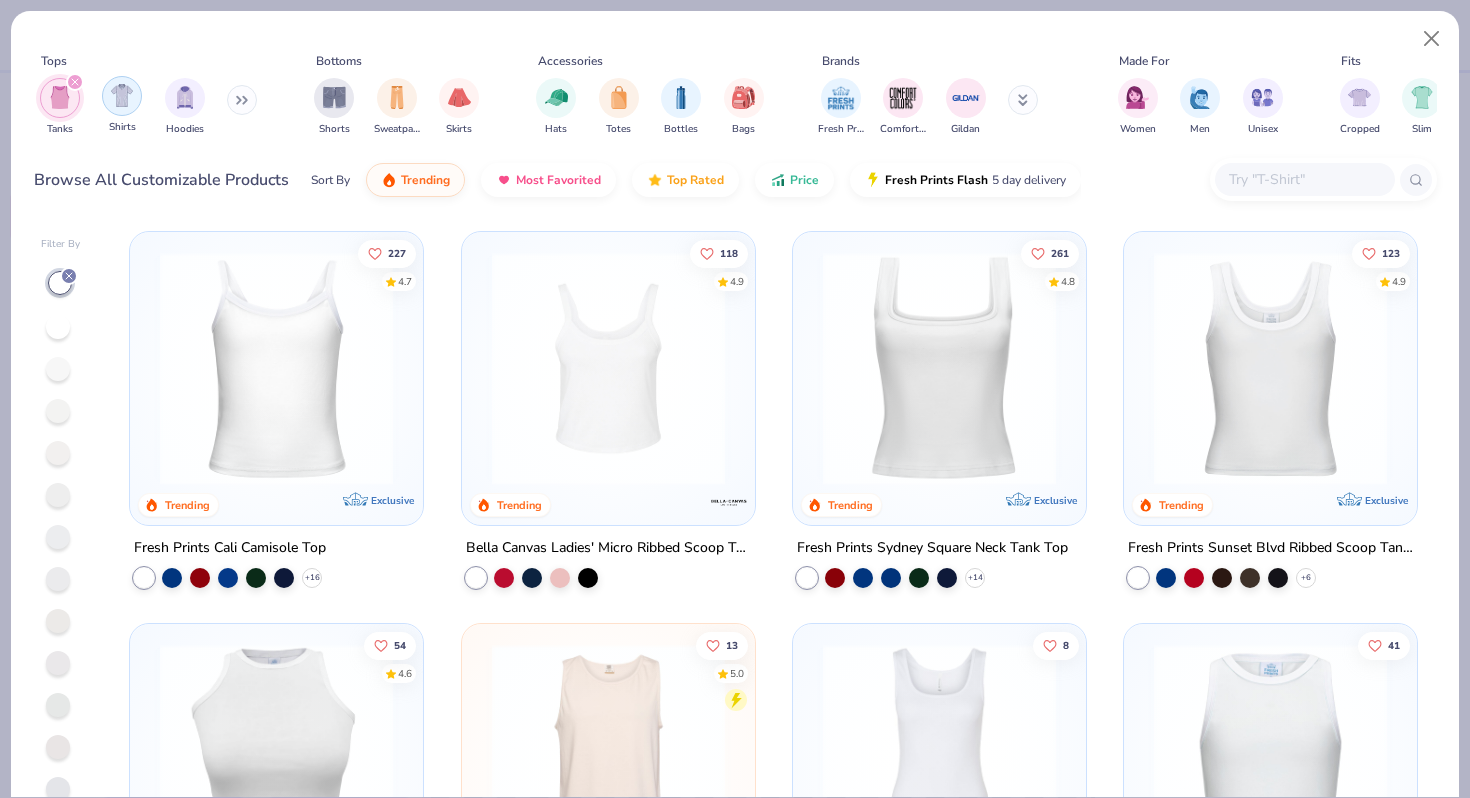 click at bounding box center [122, 95] 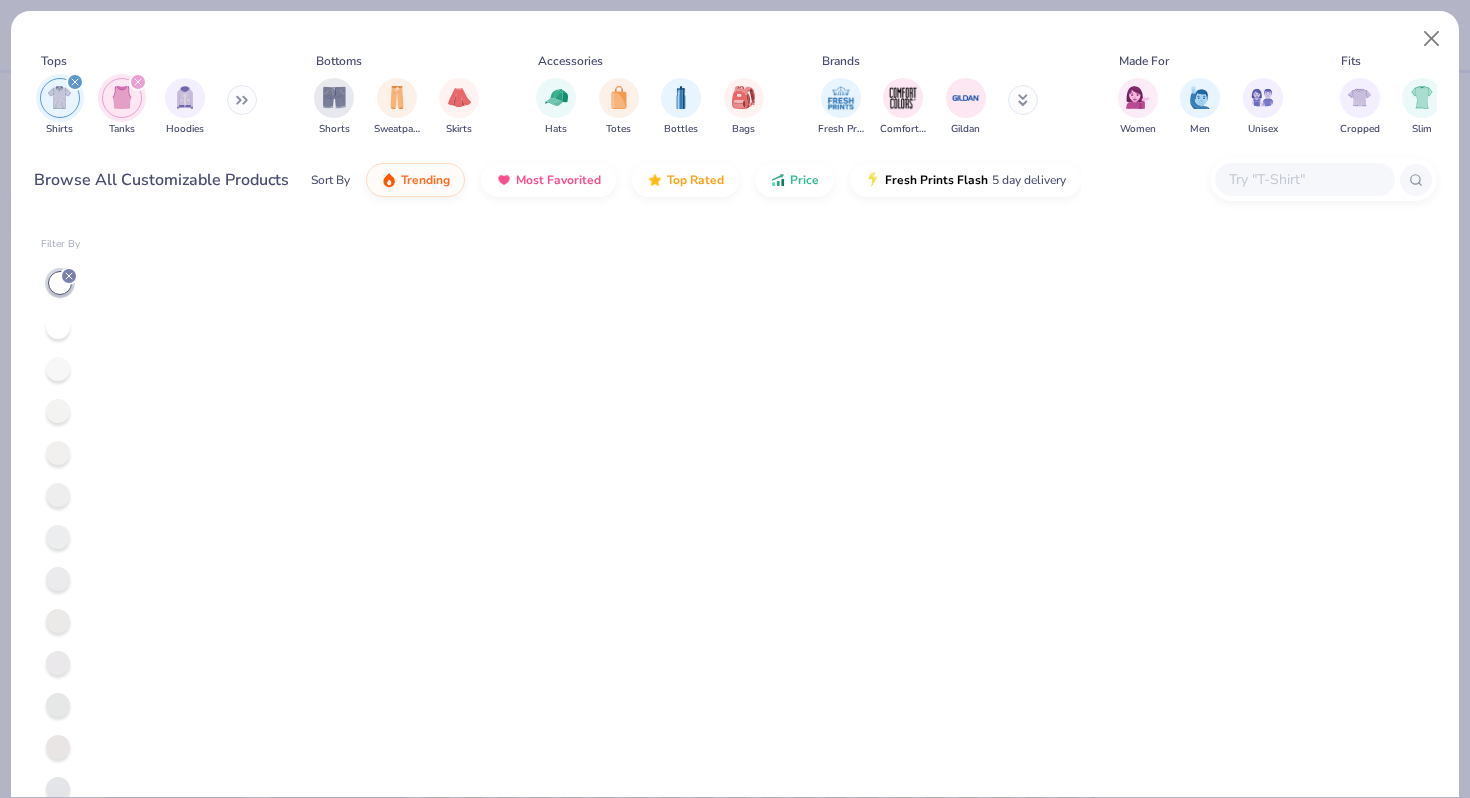 scroll, scrollTop: 3176, scrollLeft: 0, axis: vertical 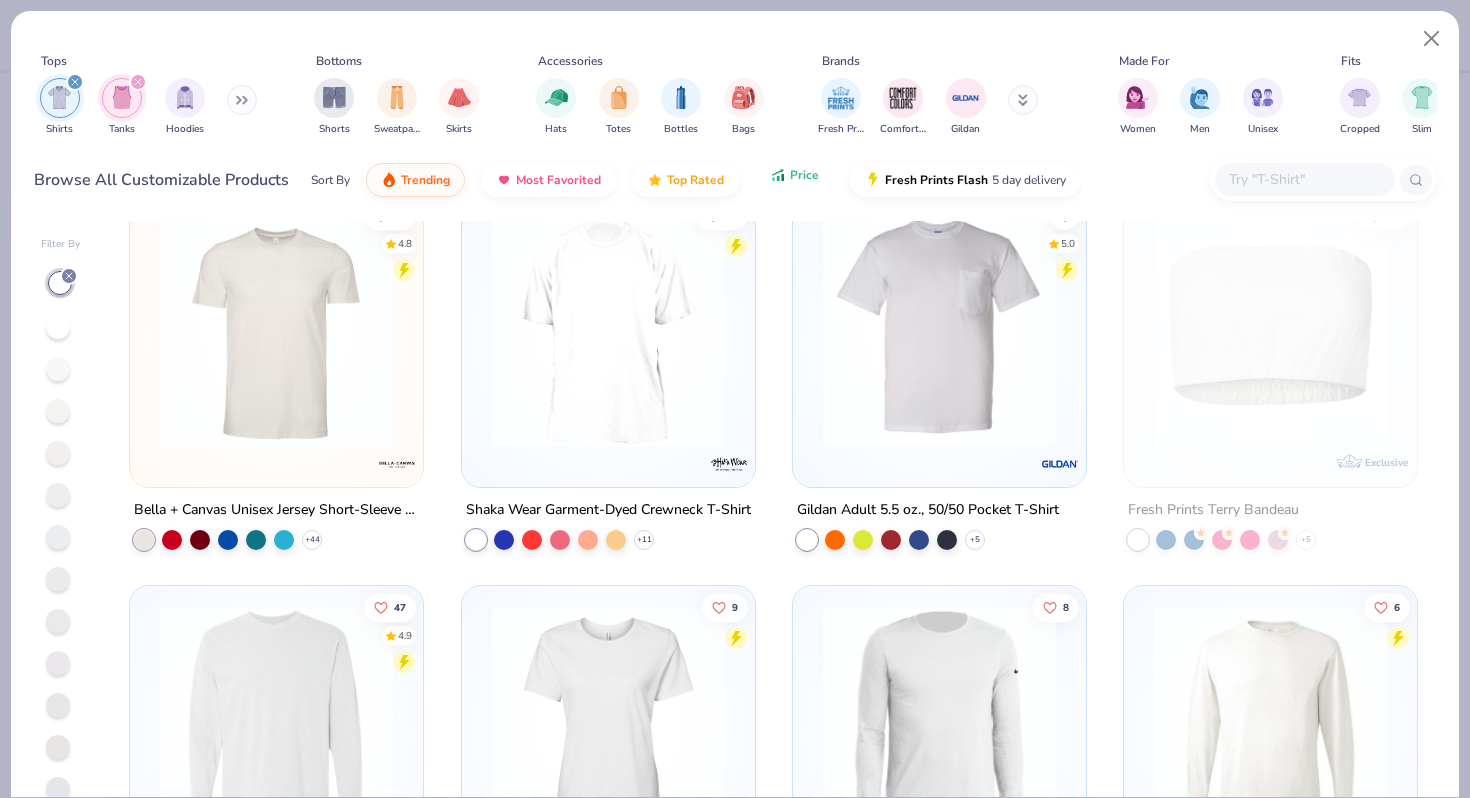 click on "Price" at bounding box center (794, 175) 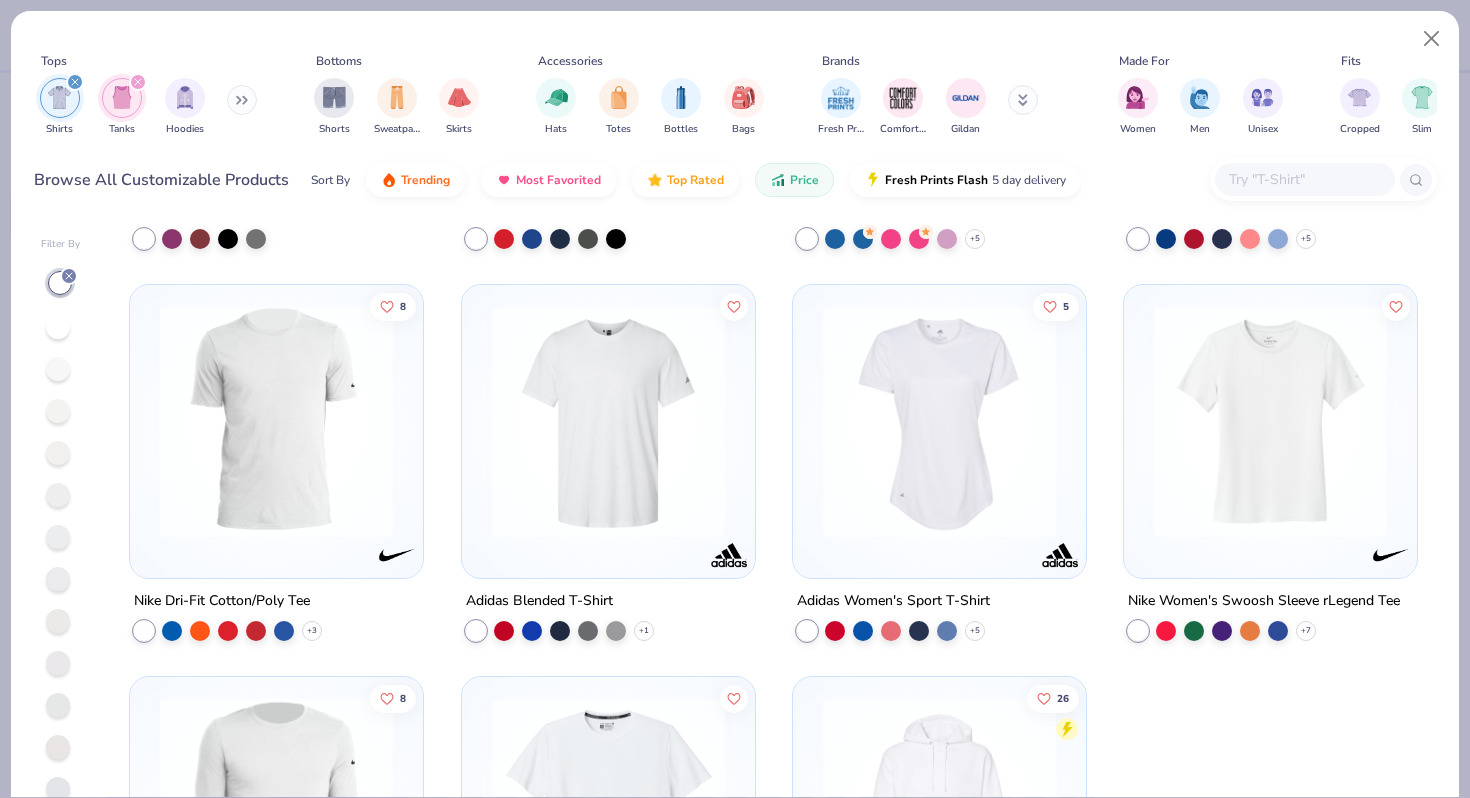 scroll, scrollTop: 11175, scrollLeft: 0, axis: vertical 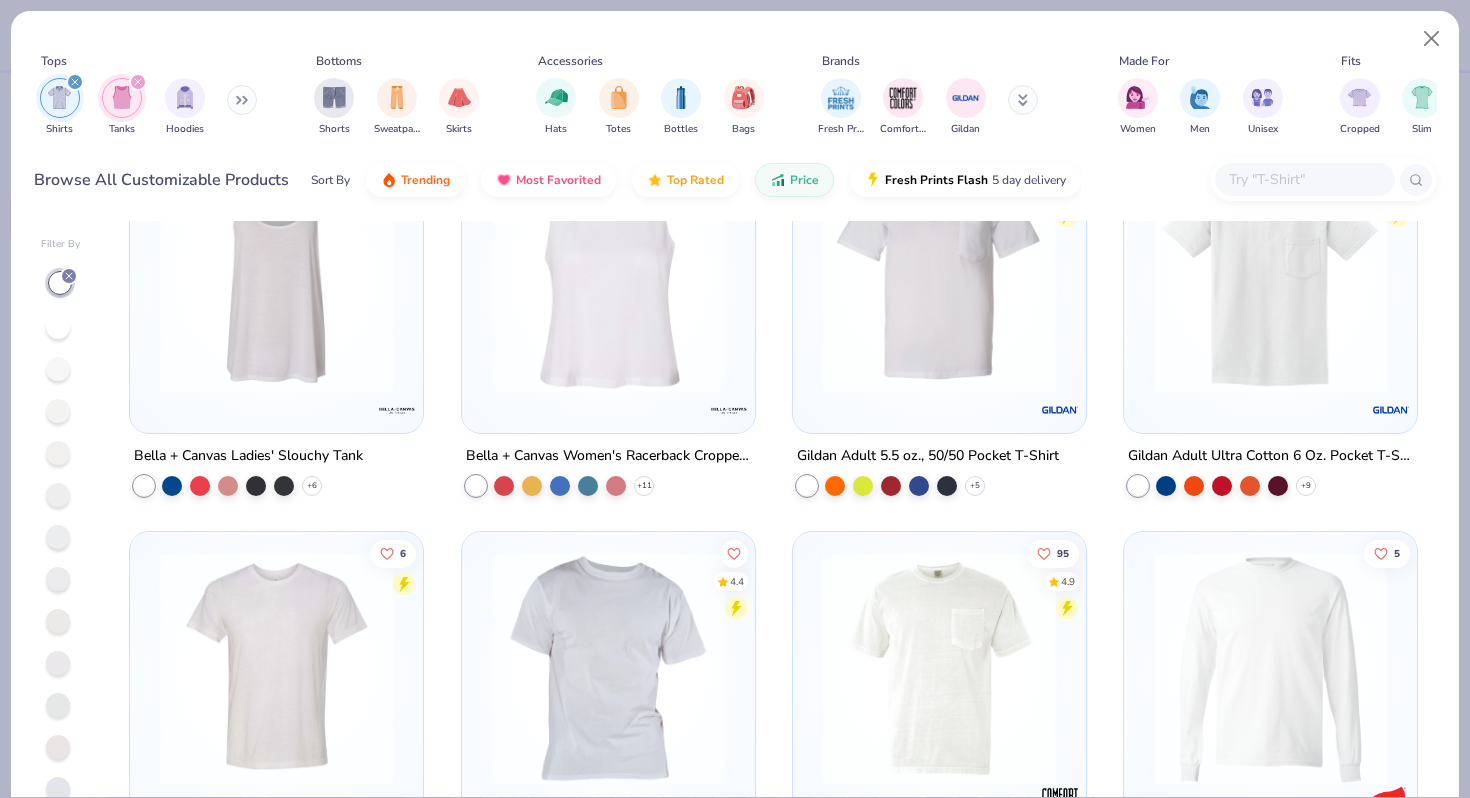 click at bounding box center [242, 100] 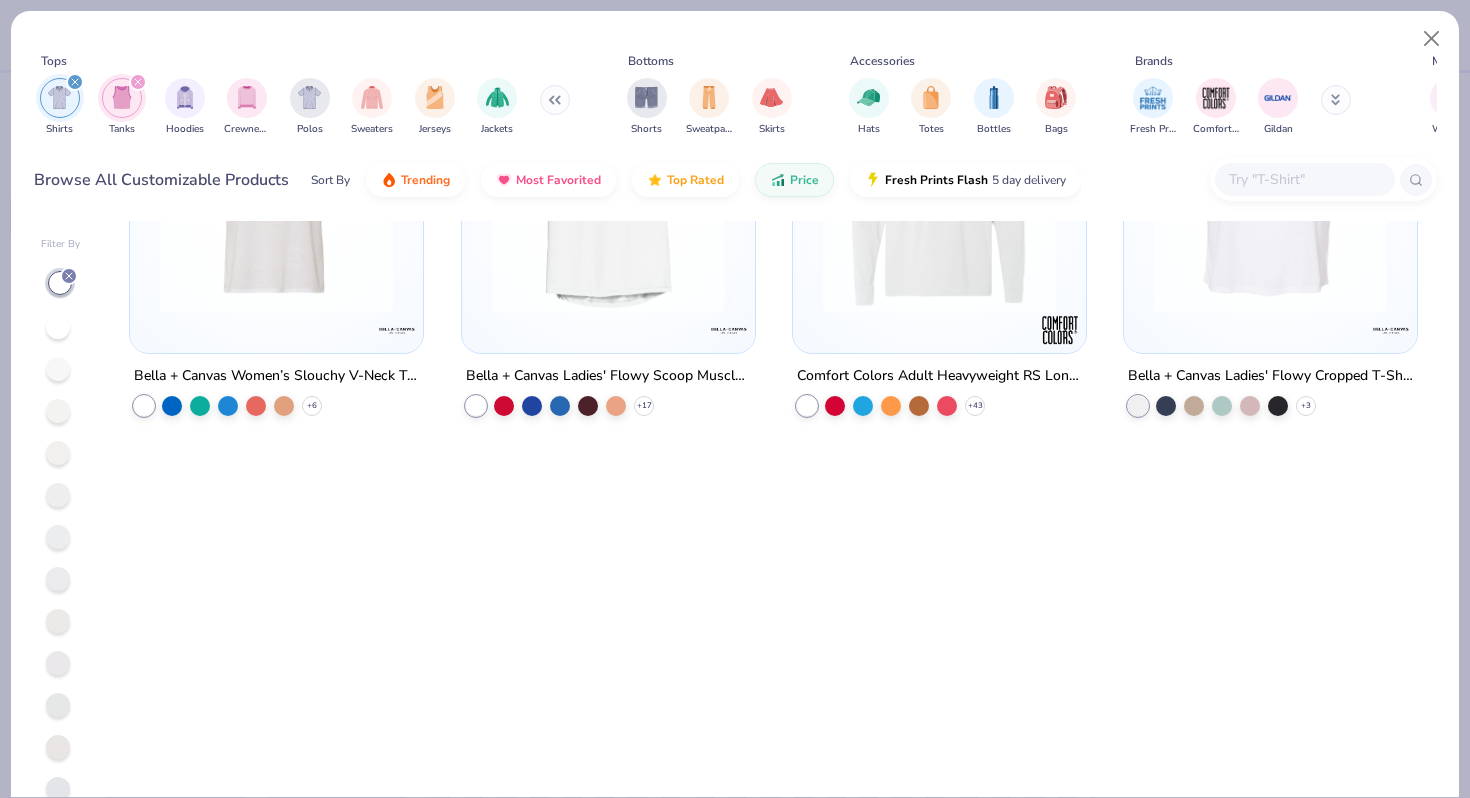 scroll, scrollTop: 6629, scrollLeft: 0, axis: vertical 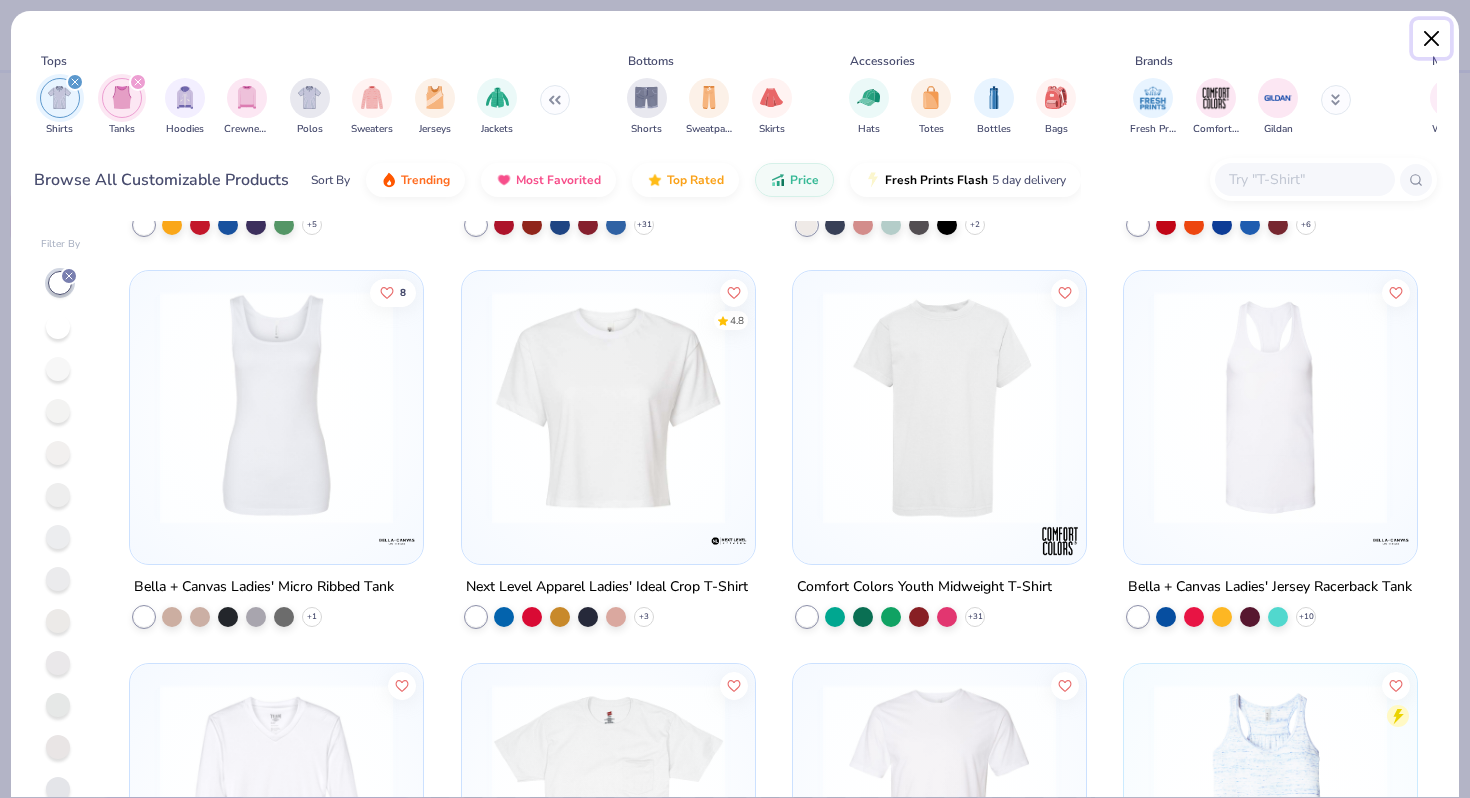 click at bounding box center [1432, 39] 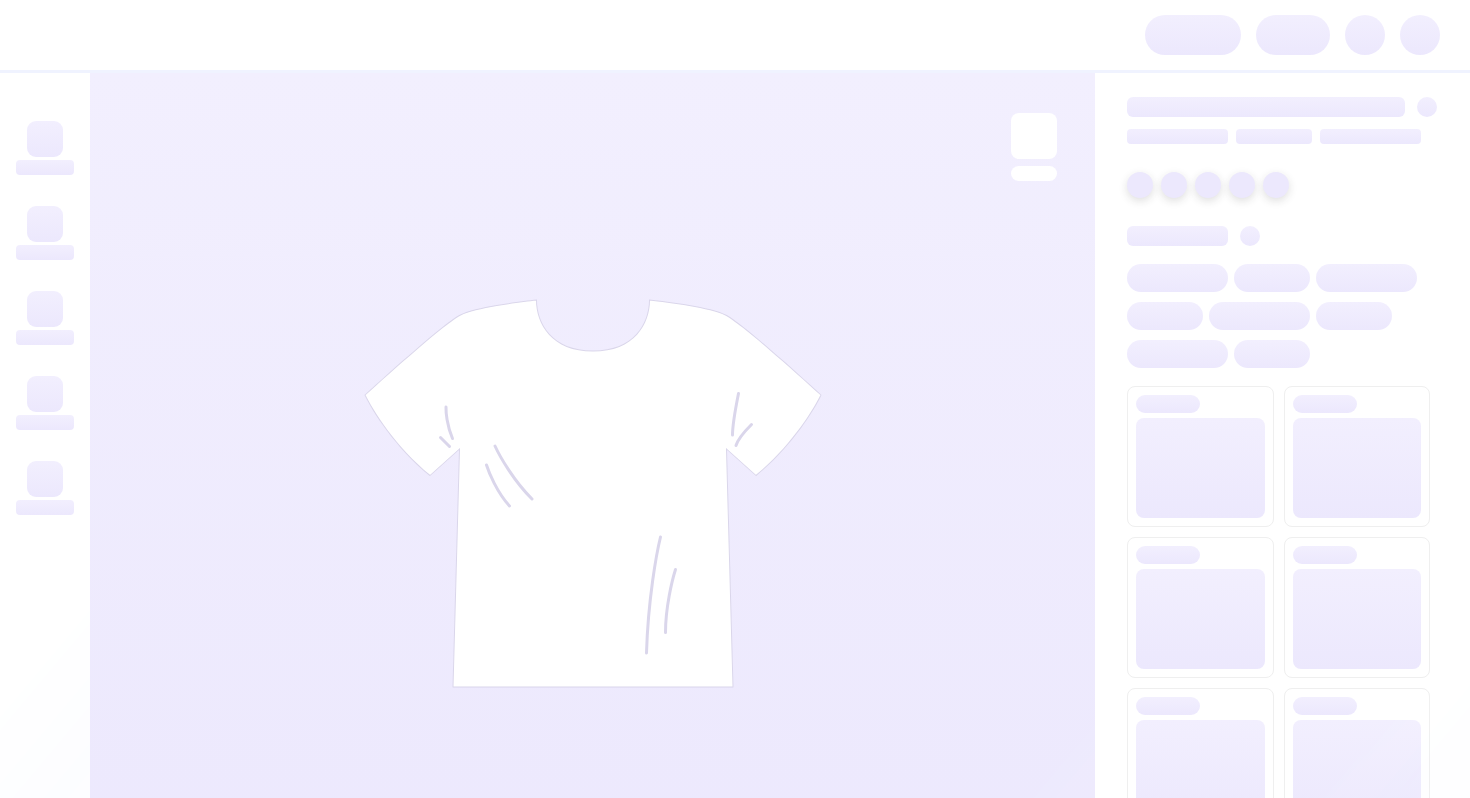 scroll, scrollTop: 0, scrollLeft: 0, axis: both 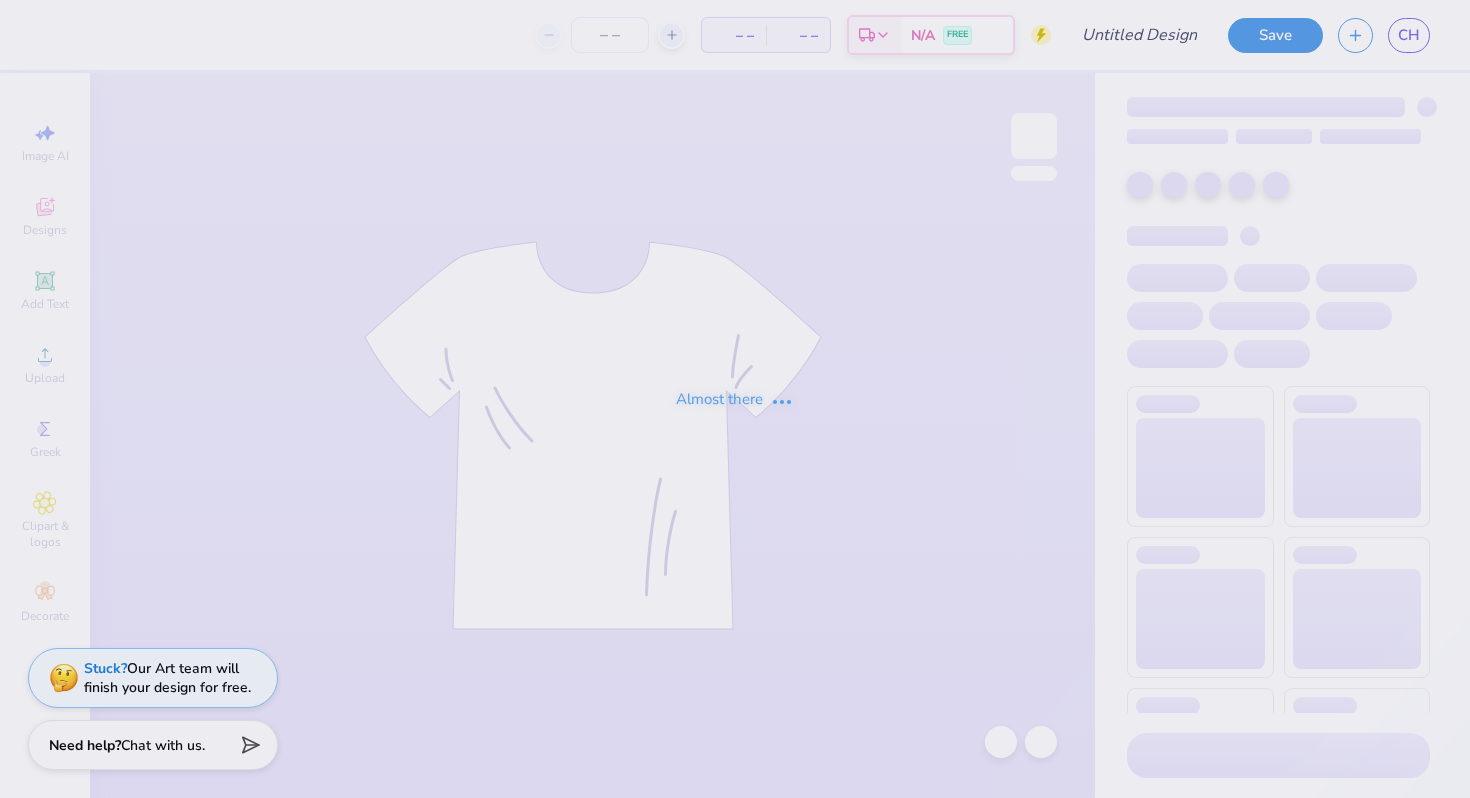 type on "Delta Phi Epsilon - Bella + Canvas" 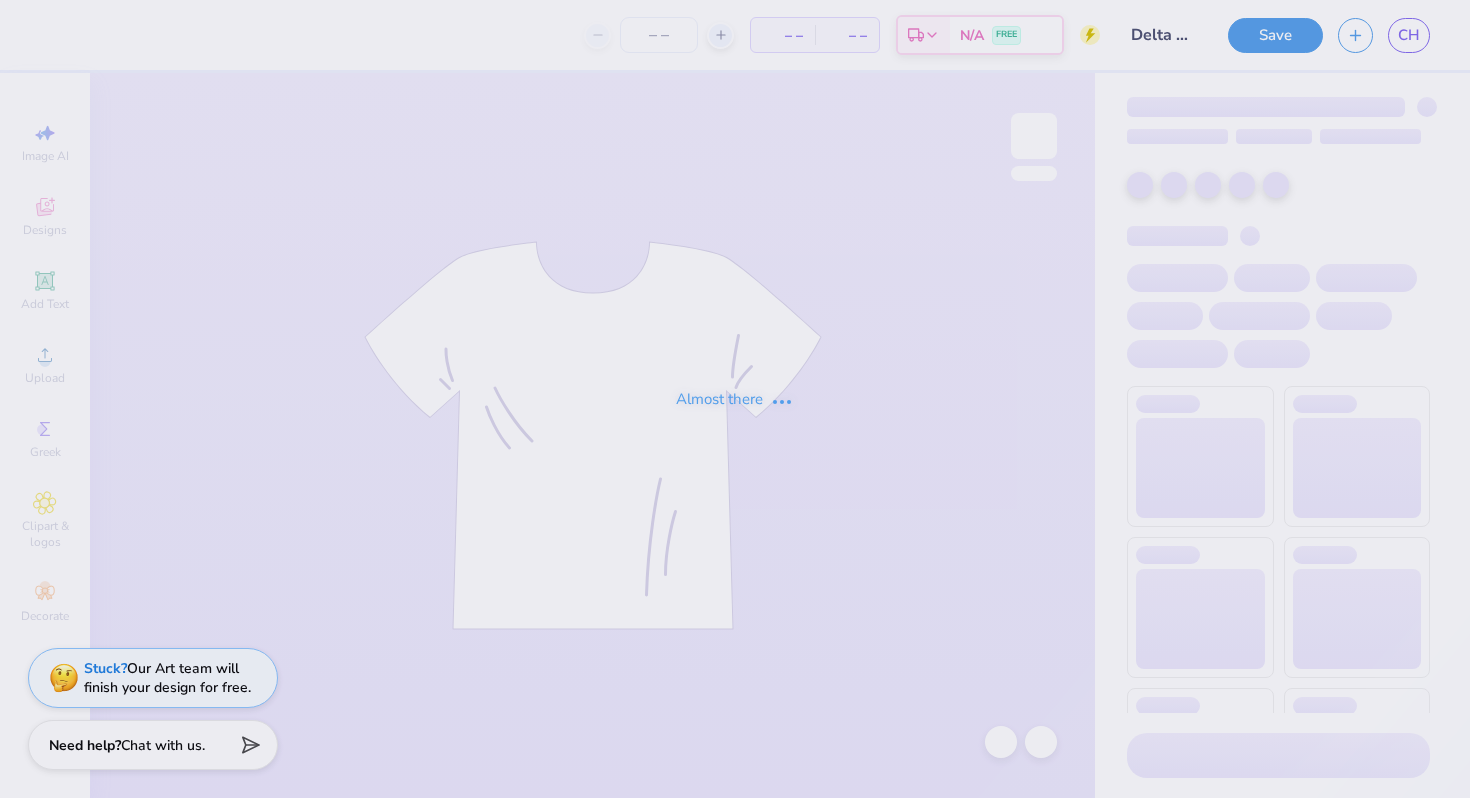 type on "70" 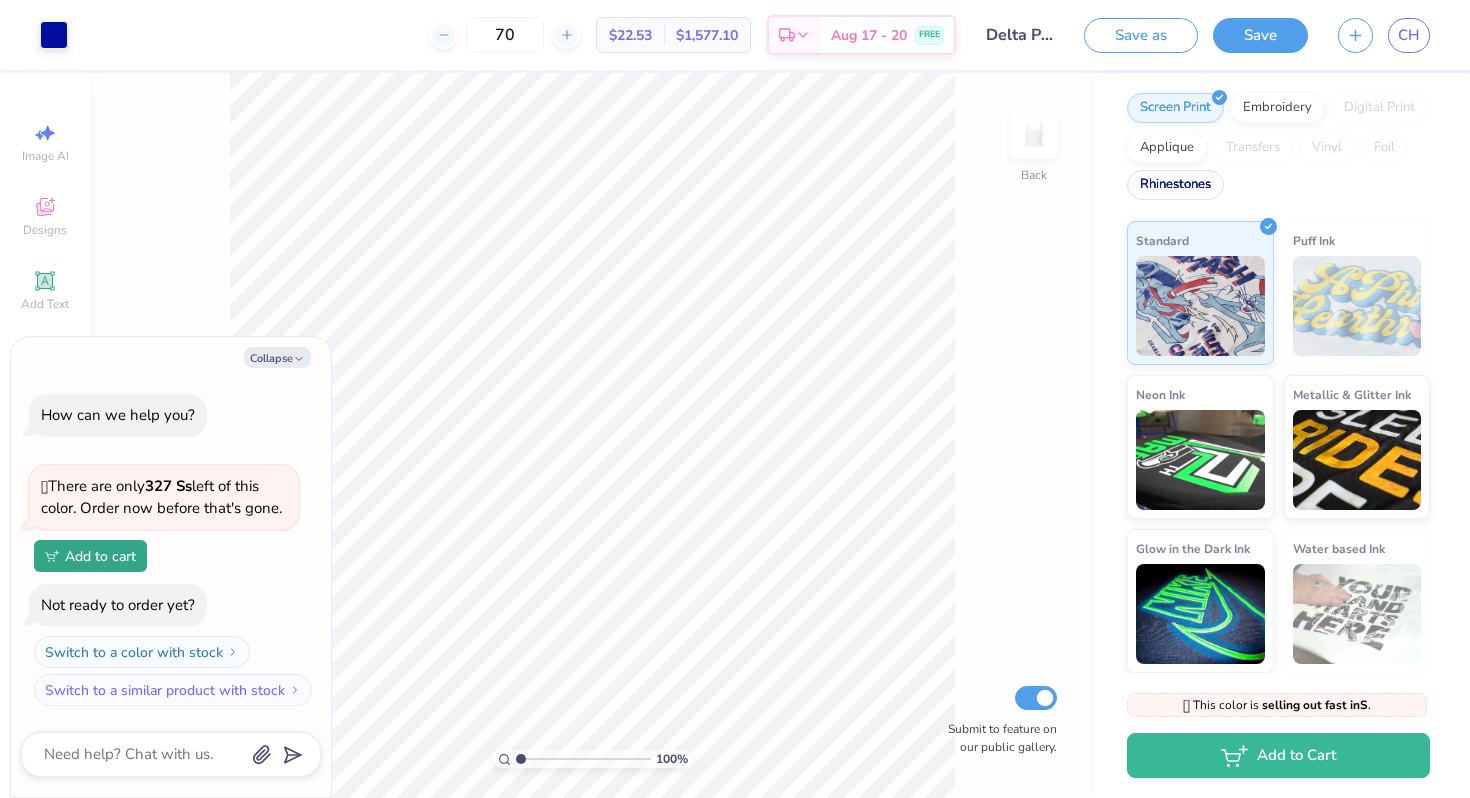 scroll, scrollTop: 0, scrollLeft: 0, axis: both 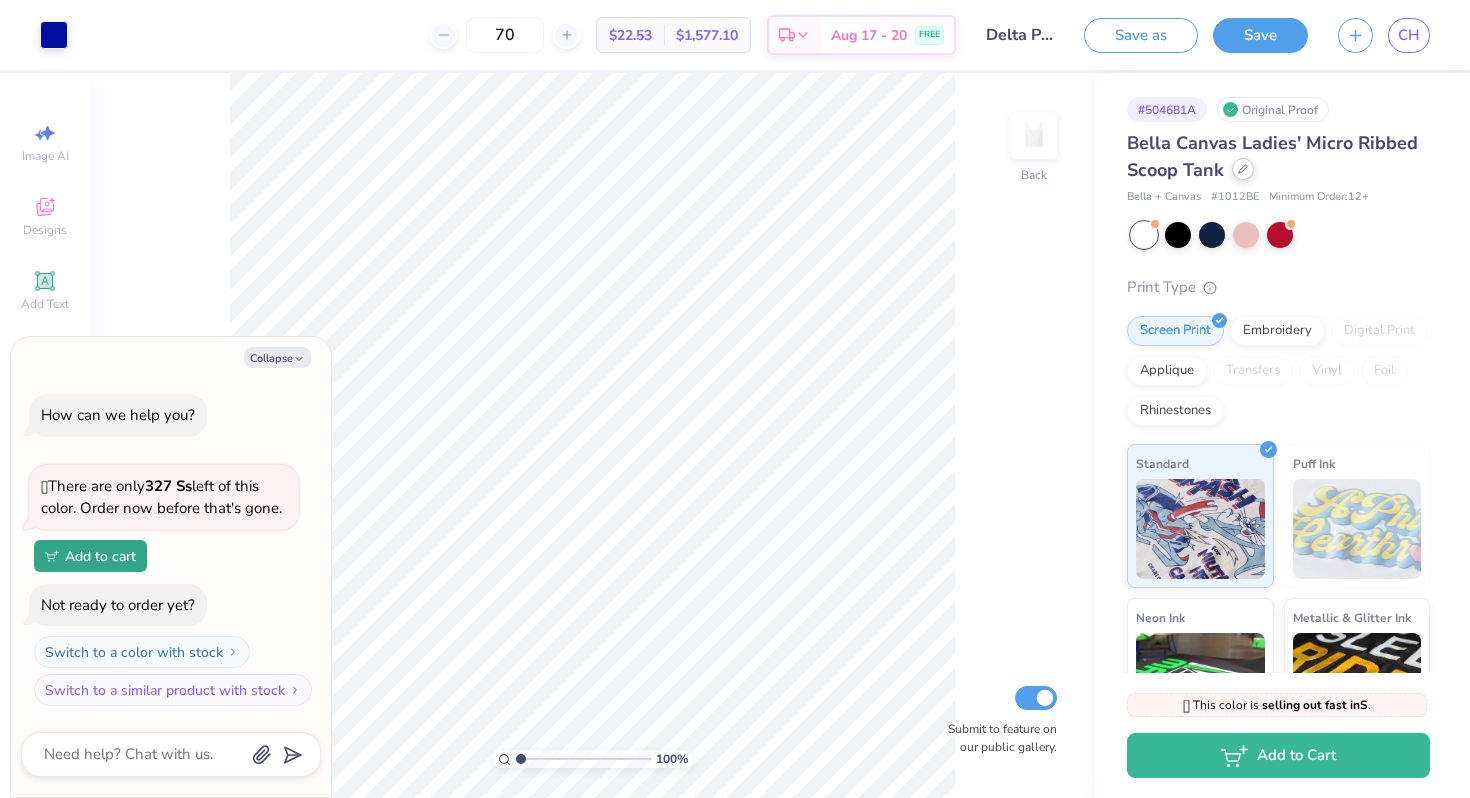 click at bounding box center [1243, 169] 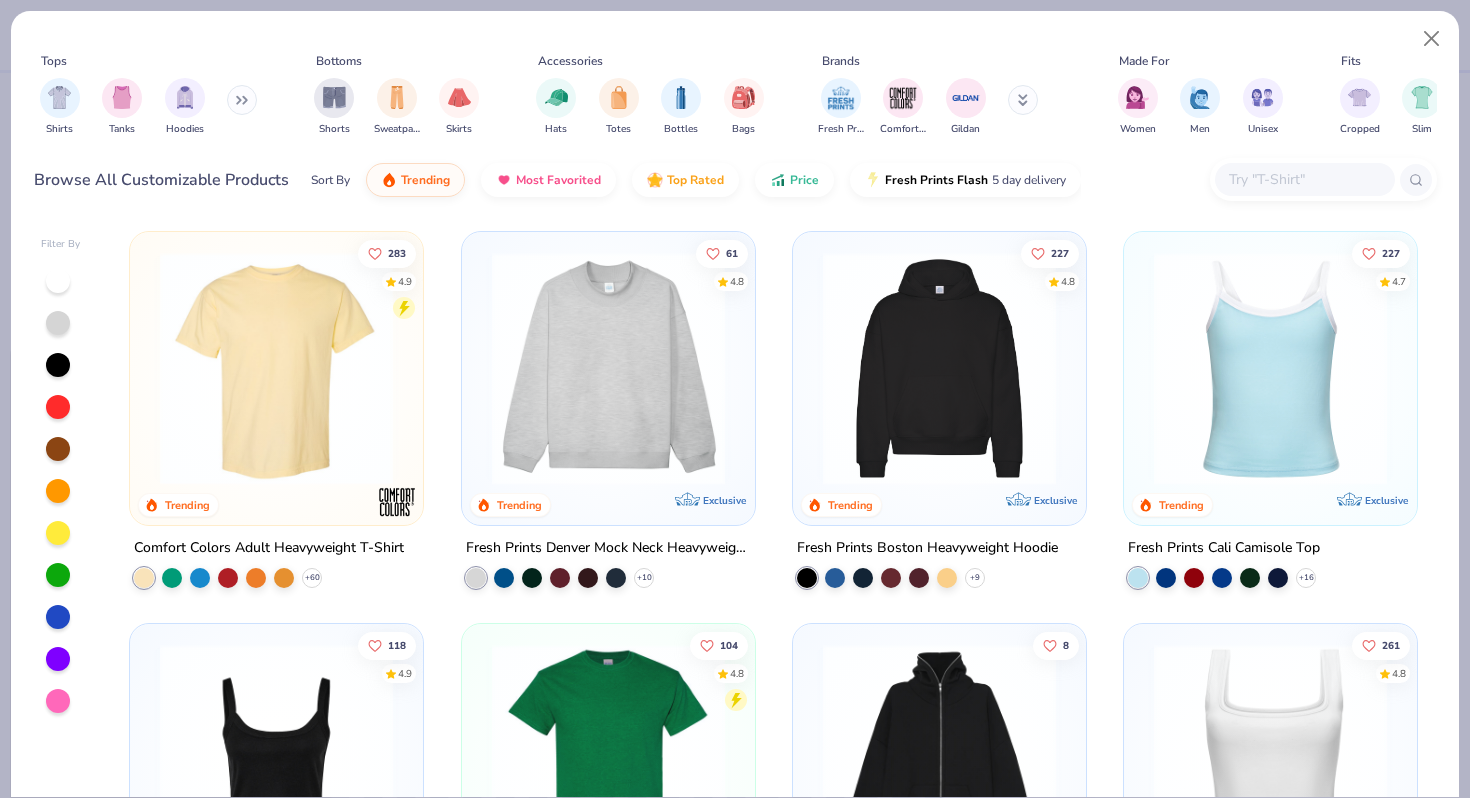 click at bounding box center [1270, 368] 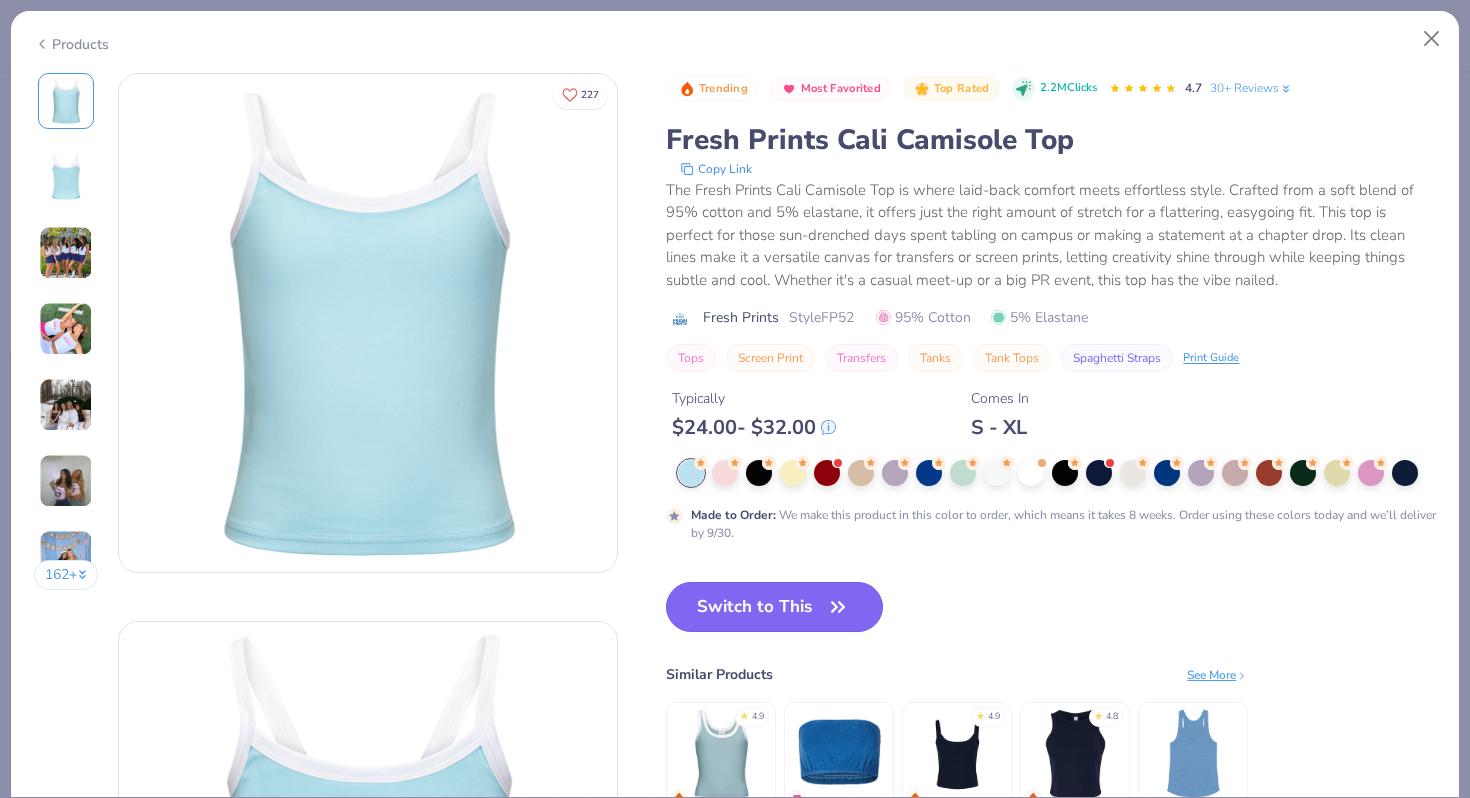 click on "Switch to This" at bounding box center (774, 607) 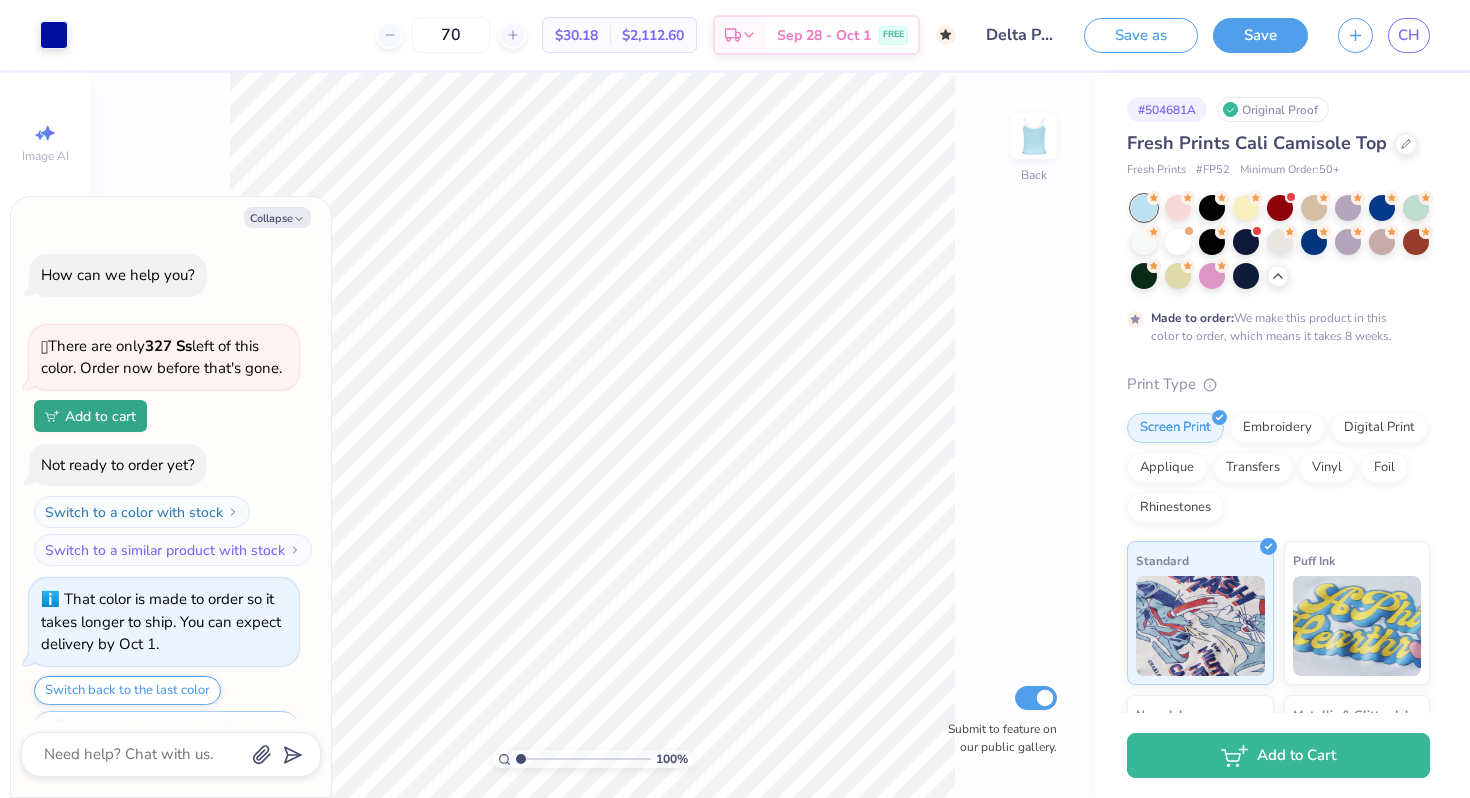 scroll, scrollTop: 48, scrollLeft: 0, axis: vertical 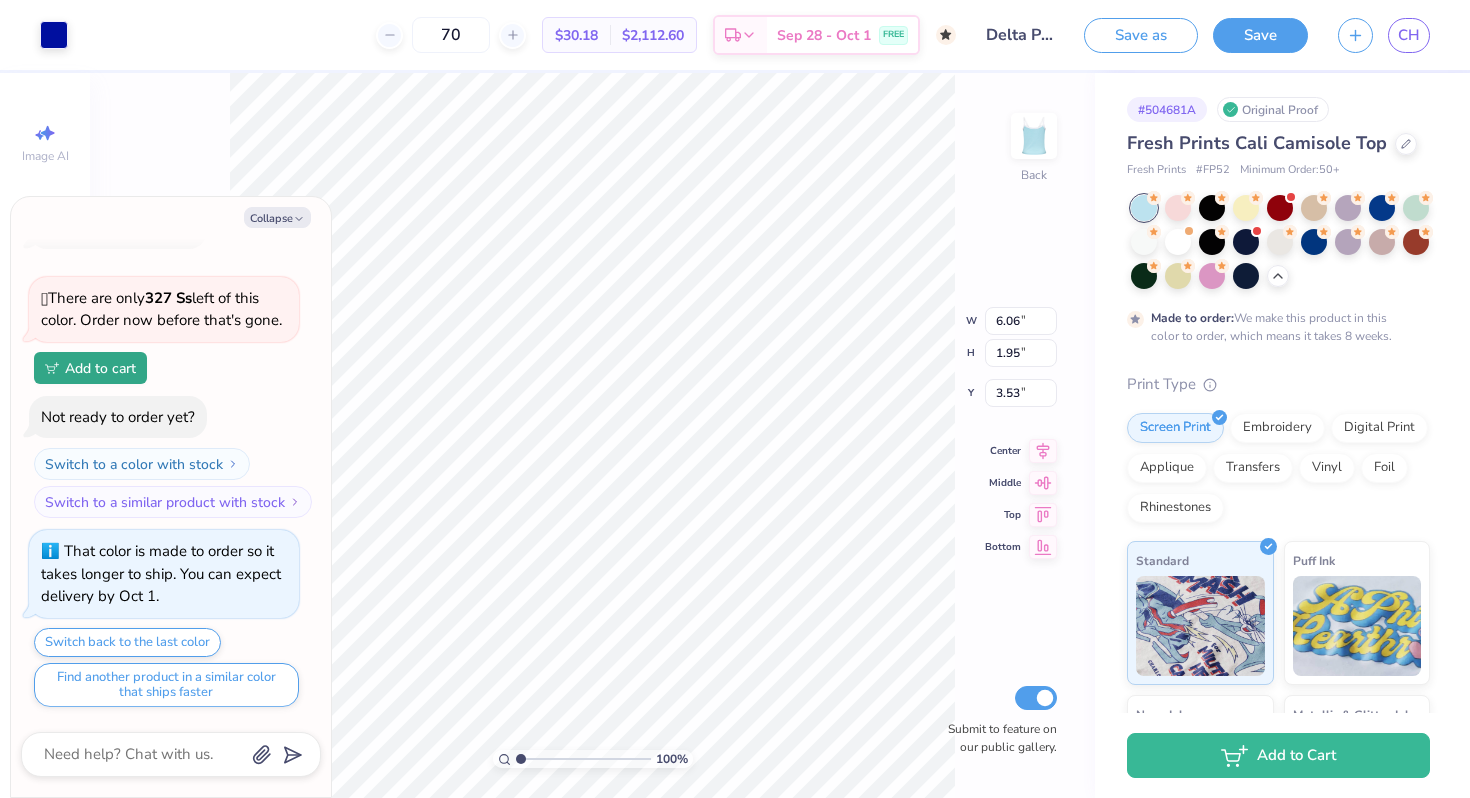 type on "x" 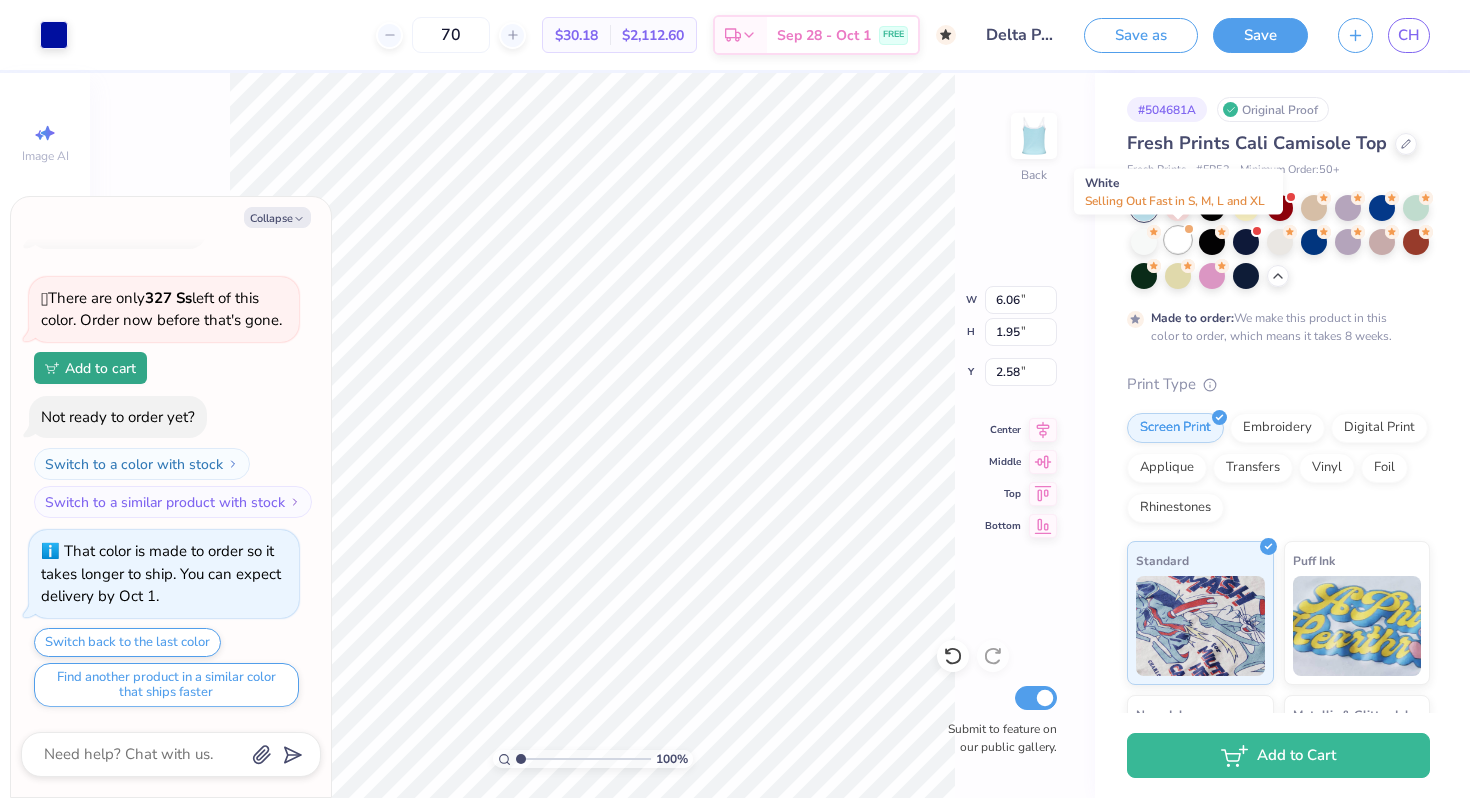 click at bounding box center [1178, 240] 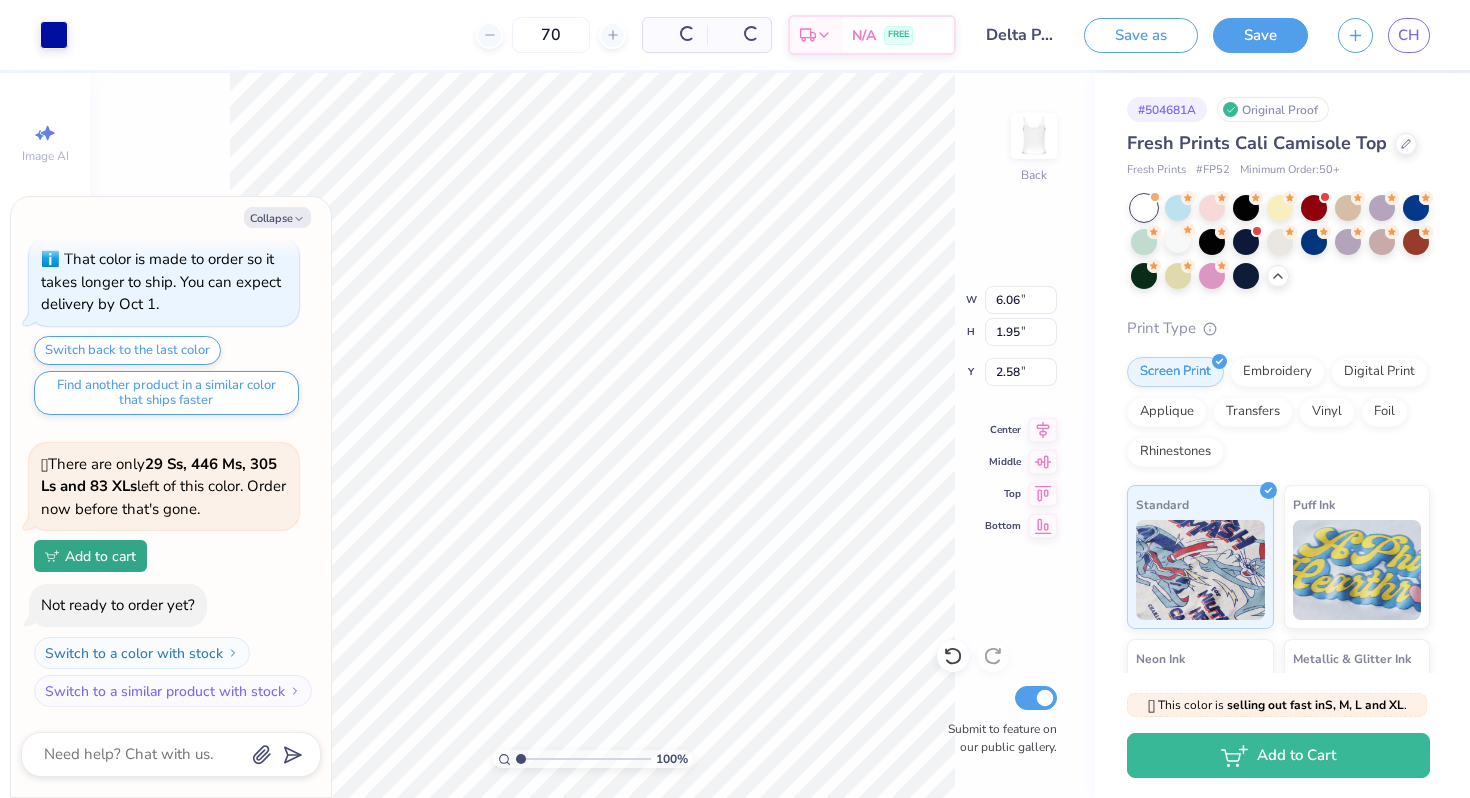 scroll, scrollTop: 462, scrollLeft: 0, axis: vertical 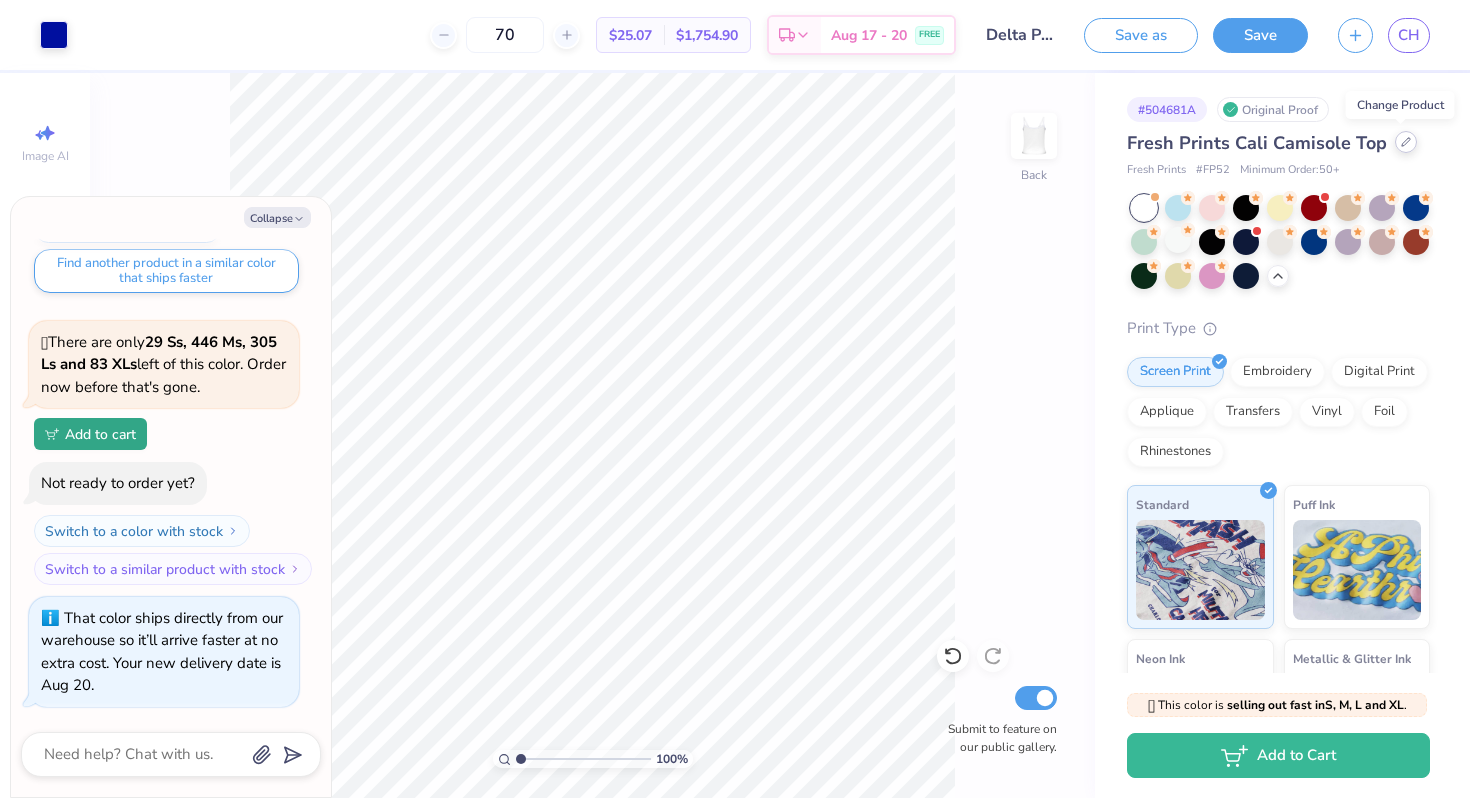 click 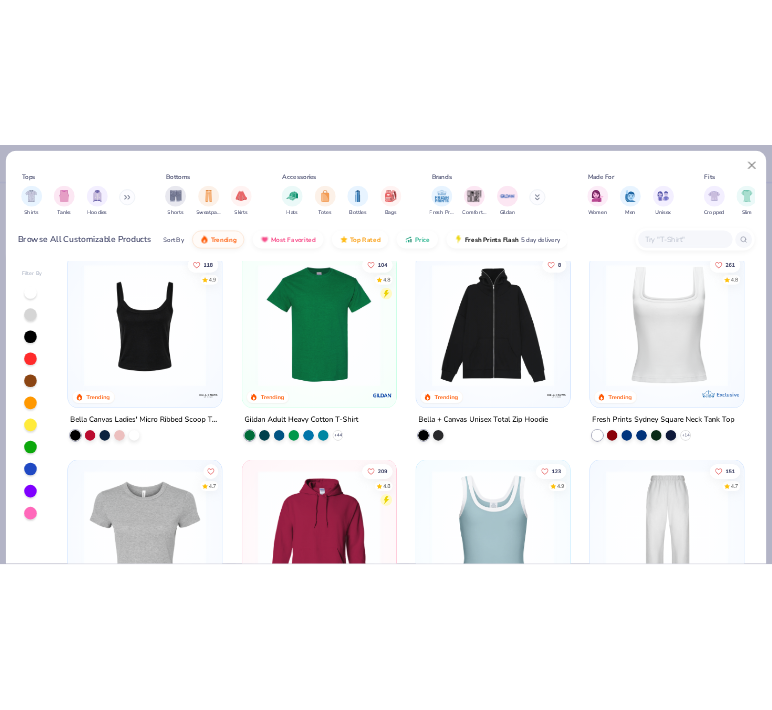 scroll, scrollTop: 410, scrollLeft: 0, axis: vertical 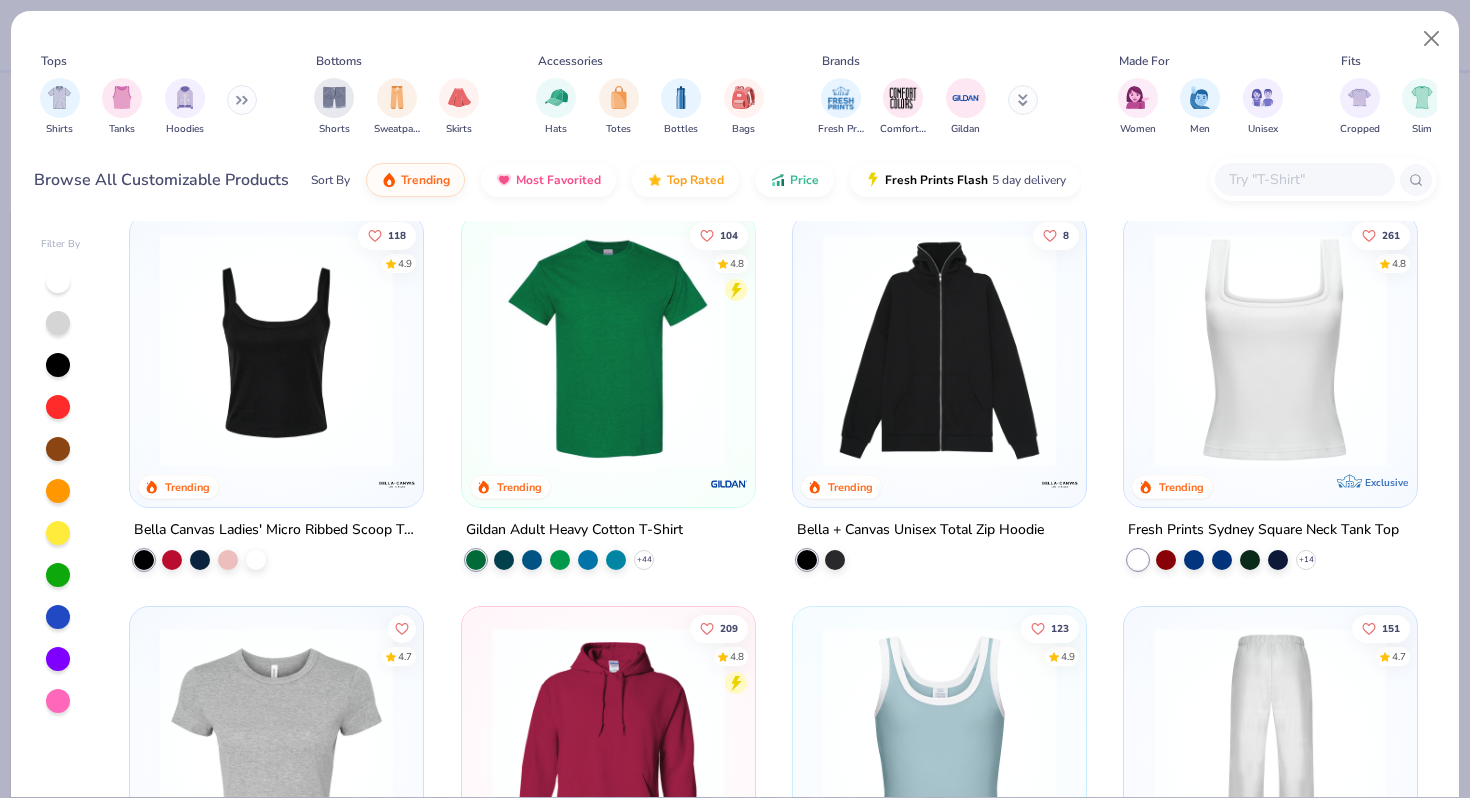 click at bounding box center [1270, 350] 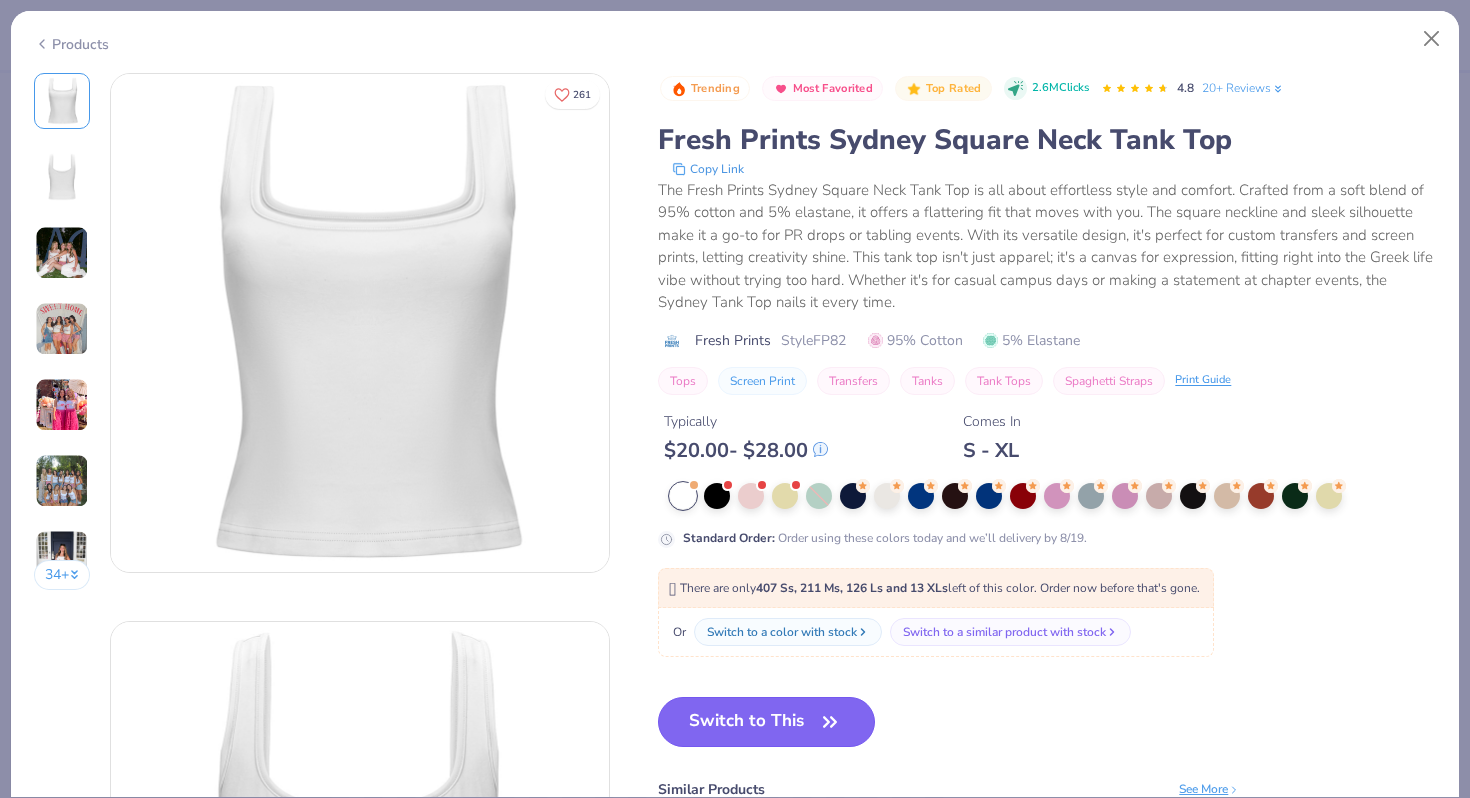 click on "Switch to This" at bounding box center [766, 722] 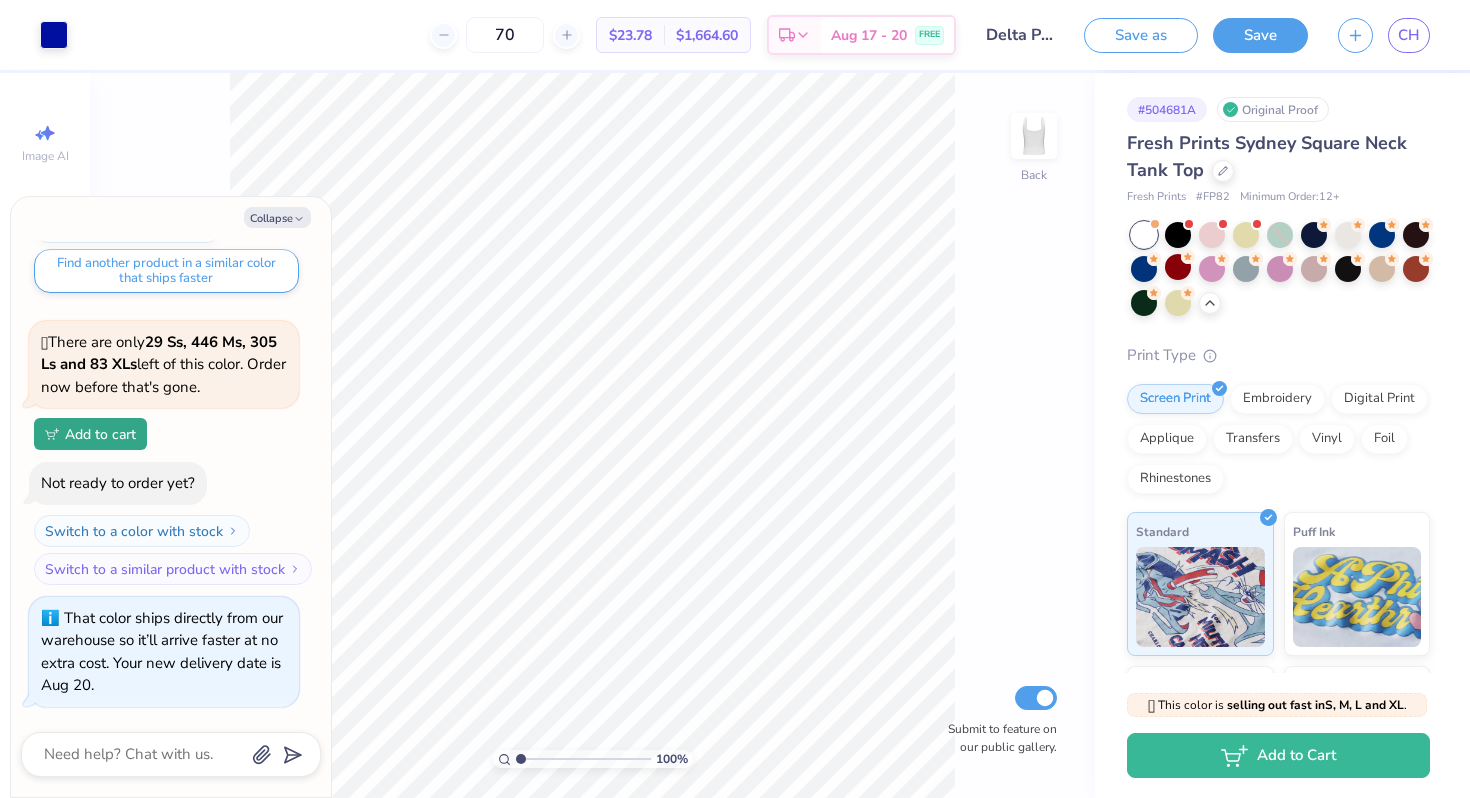 click on "100  % Back Submit to feature on our public gallery." at bounding box center (592, 435) 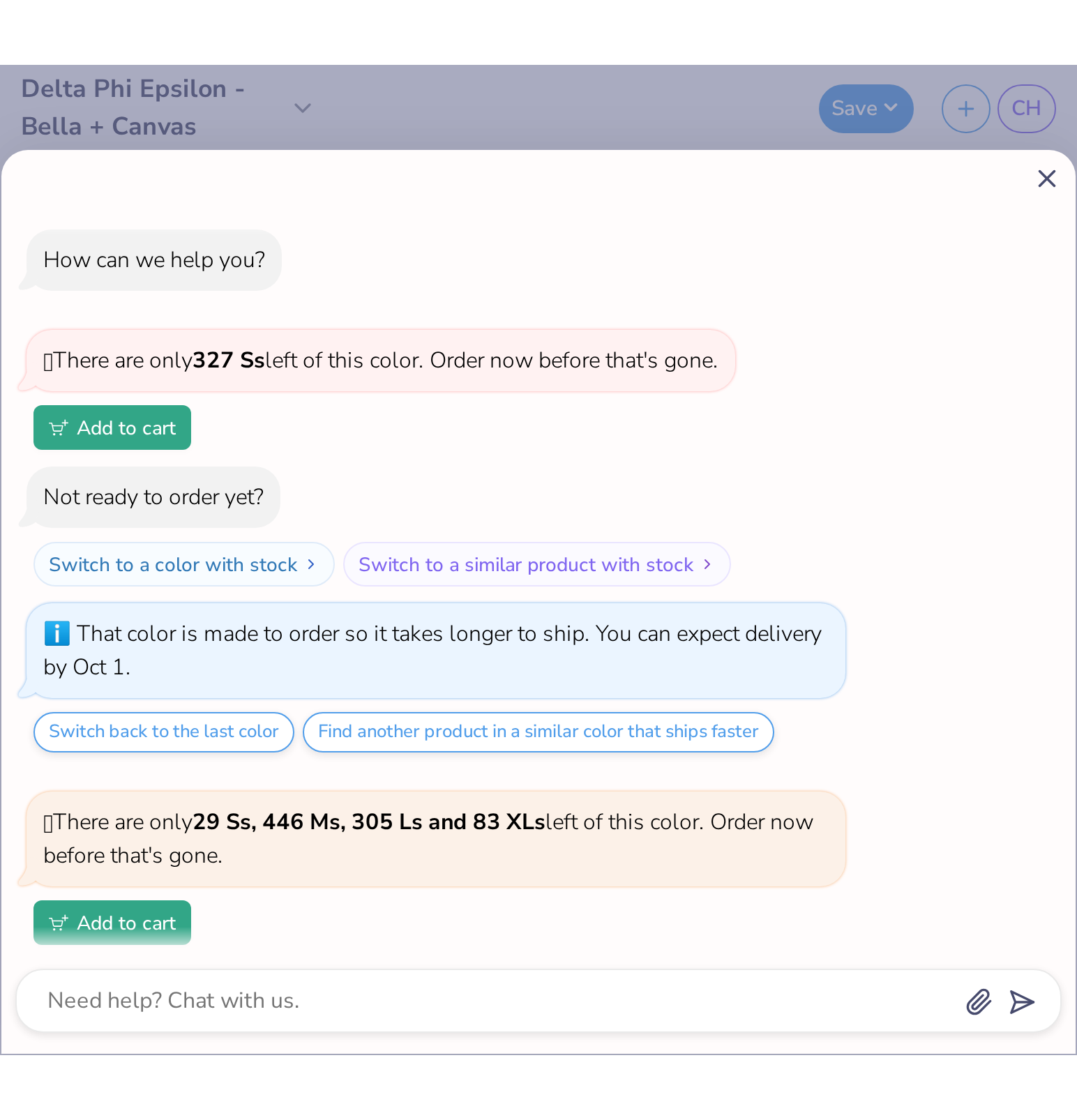 scroll, scrollTop: 130, scrollLeft: 0, axis: vertical 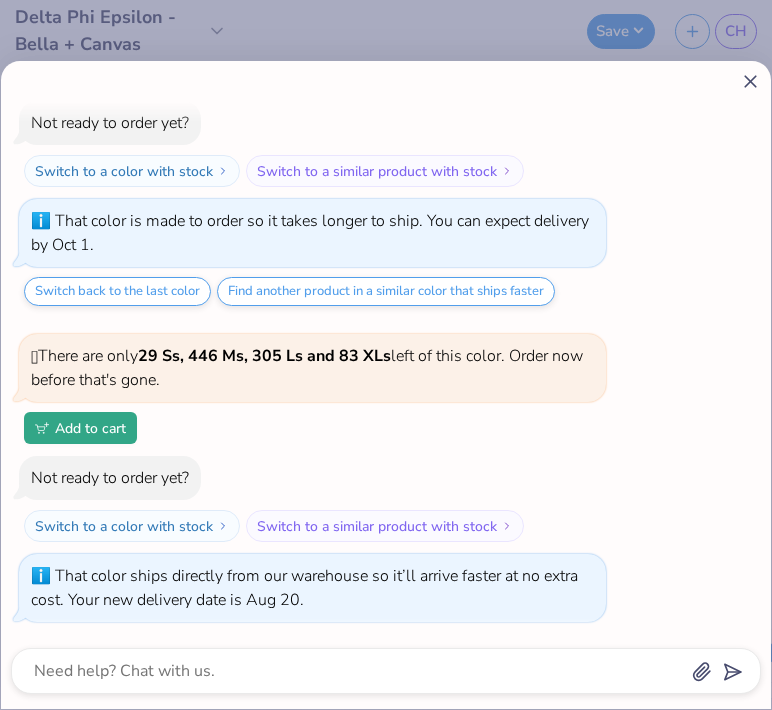 click 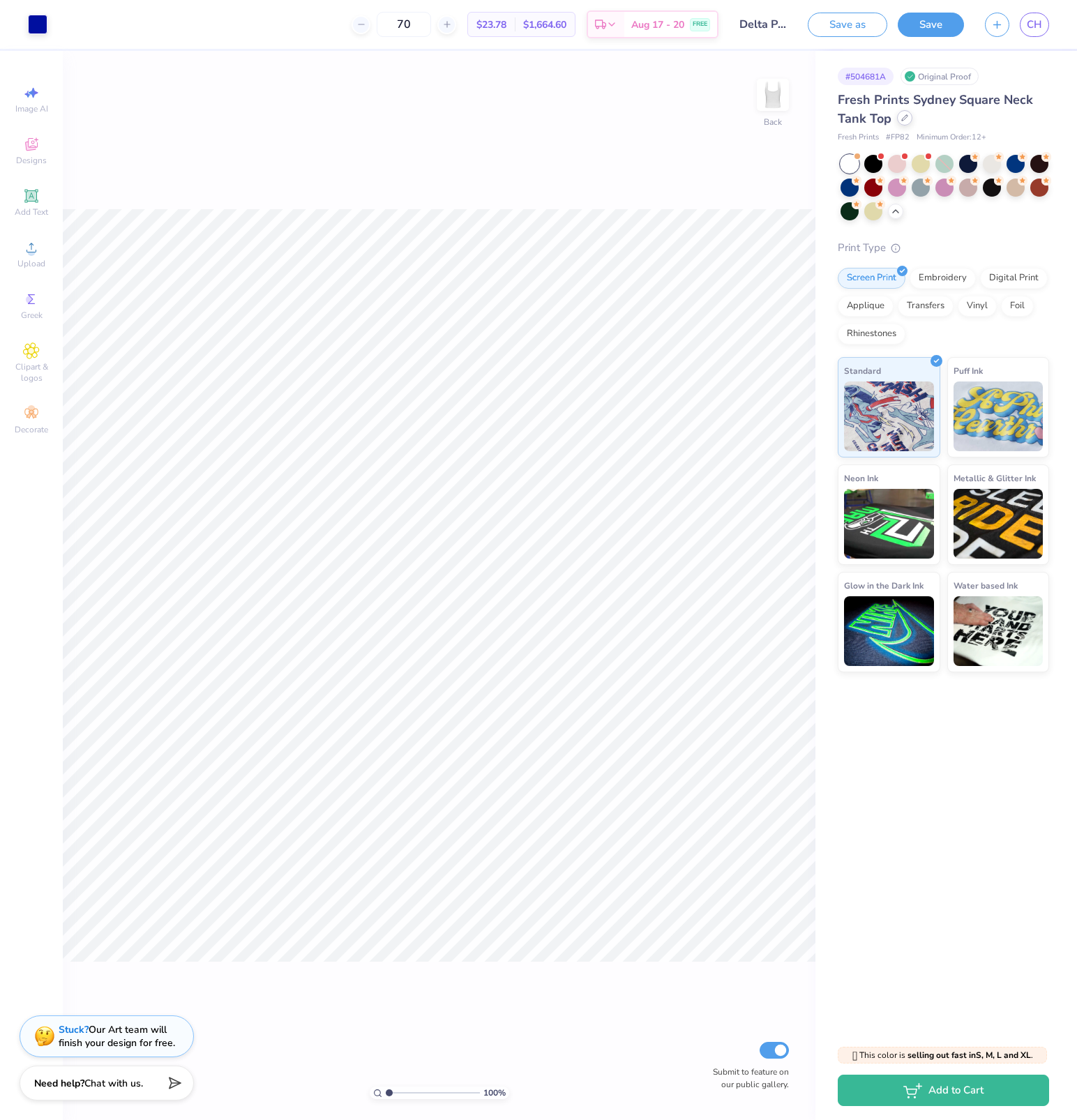 click 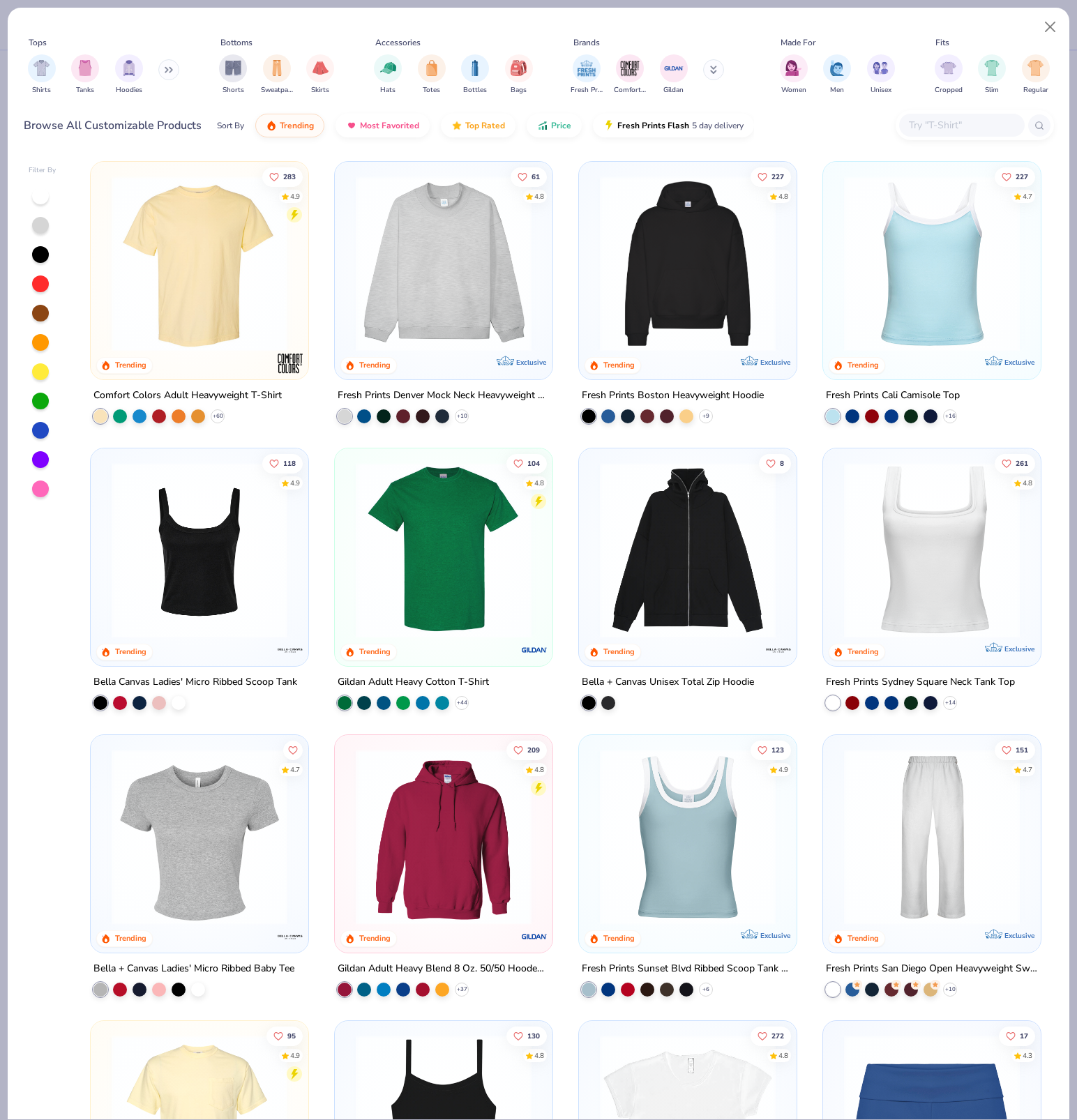 click at bounding box center [199, 550] 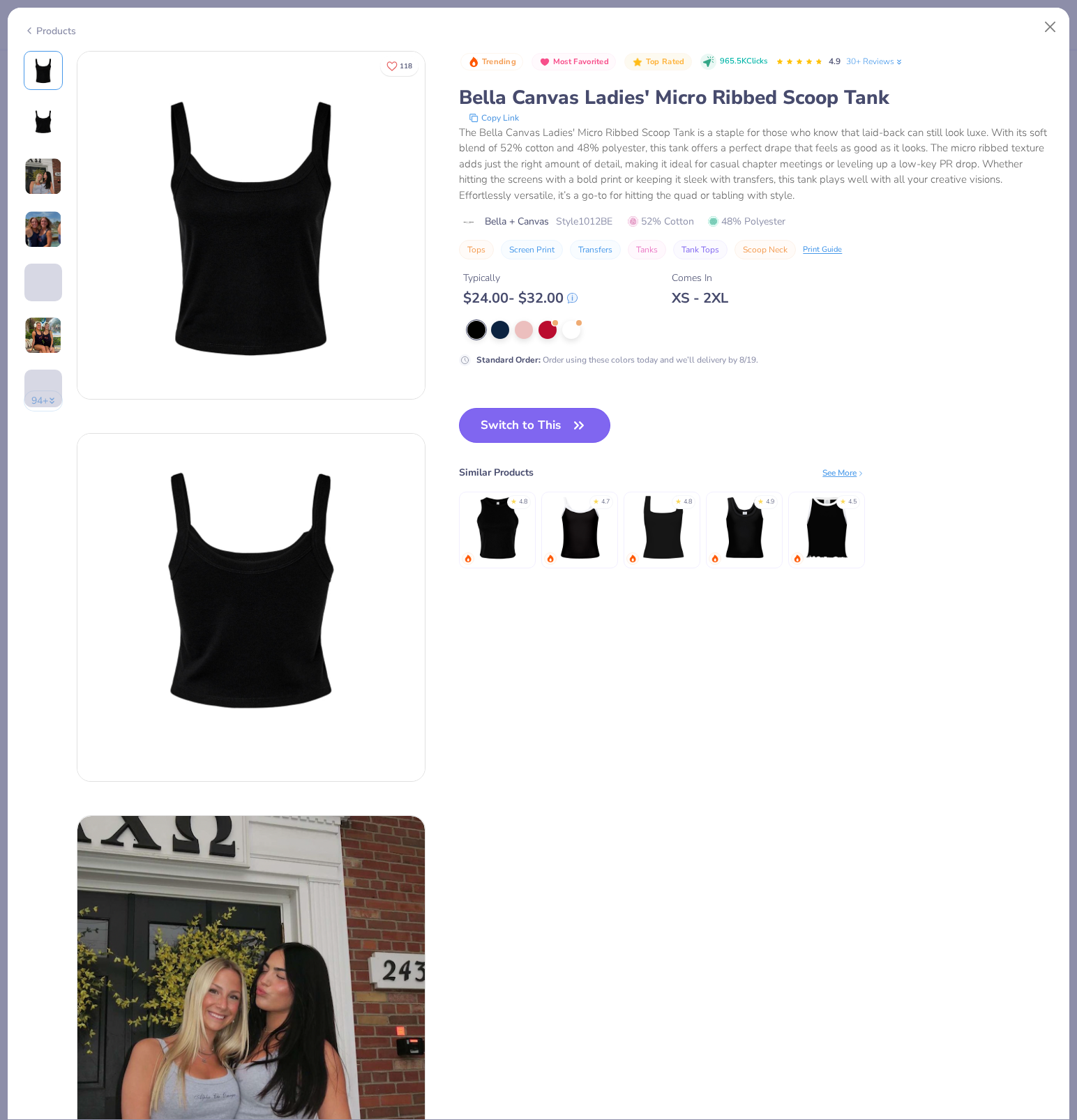 click on "Switch to This" at bounding box center [534, 425] 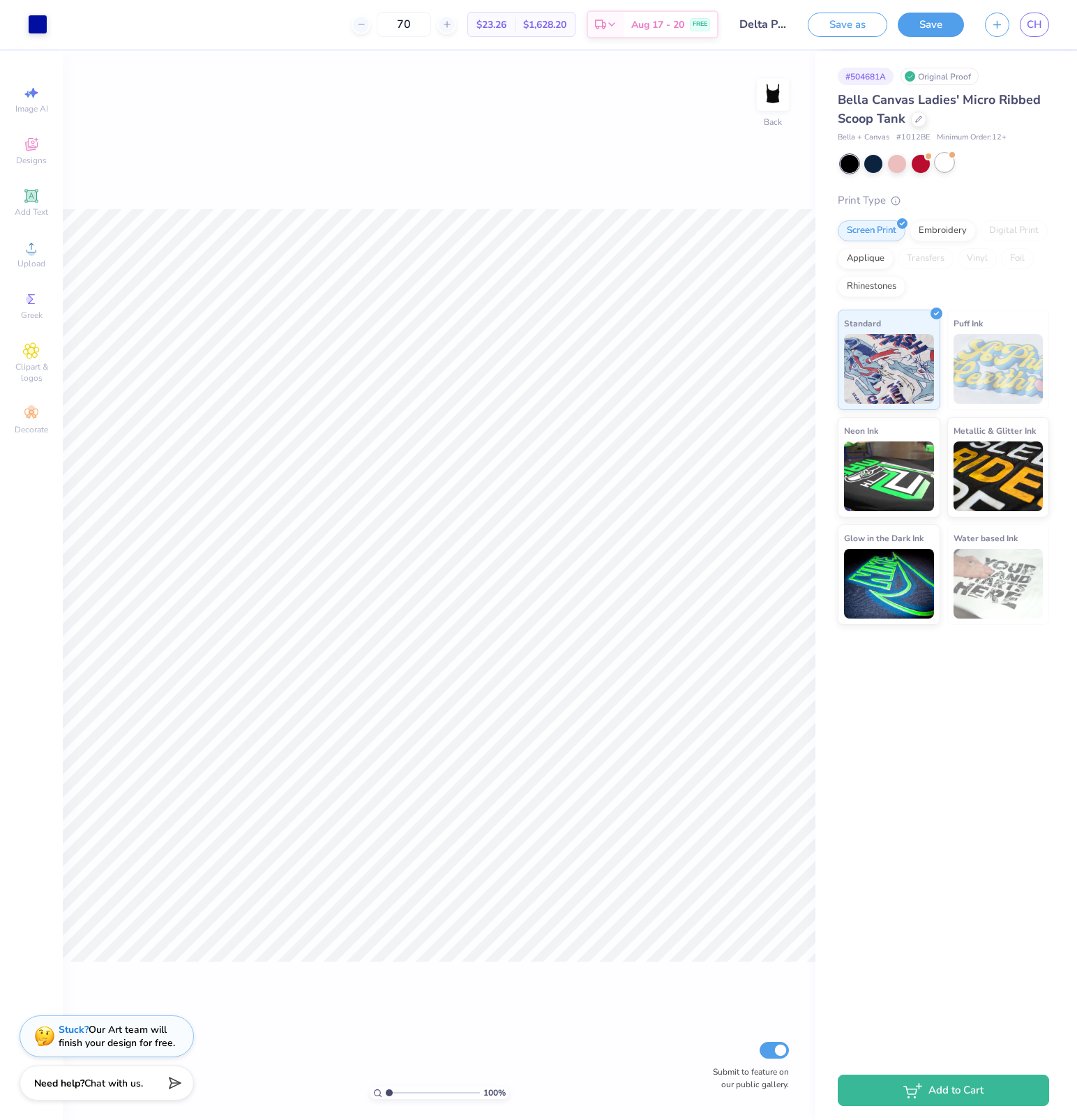 click at bounding box center (944, 162) 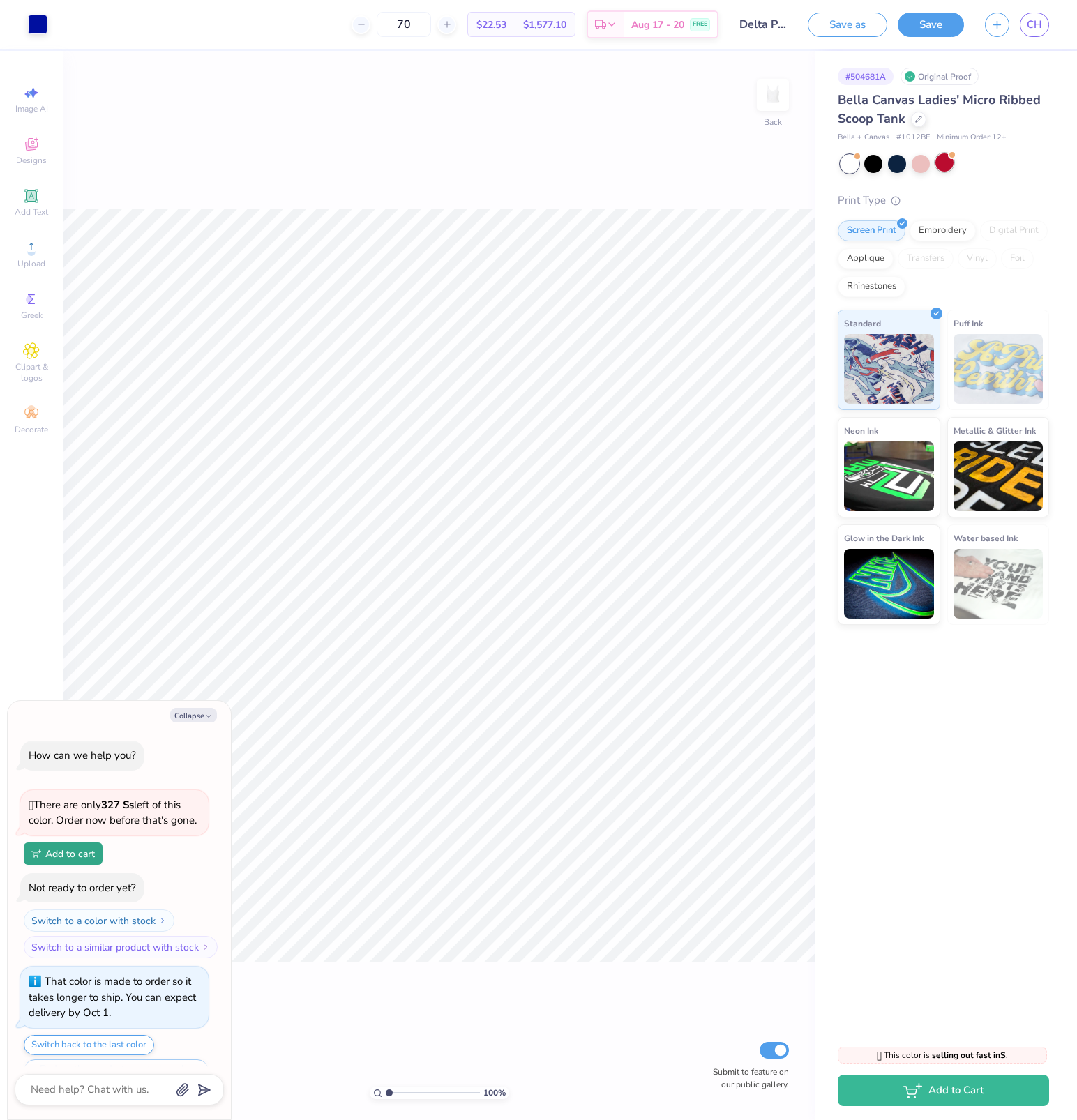 scroll, scrollTop: 510, scrollLeft: 0, axis: vertical 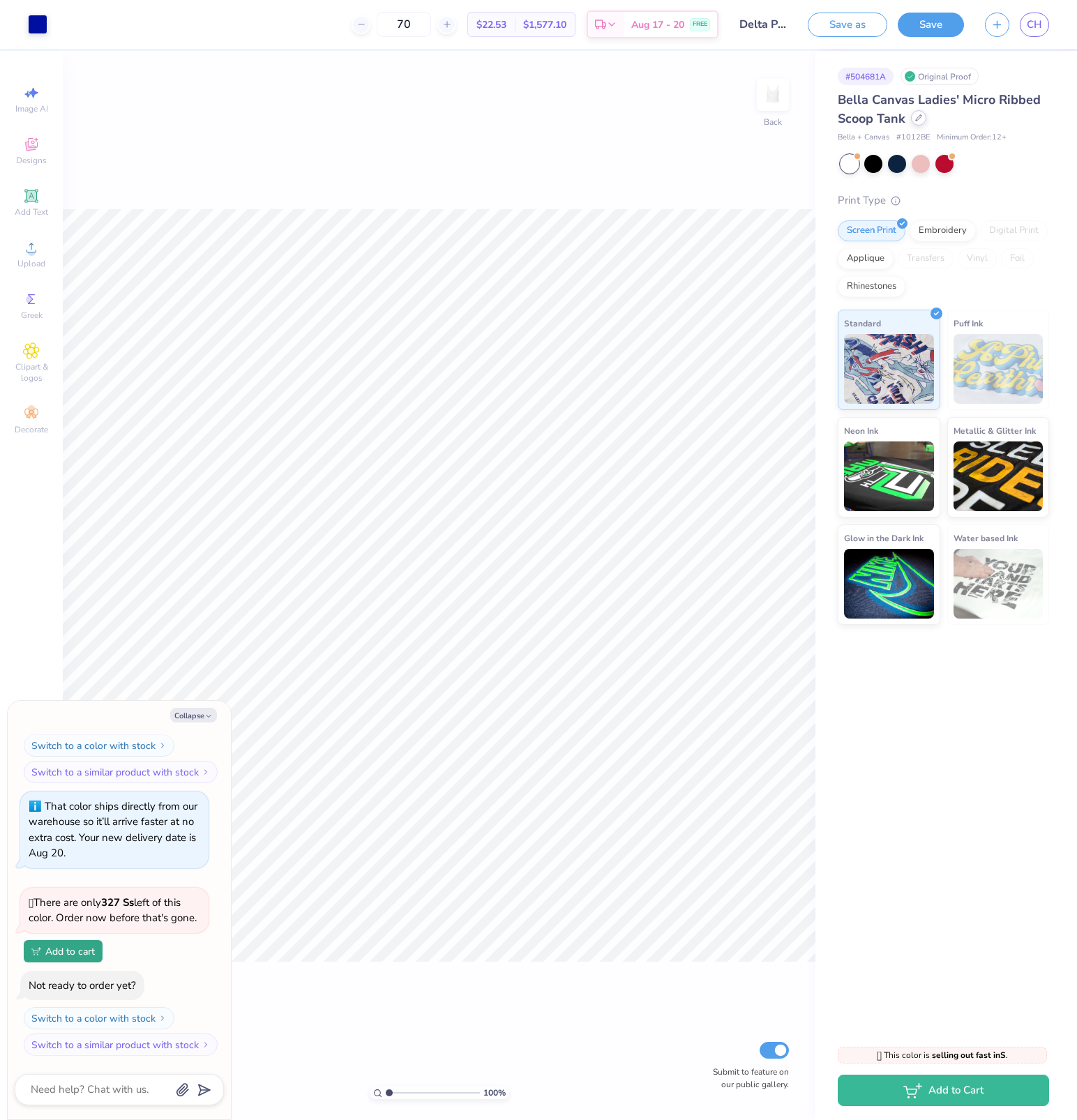 click at bounding box center (919, 118) 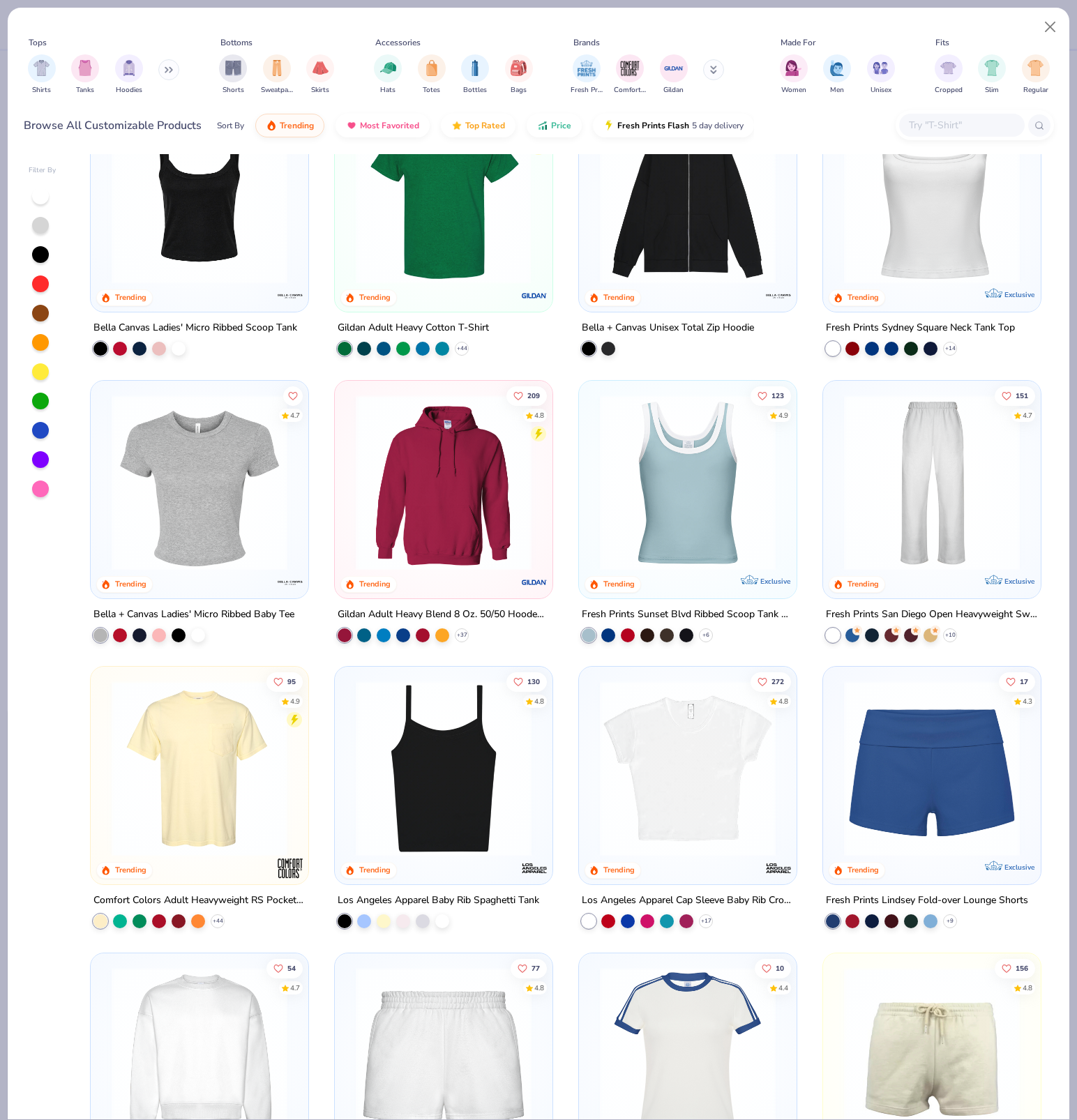scroll, scrollTop: 361, scrollLeft: 0, axis: vertical 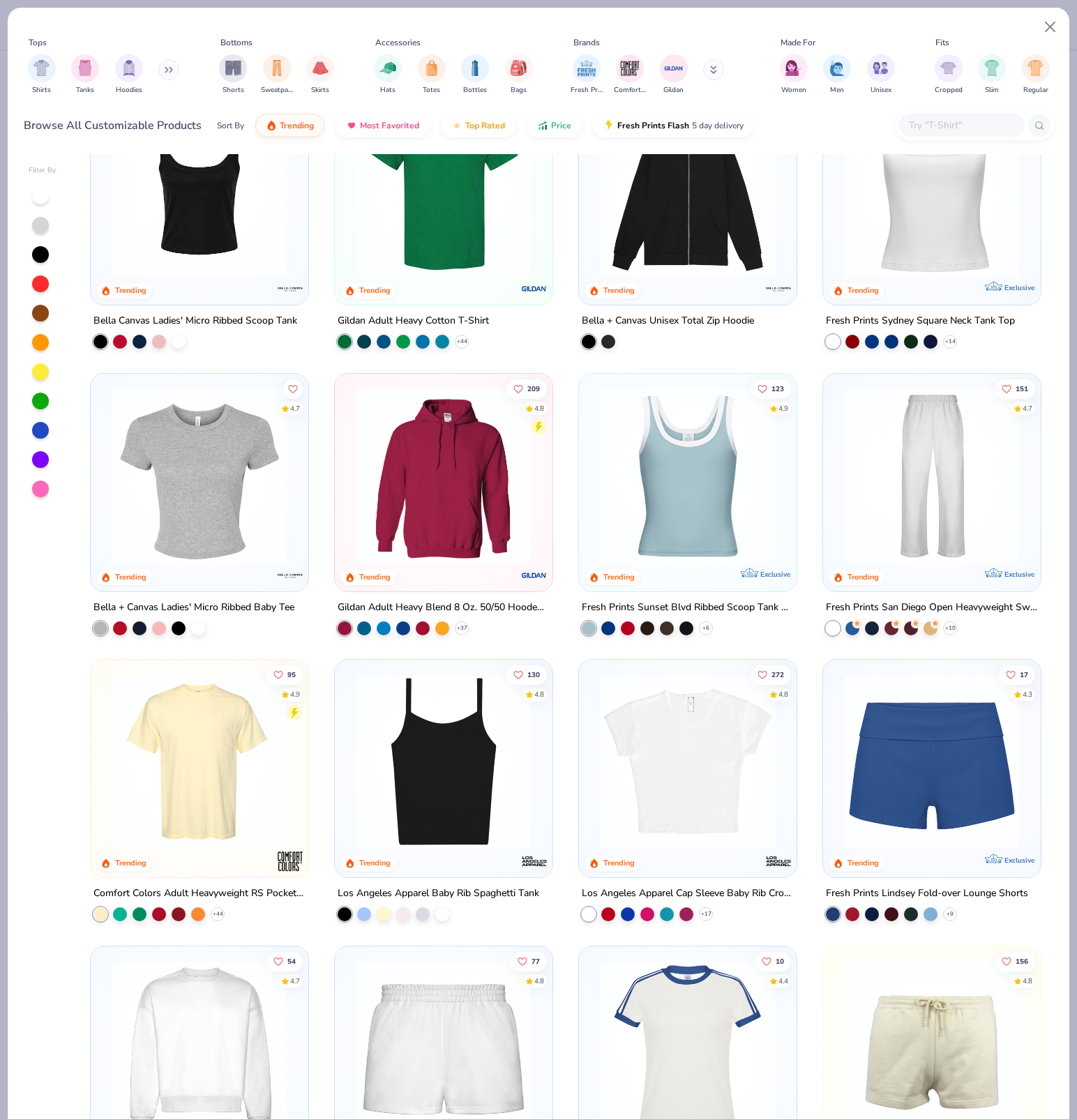 click at bounding box center [444, 762] 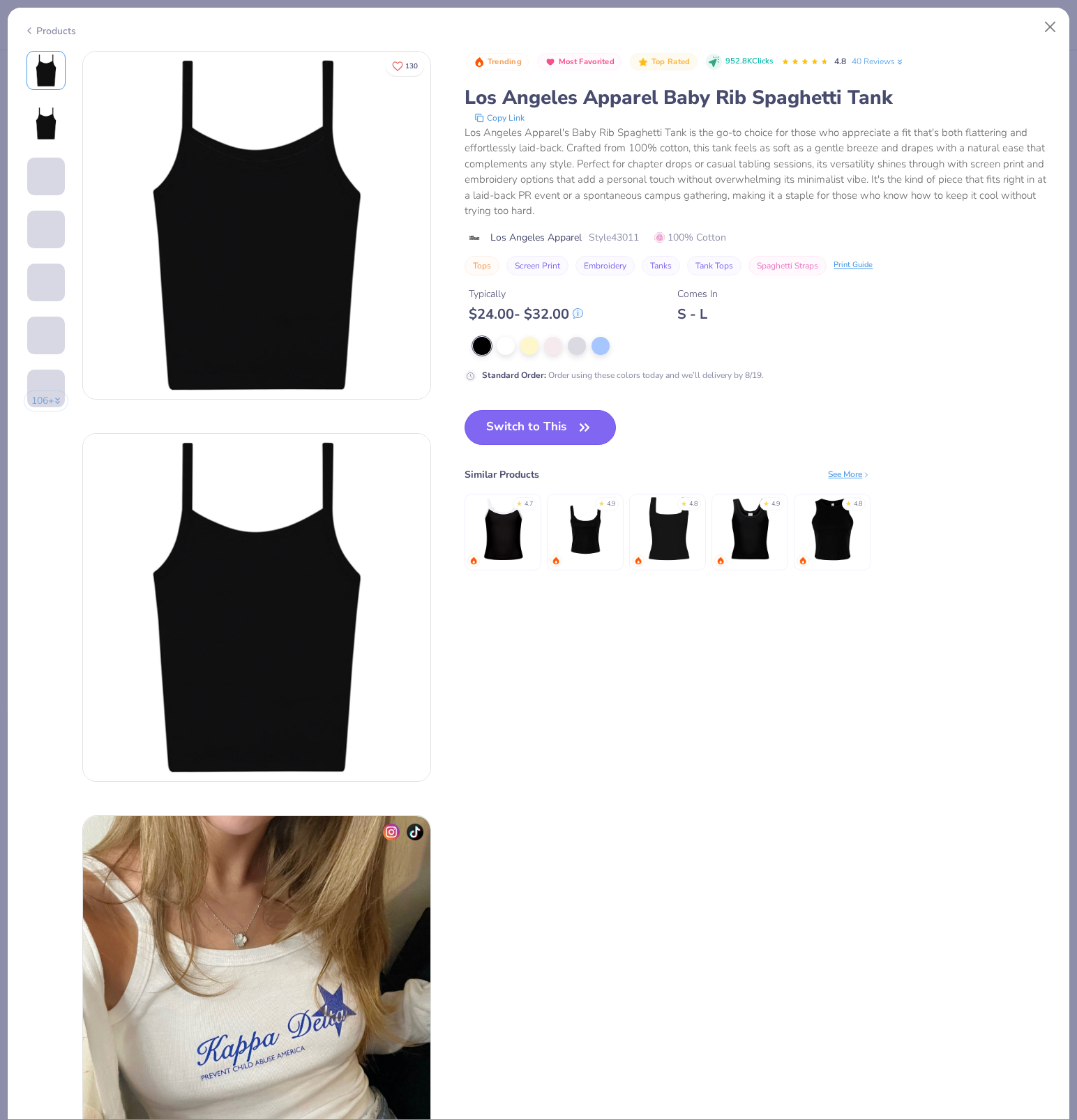 click on "Switch to This" at bounding box center (540, 427) 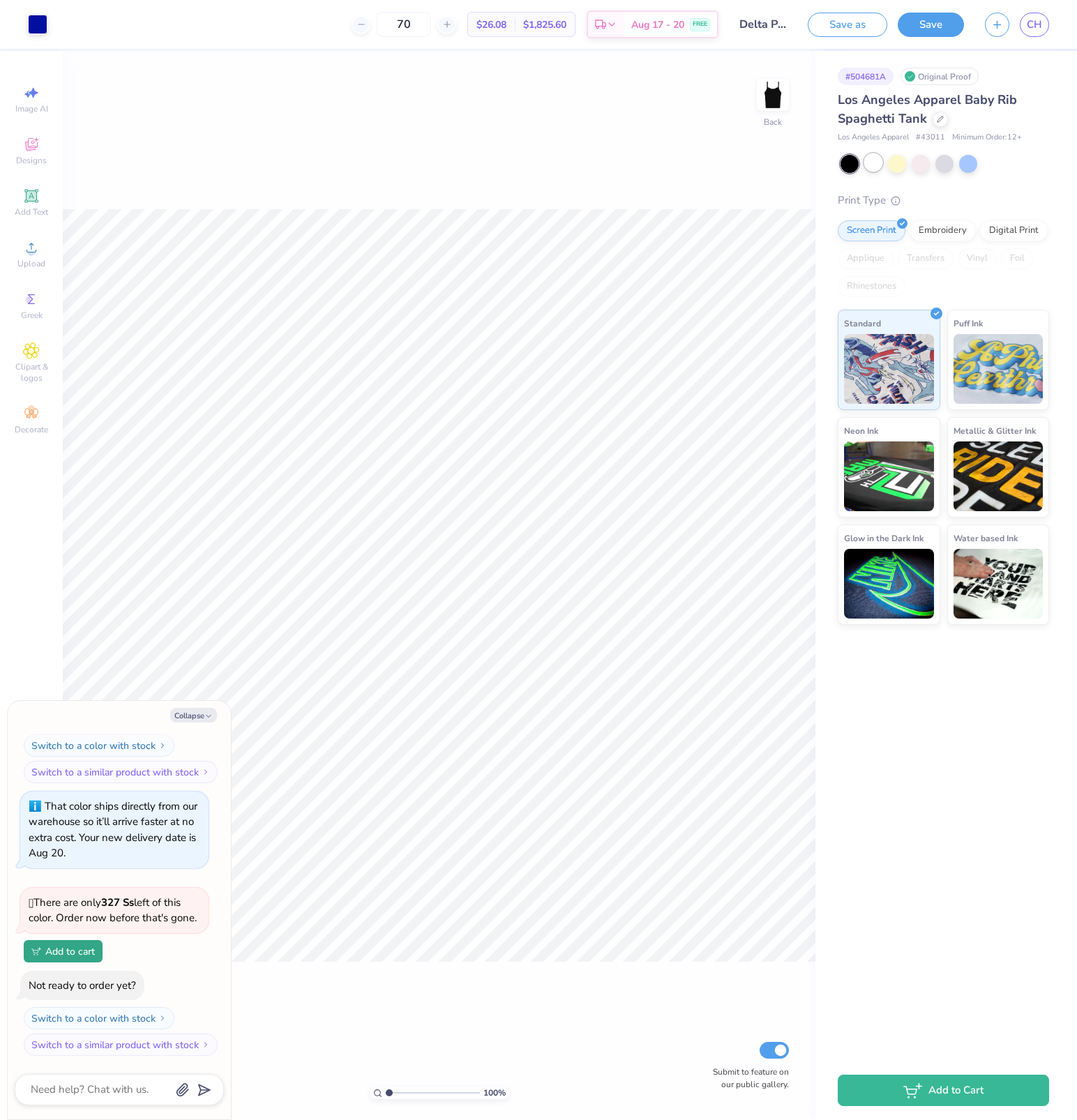 click at bounding box center (873, 162) 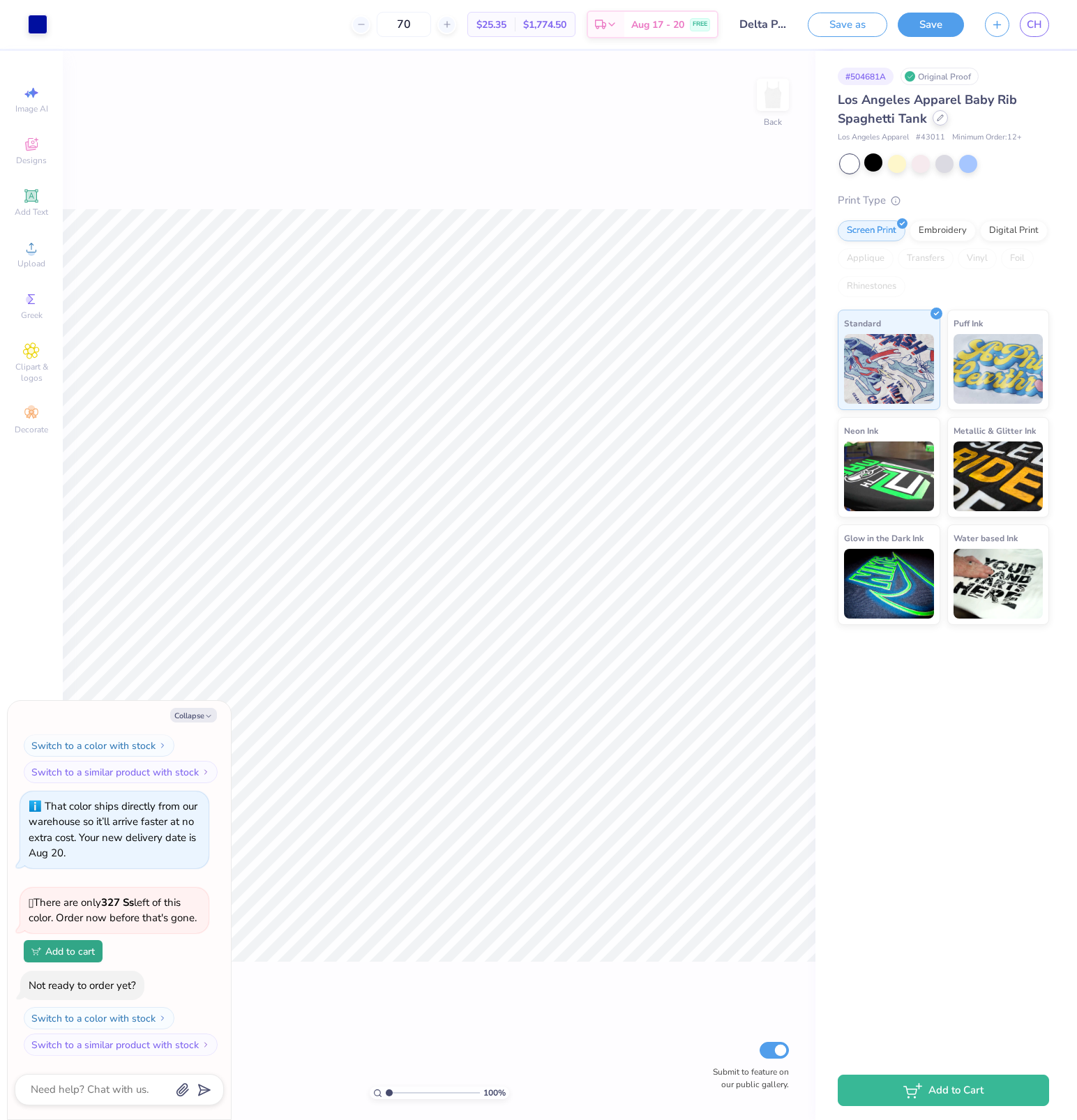 click at bounding box center [940, 118] 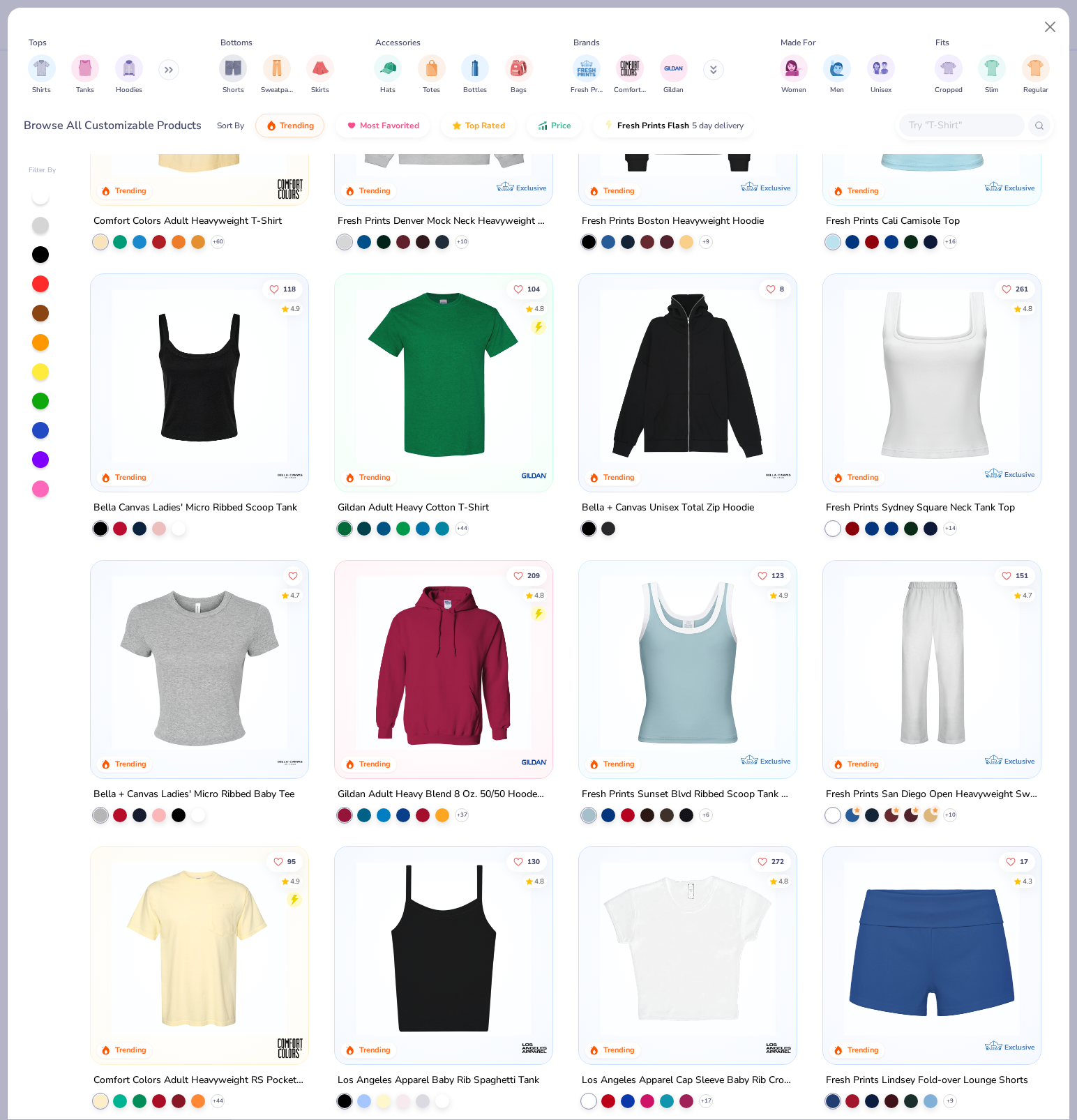 scroll, scrollTop: 191, scrollLeft: 0, axis: vertical 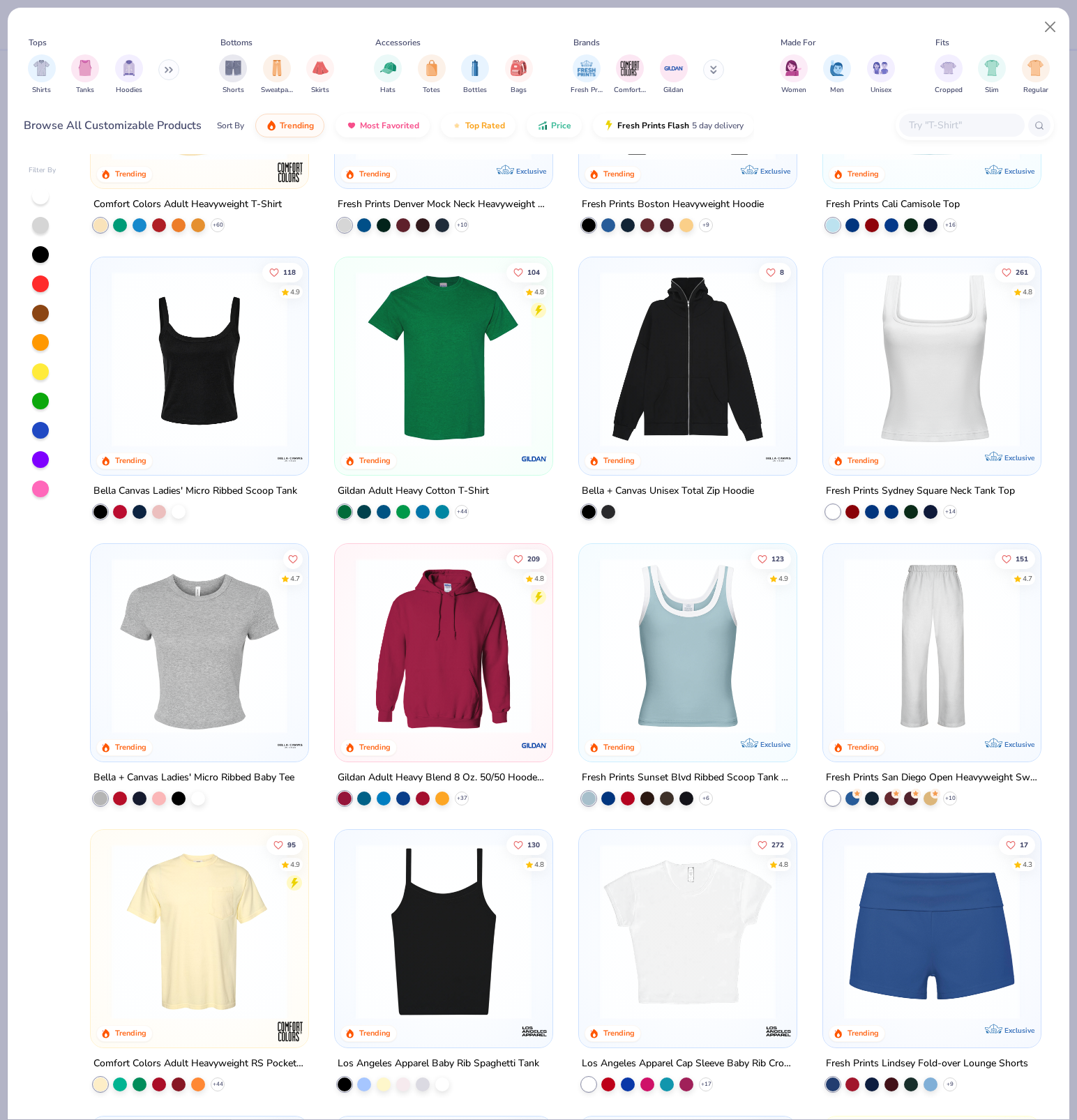 click at bounding box center [199, 645] 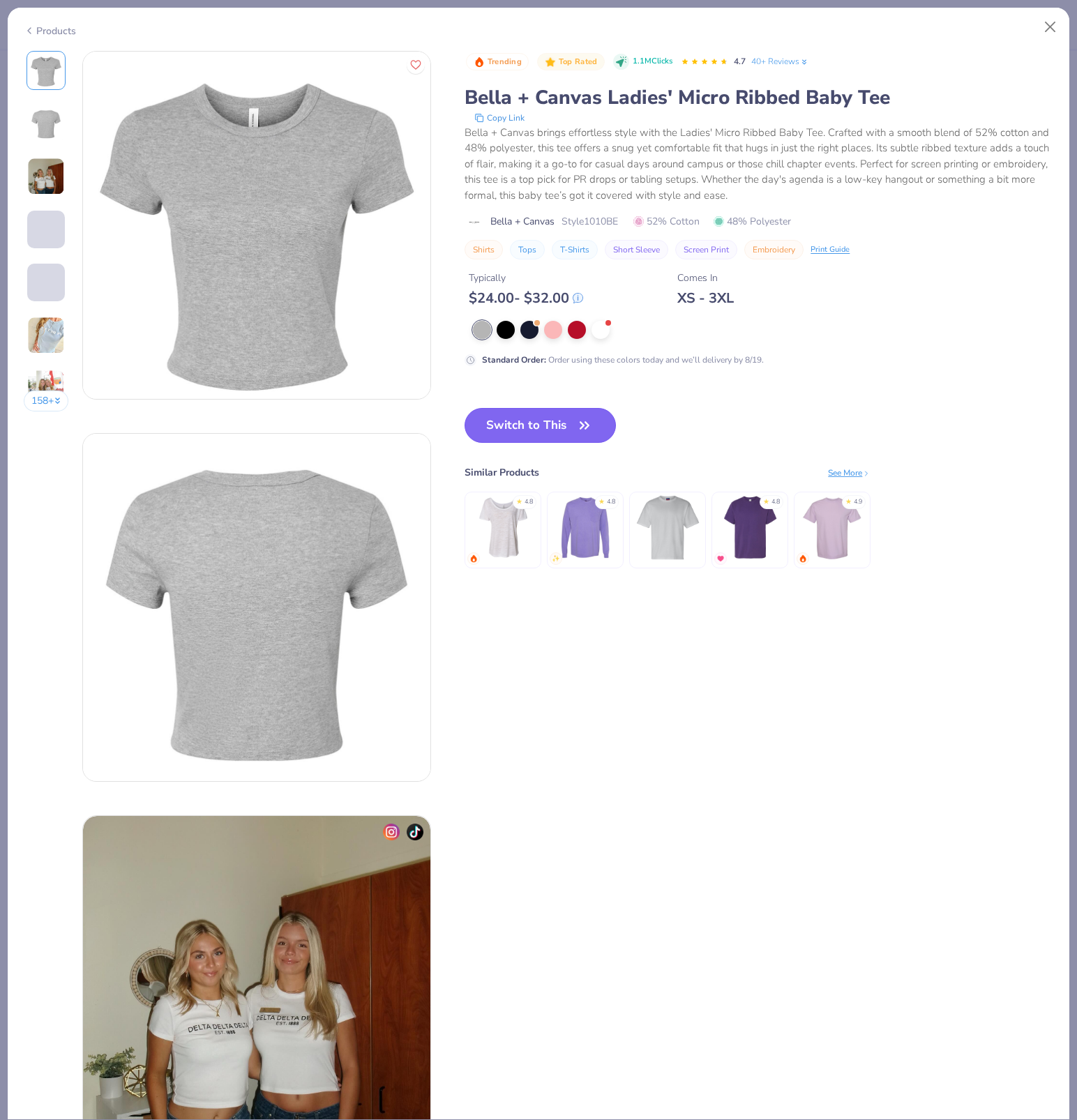 click on "Switch to This" at bounding box center [540, 425] 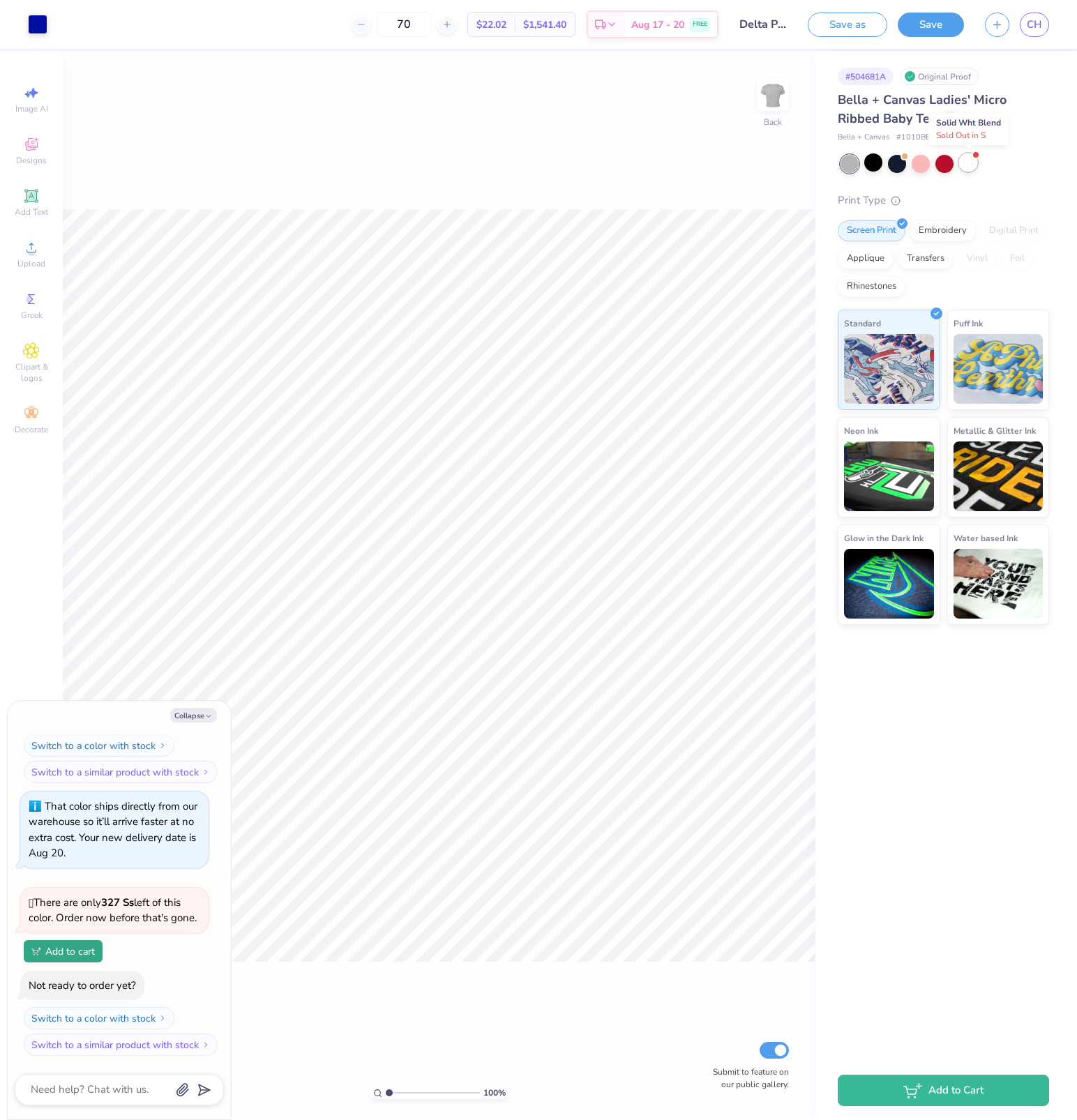 click at bounding box center (968, 162) 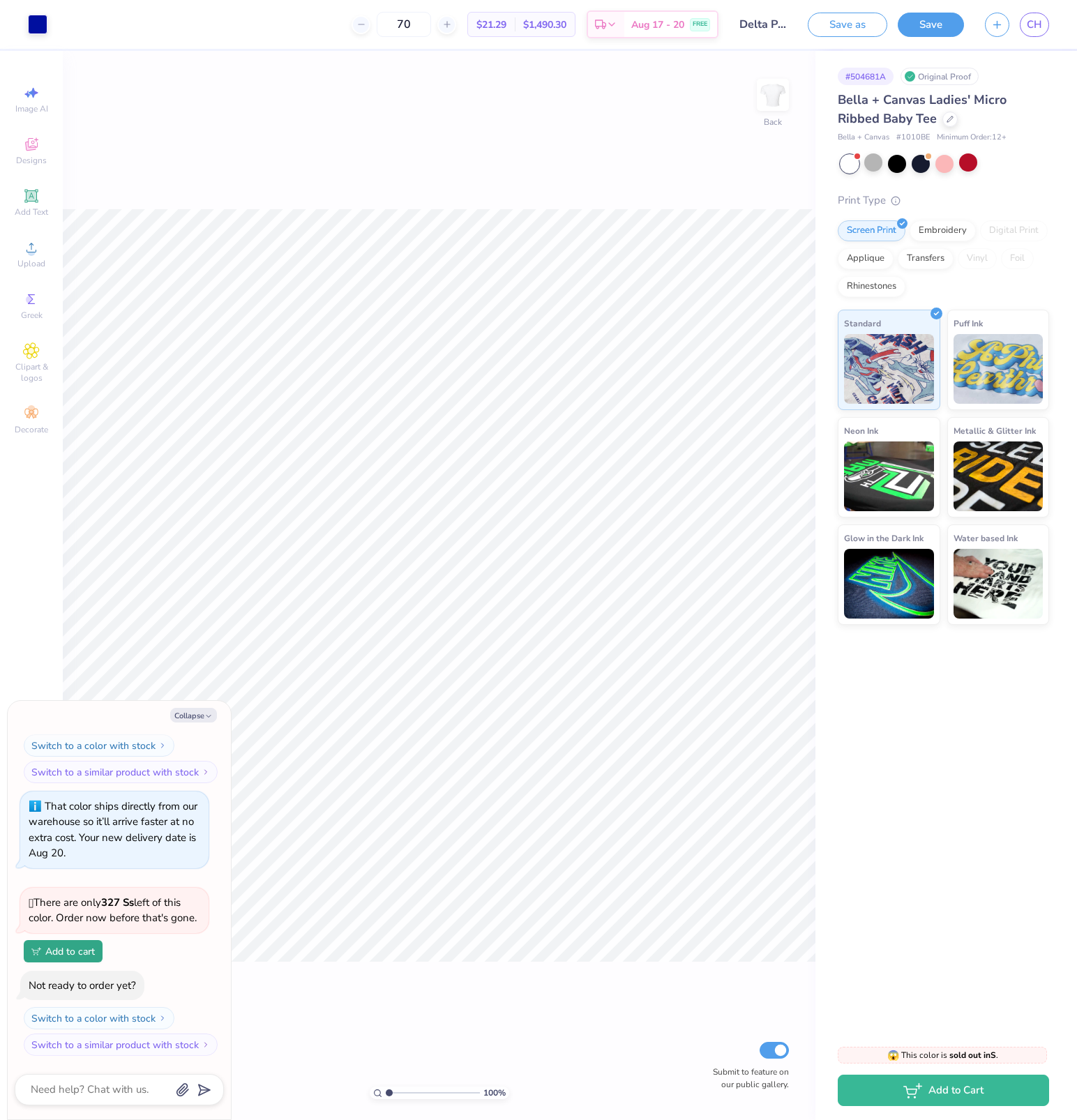 scroll, scrollTop: 714, scrollLeft: 0, axis: vertical 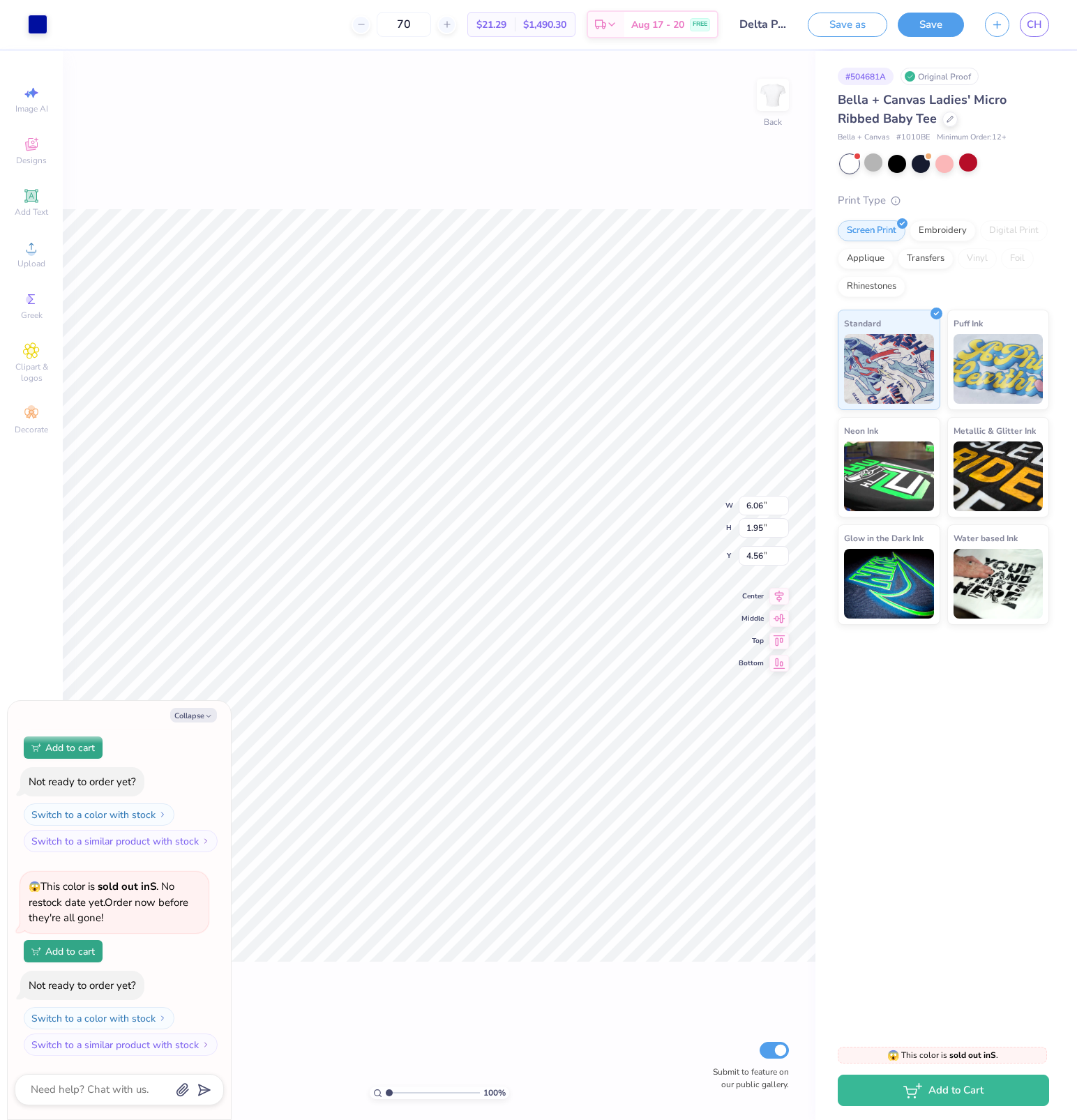 type on "x" 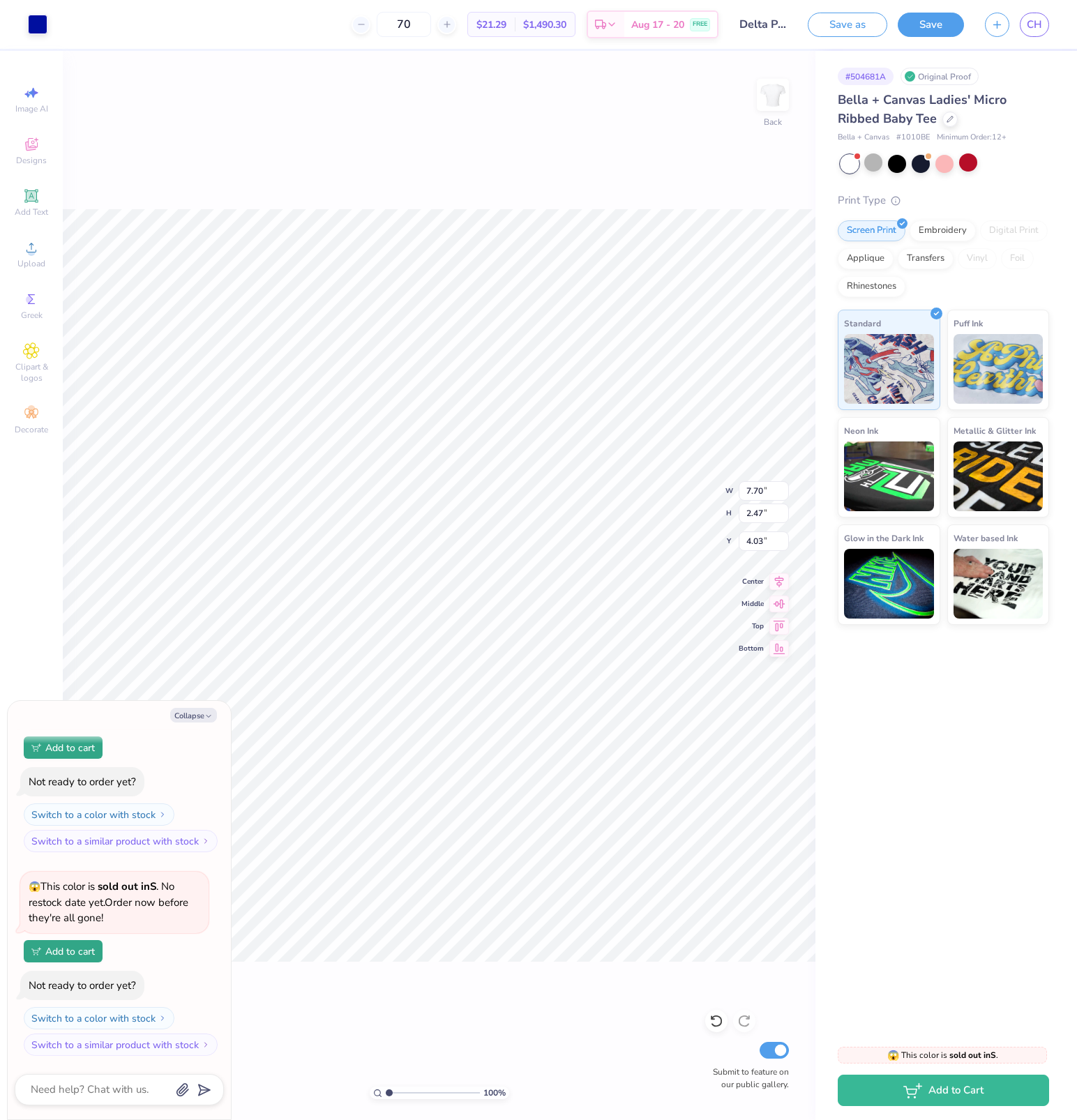 type on "x" 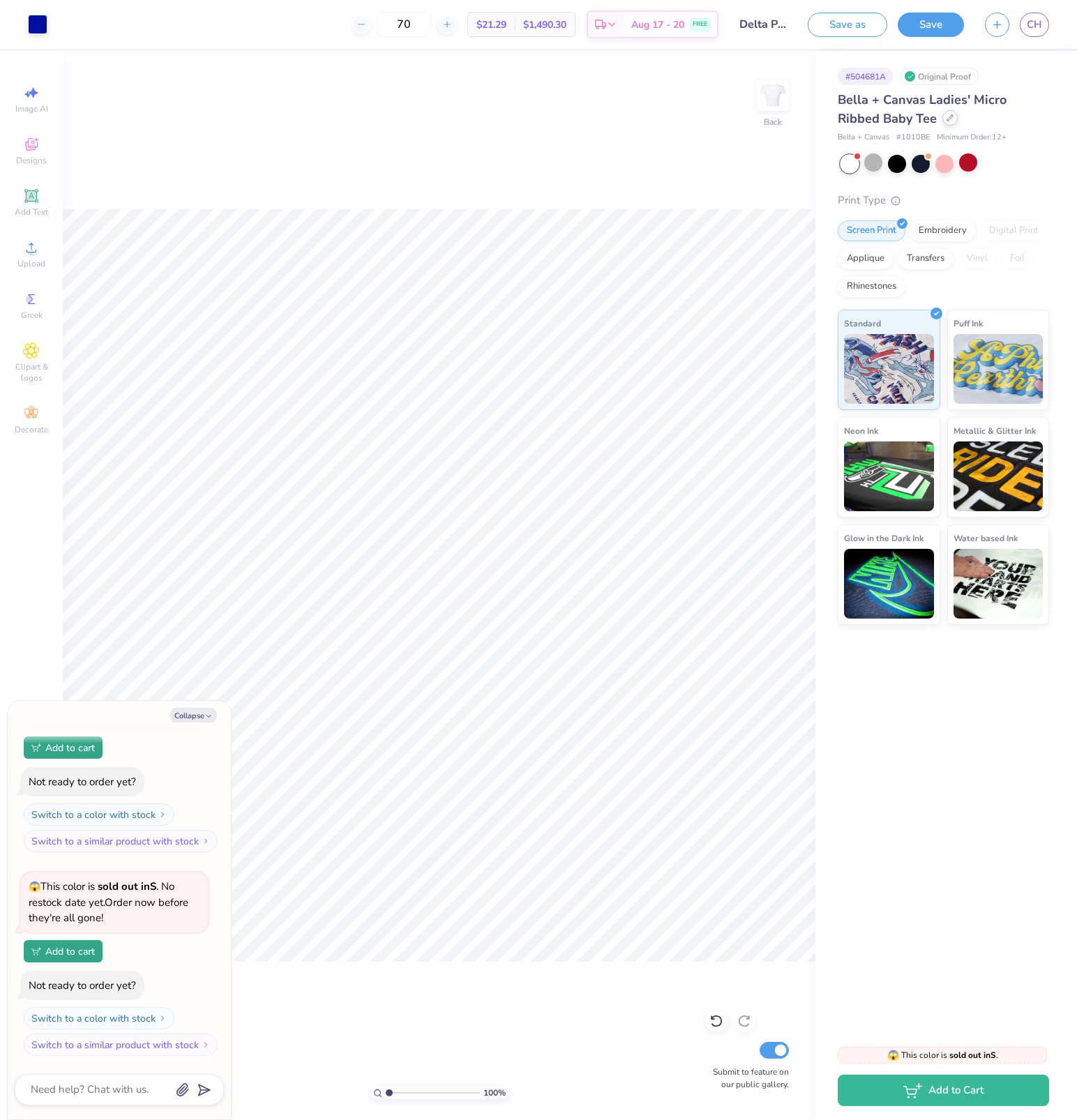 click at bounding box center (950, 118) 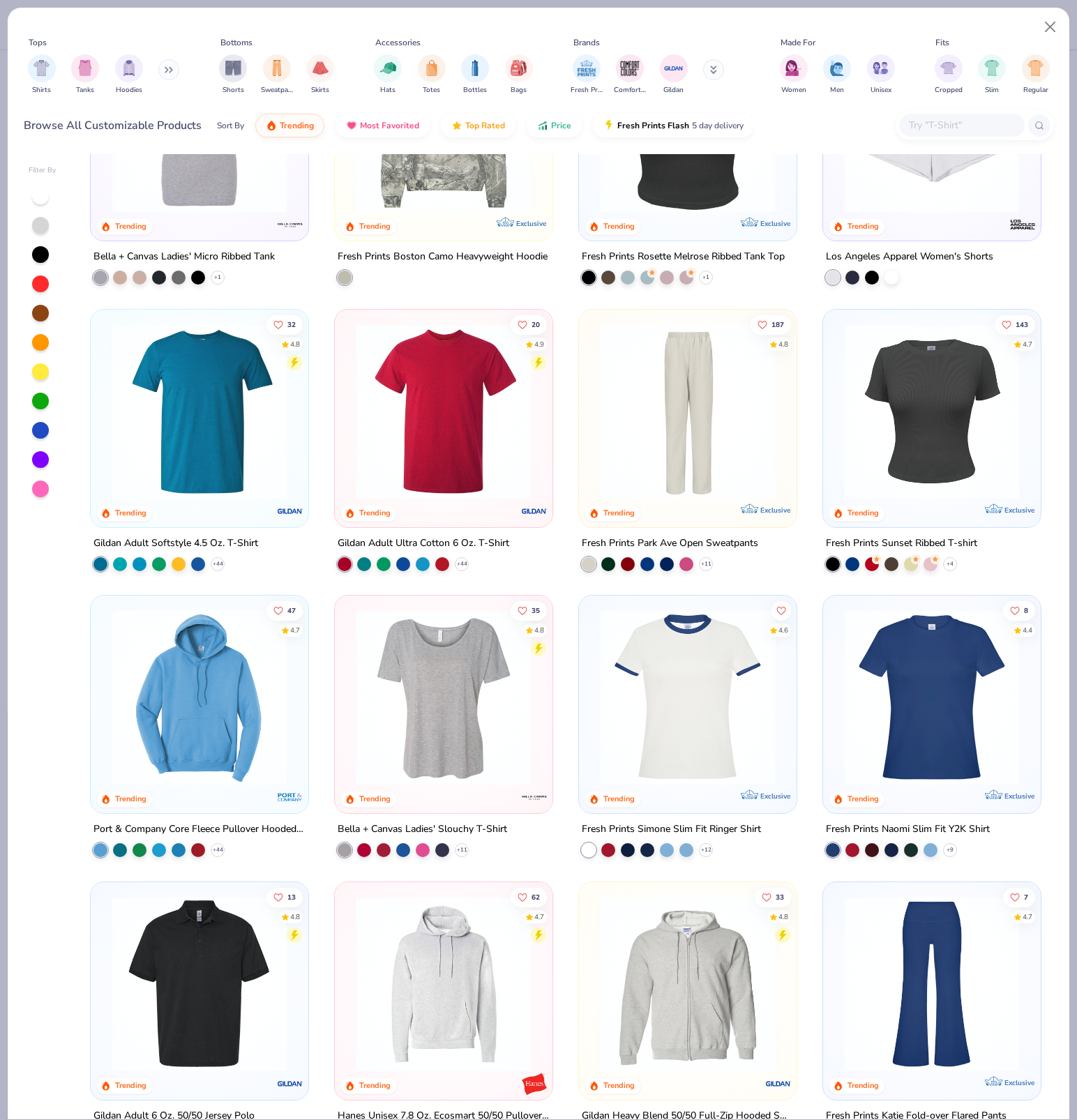 scroll, scrollTop: 2741, scrollLeft: 0, axis: vertical 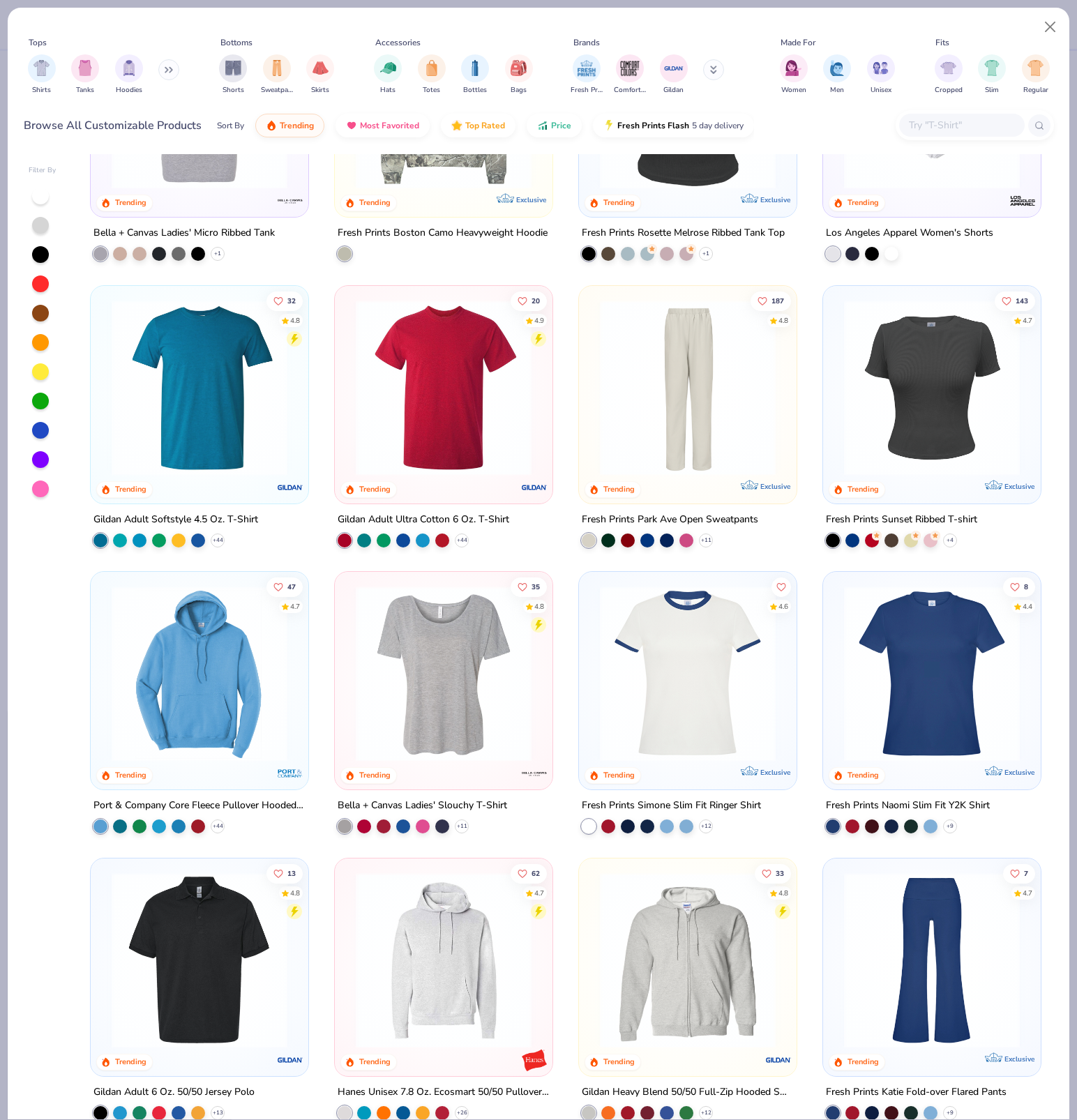 click at bounding box center (932, 387) 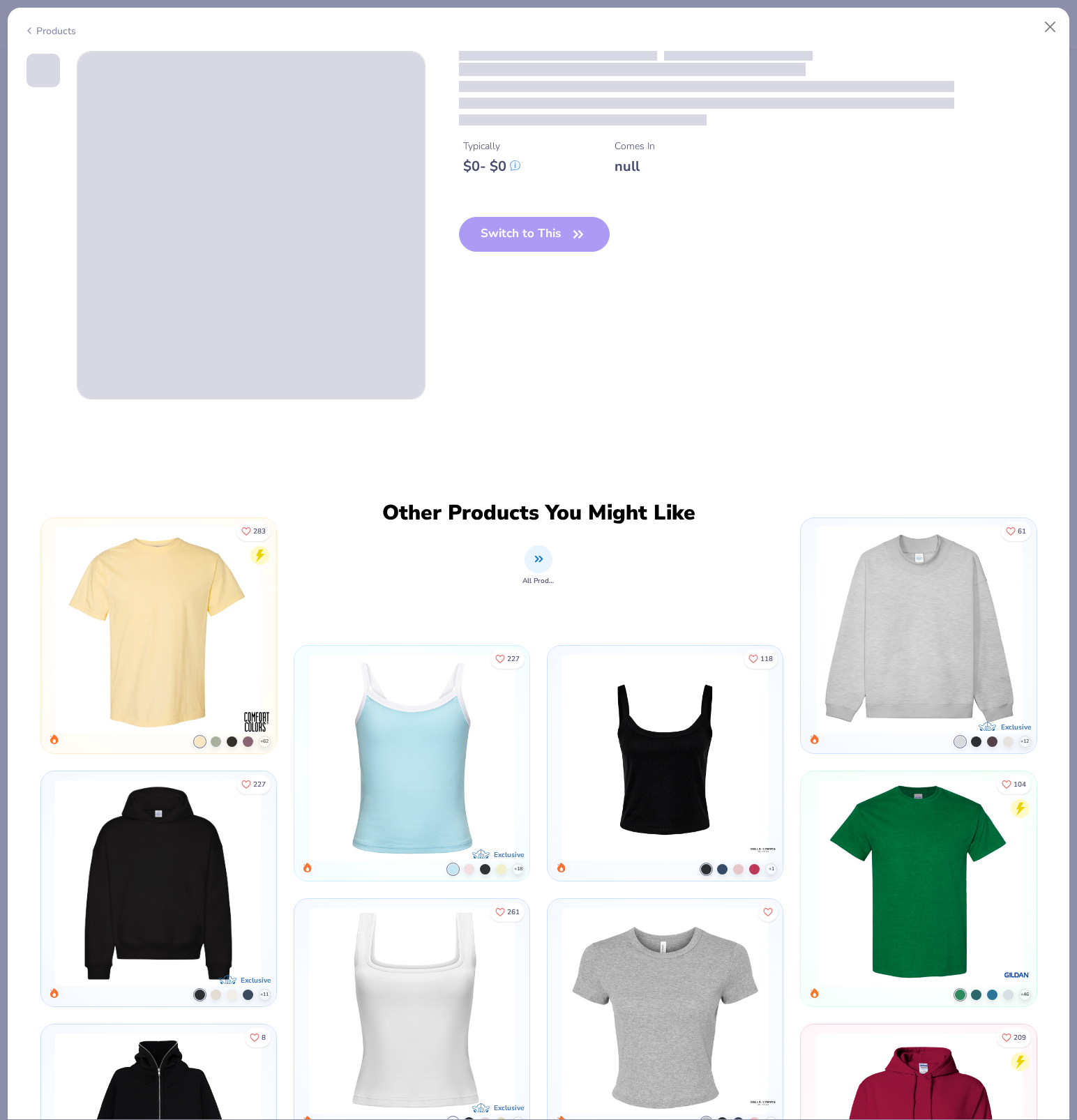 click on "Typically   $ 0  - $ 0   Comes In null   Switch to This" at bounding box center [756, 162] 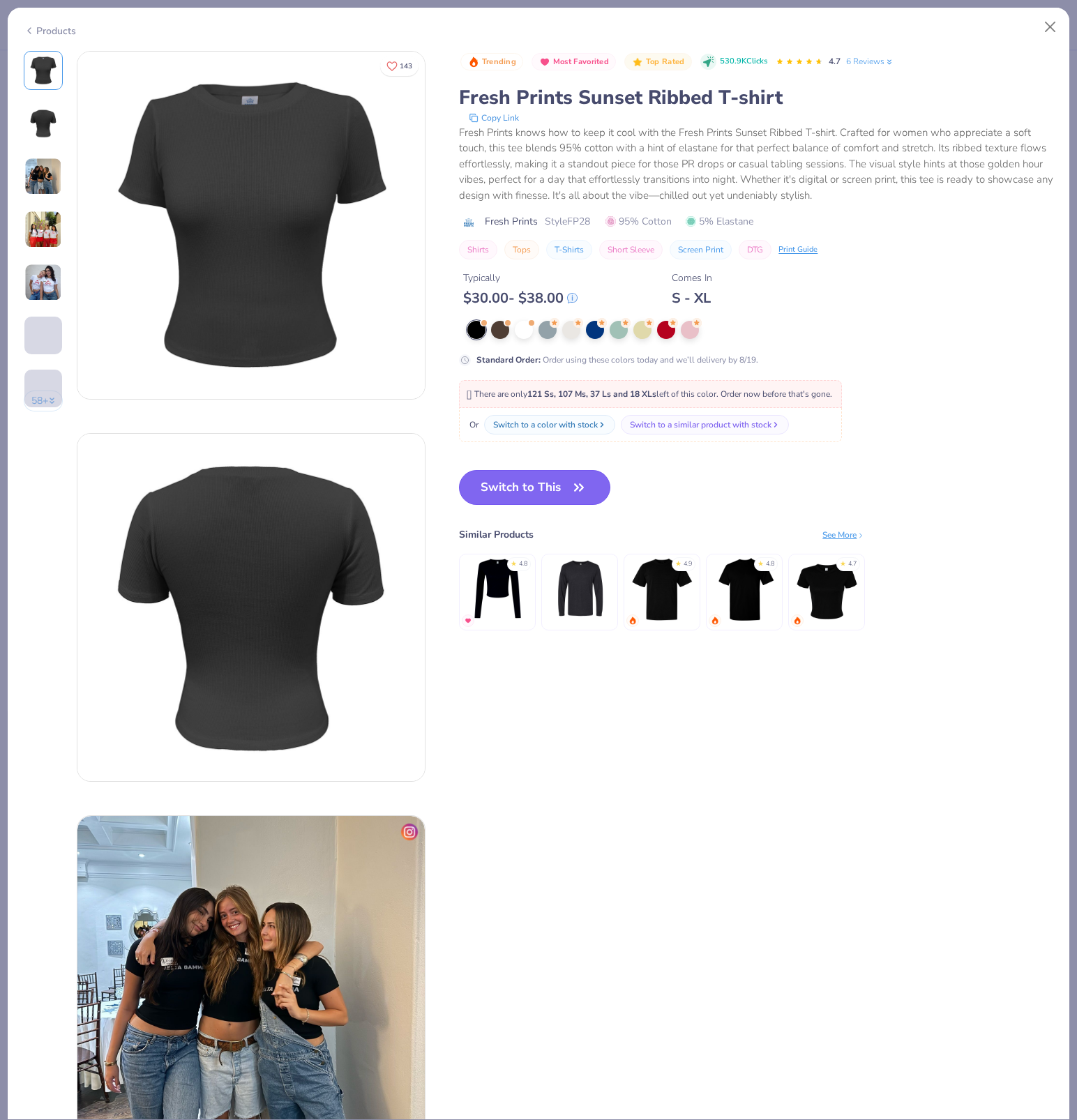 click on "Switch to This" at bounding box center (534, 487) 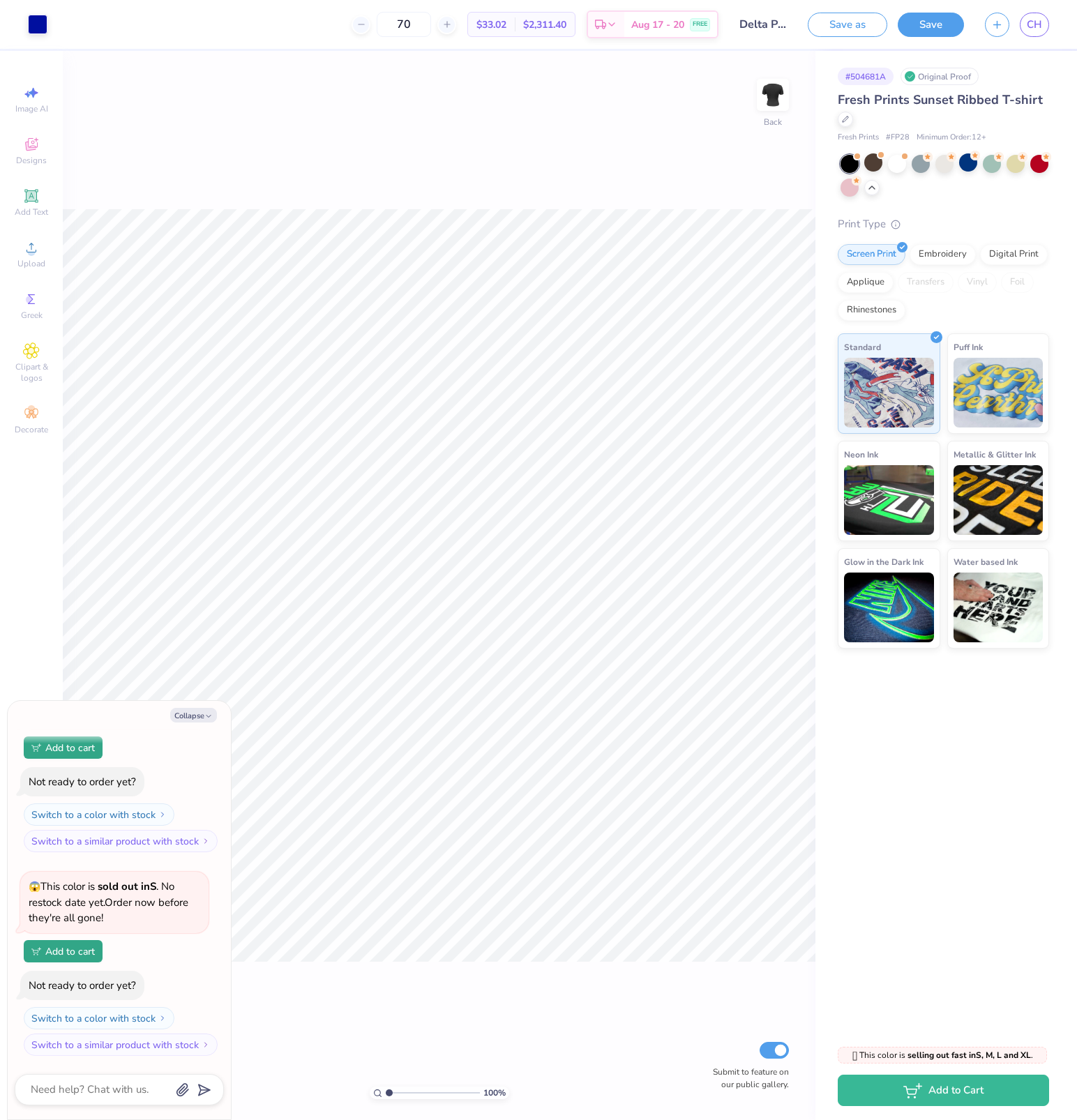 click on "Fresh Prints Sunset Ribbed T-shirt" at bounding box center (943, 109) 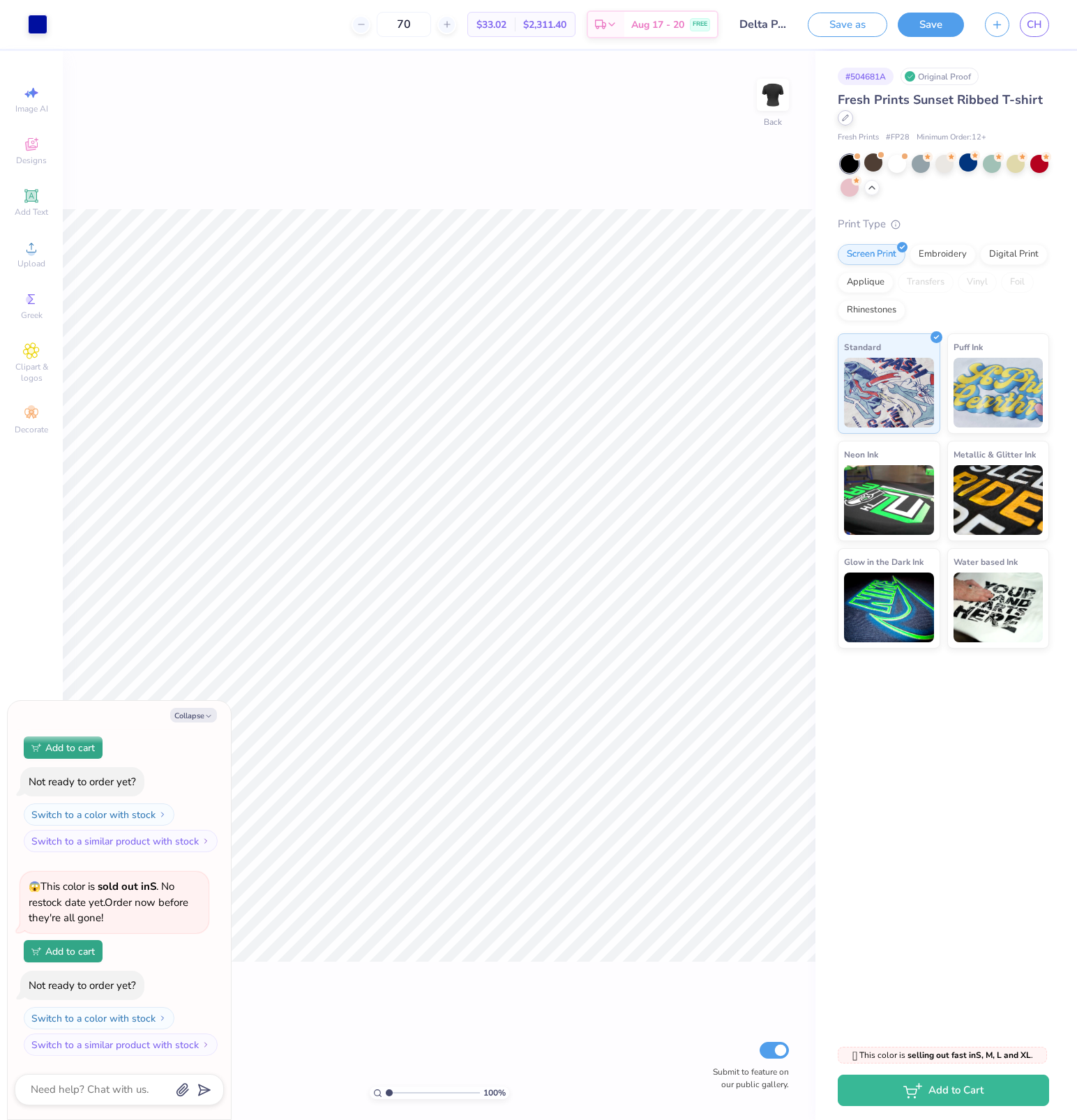 click at bounding box center [845, 118] 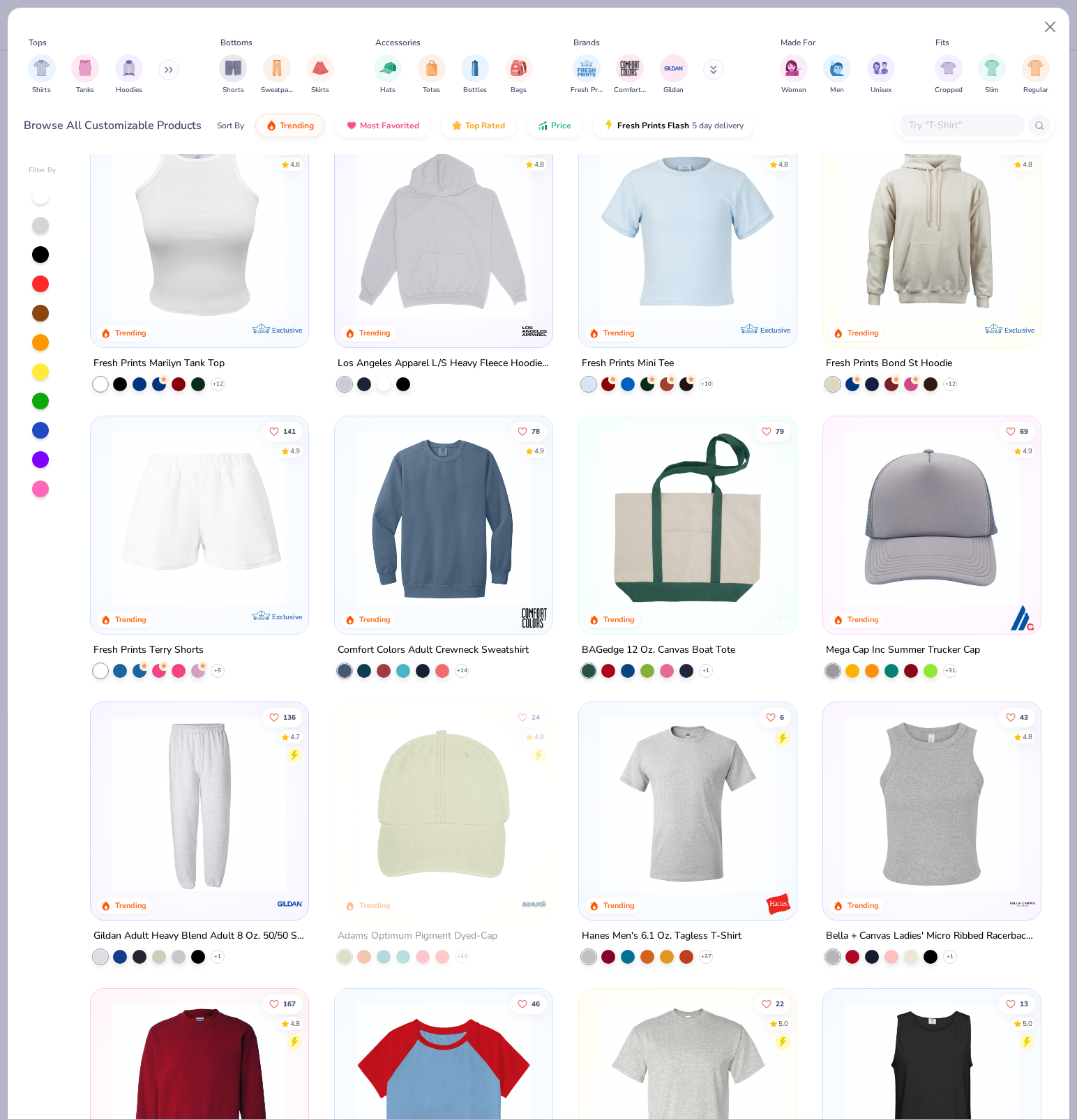 scroll, scrollTop: 1463, scrollLeft: 0, axis: vertical 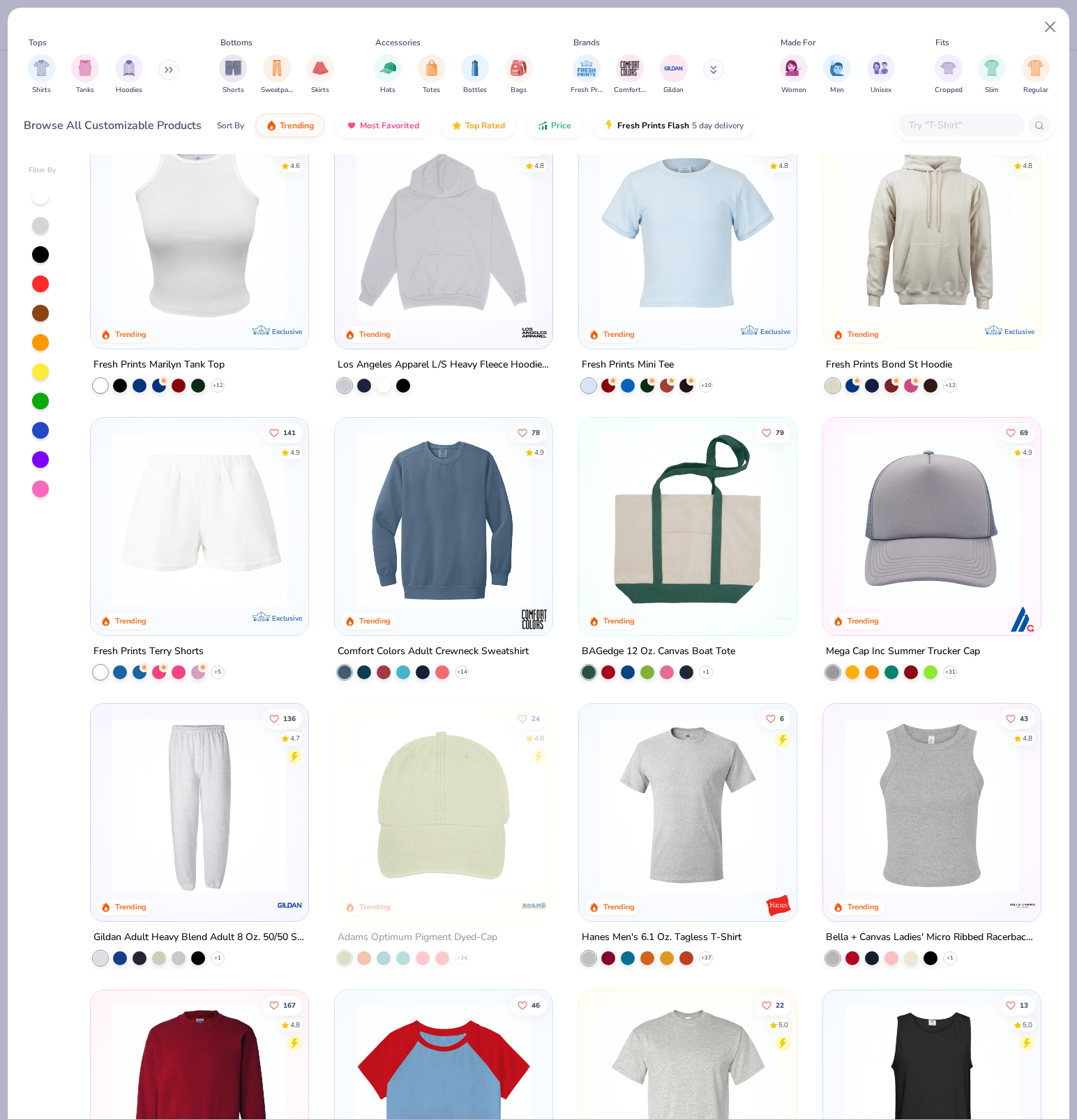 click at bounding box center [688, 233] 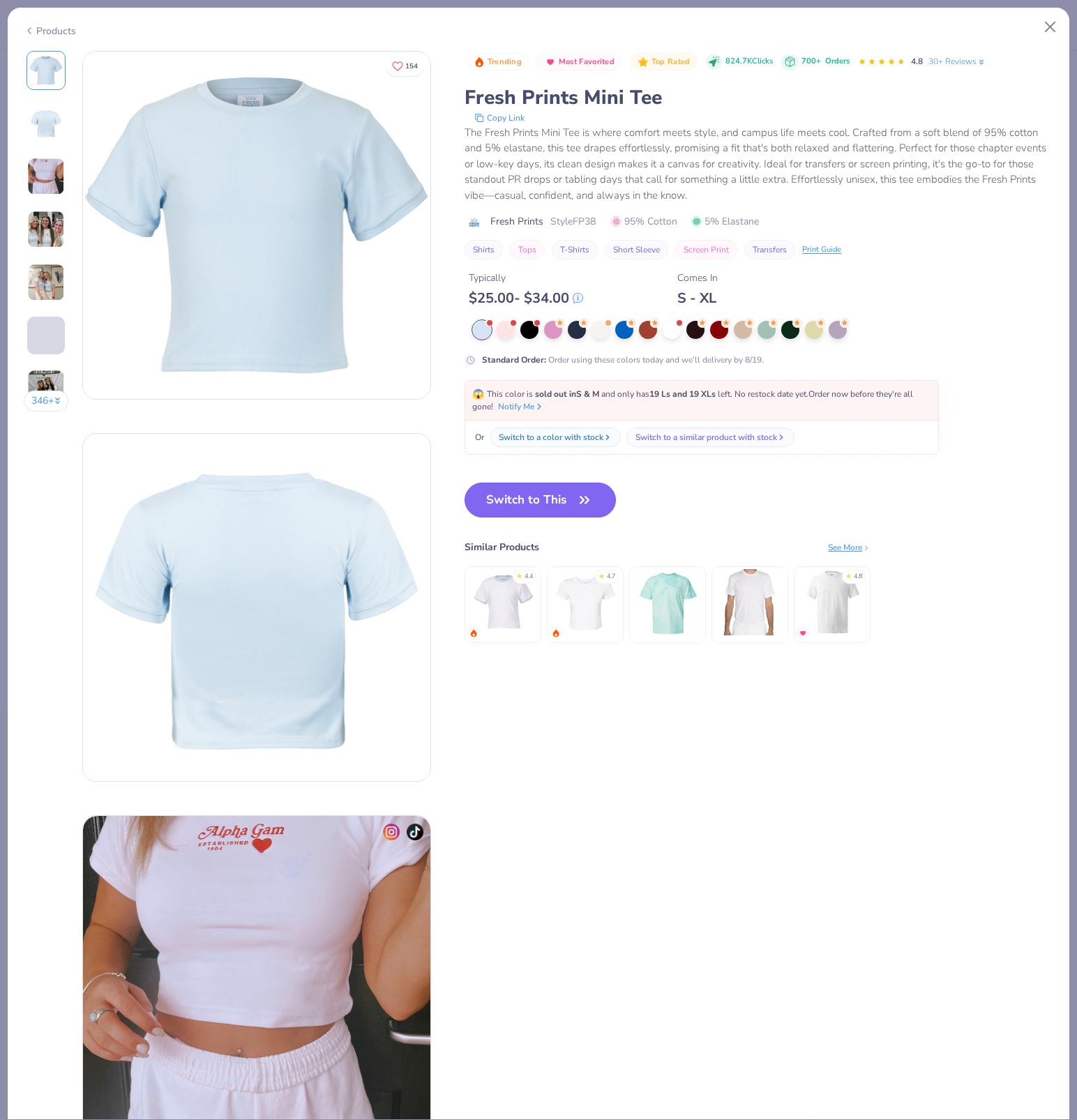 click on "Switch to This" at bounding box center [540, 500] 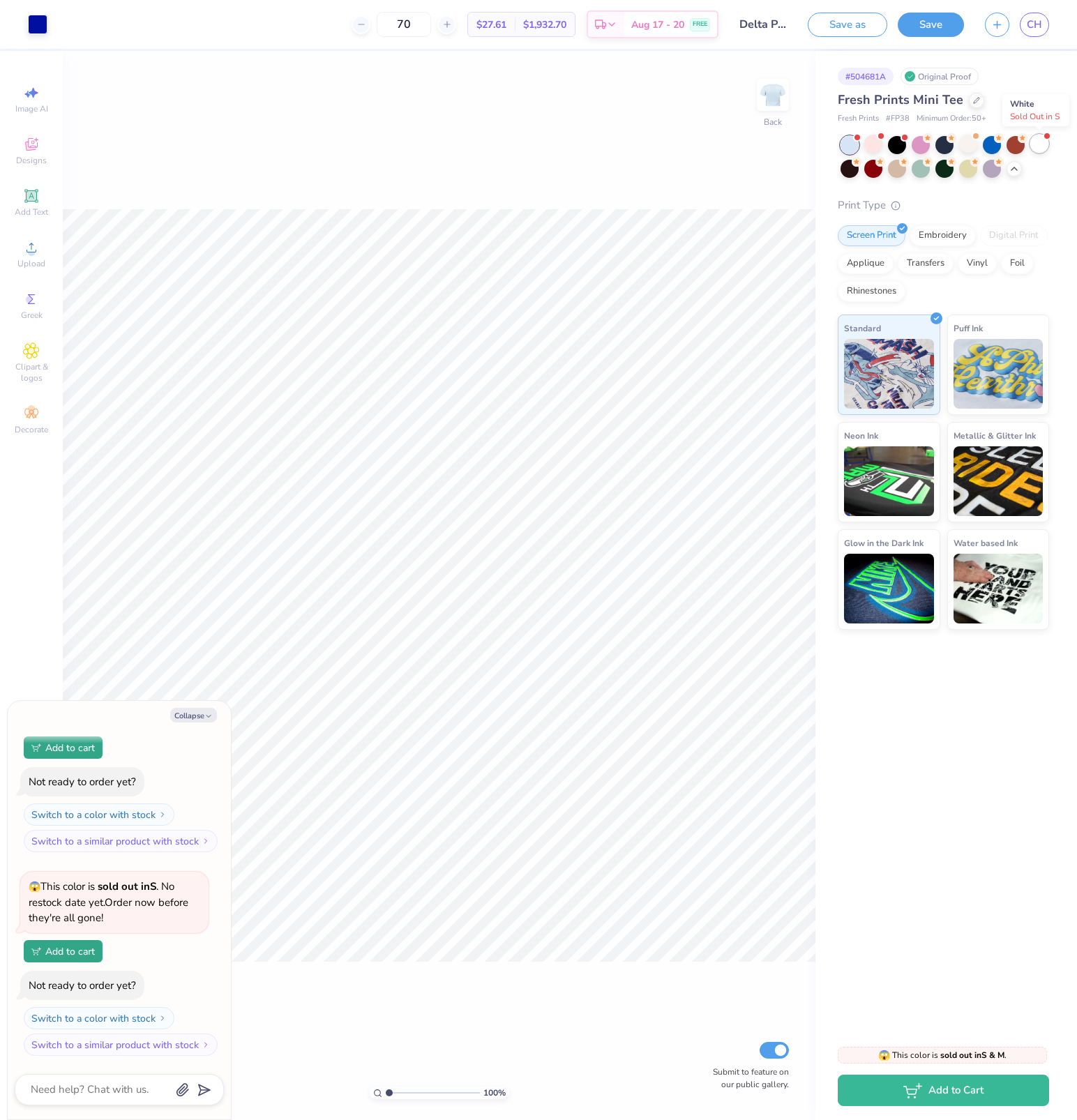 click at bounding box center [1047, 136] 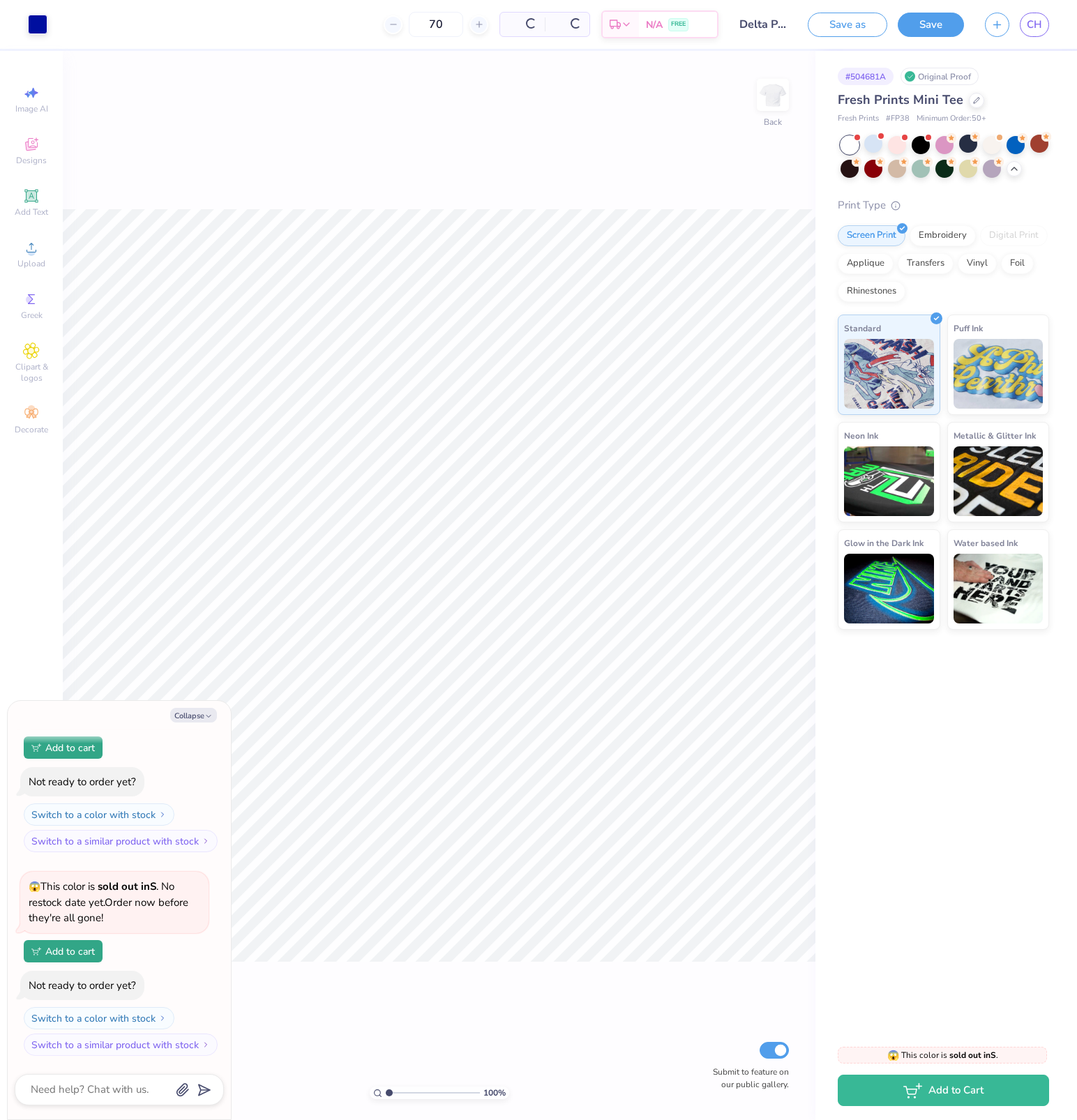 scroll, scrollTop: 934, scrollLeft: 0, axis: vertical 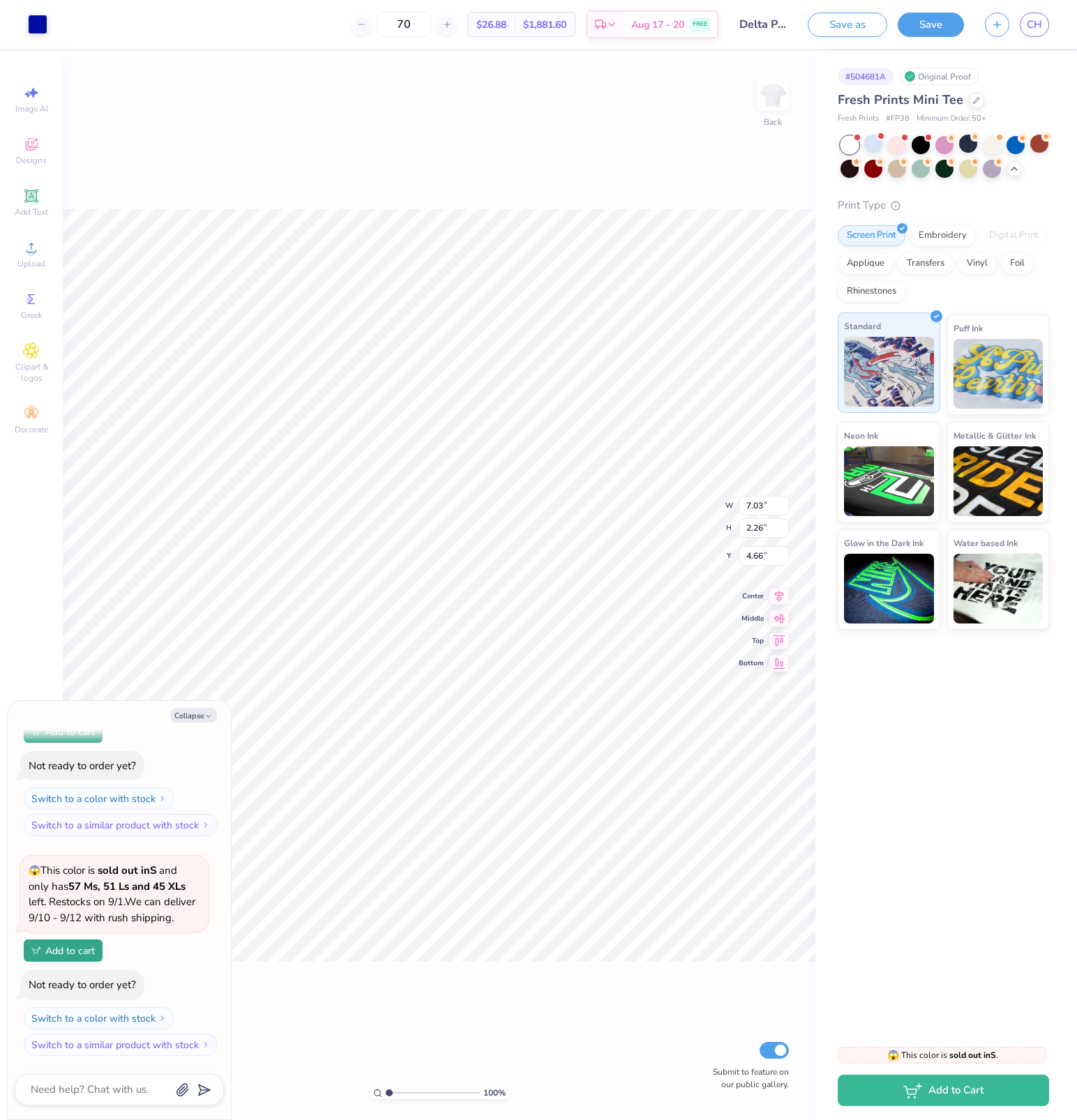 type on "x" 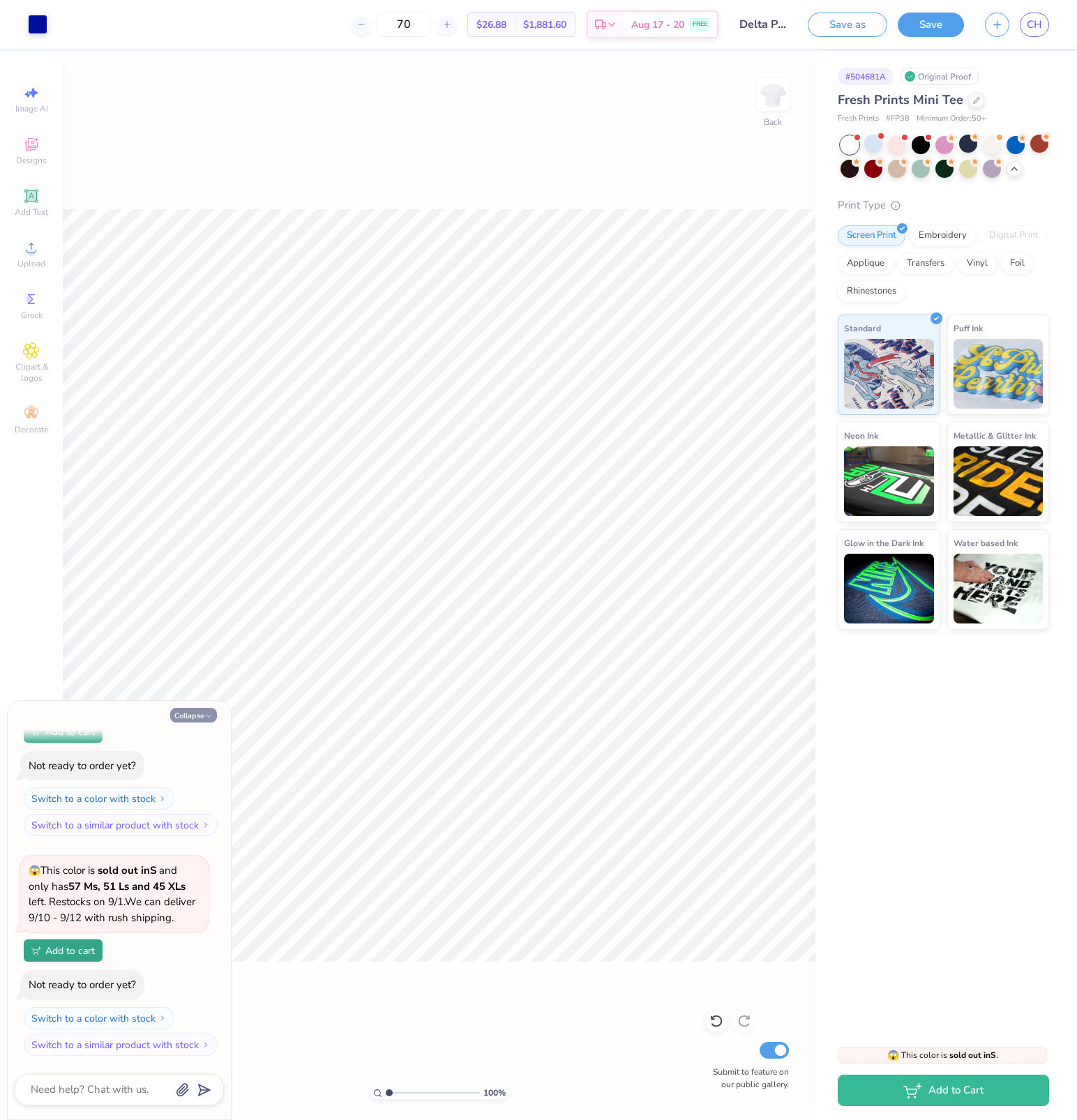click on "Collapse" at bounding box center (193, 715) 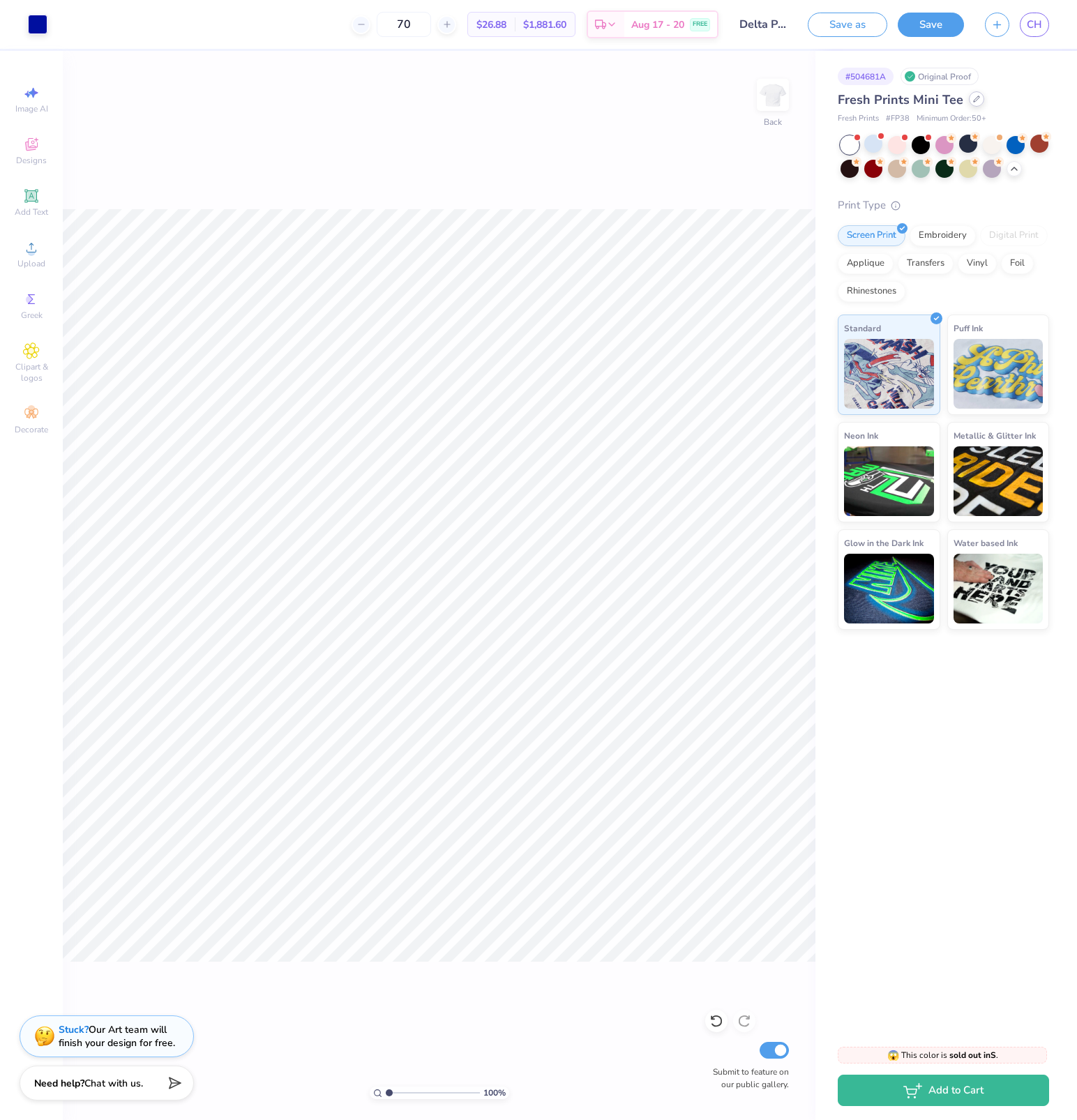 click at bounding box center [977, 99] 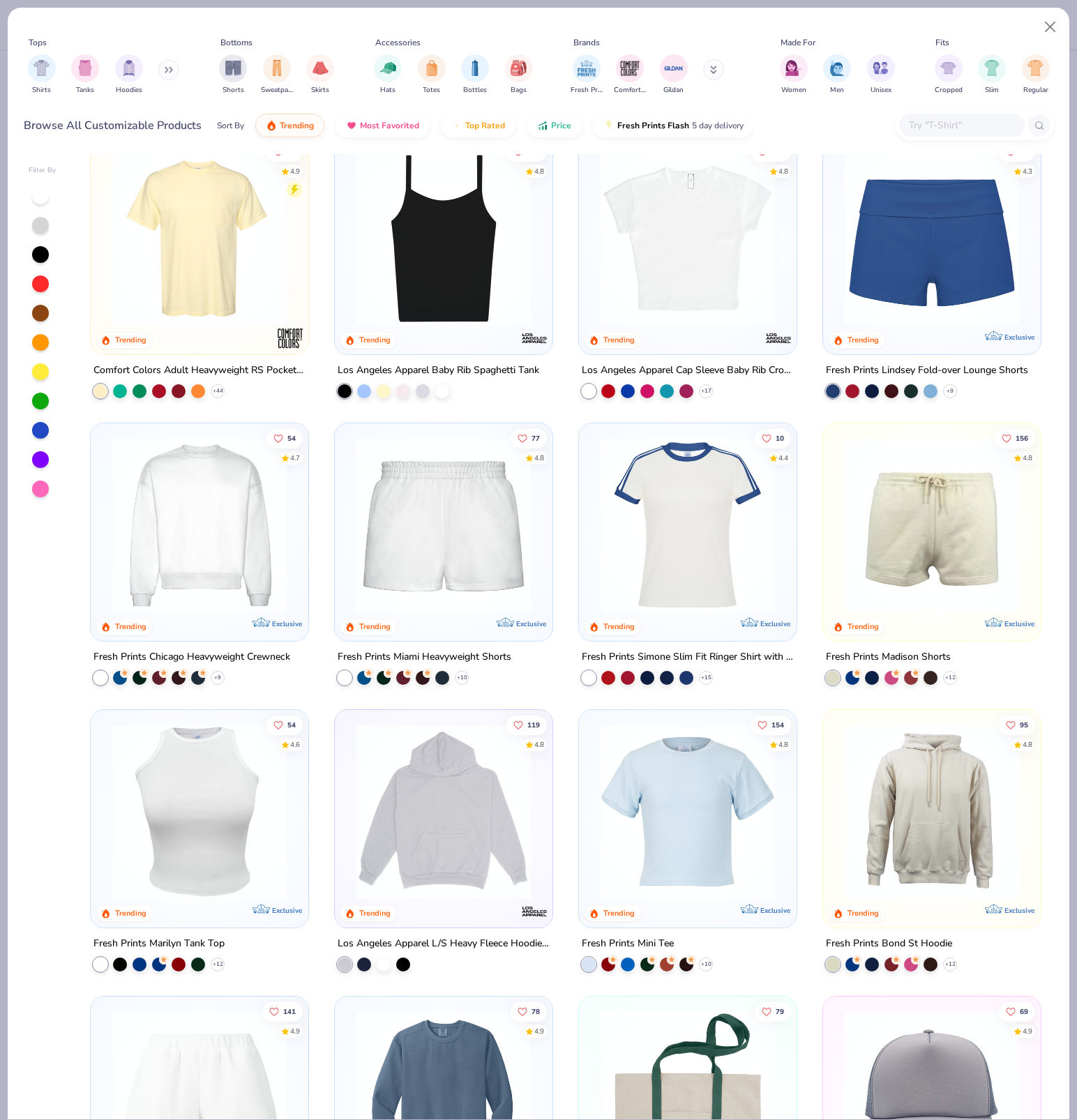 scroll, scrollTop: 877, scrollLeft: 0, axis: vertical 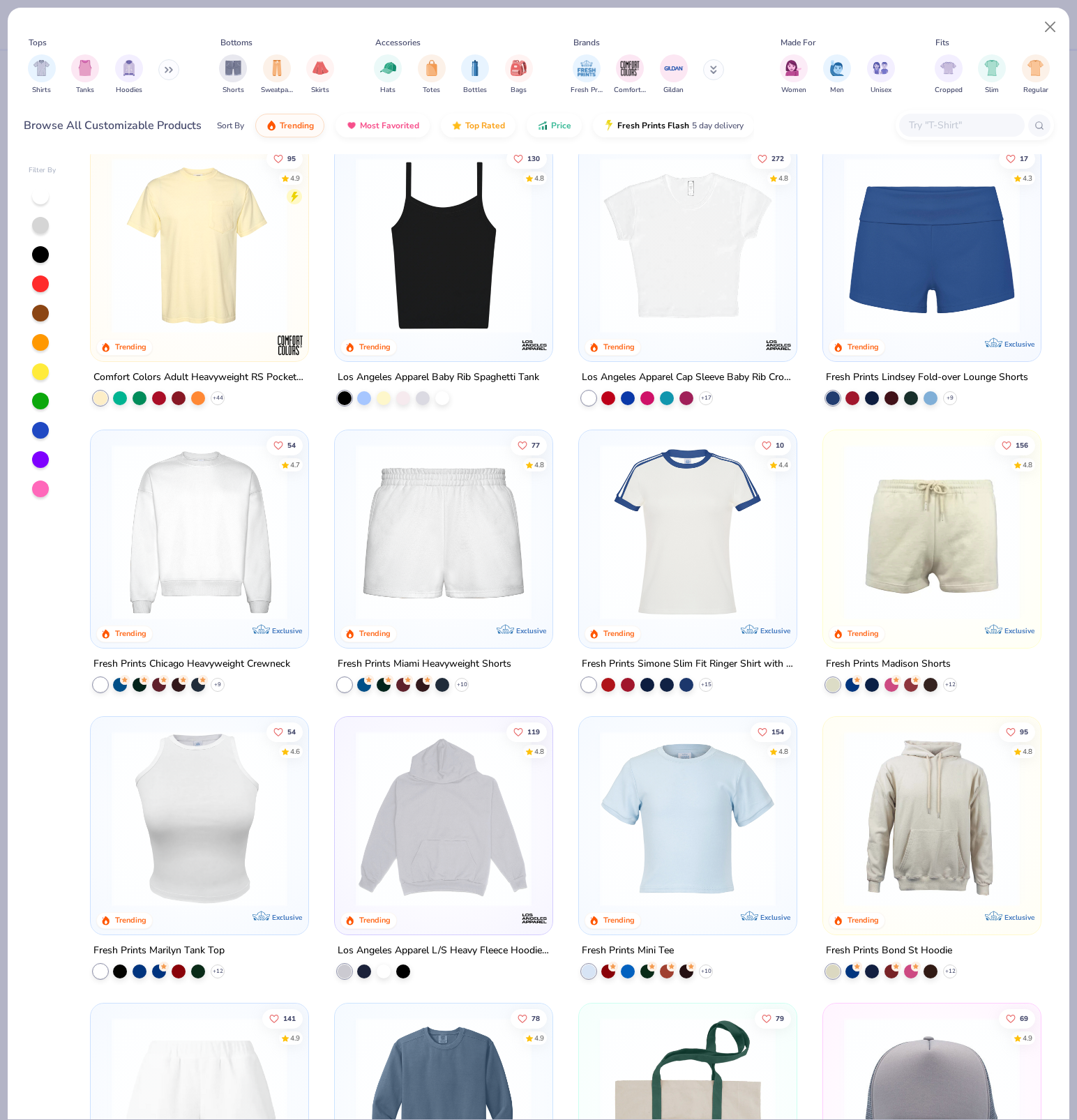 click at bounding box center [688, 245] 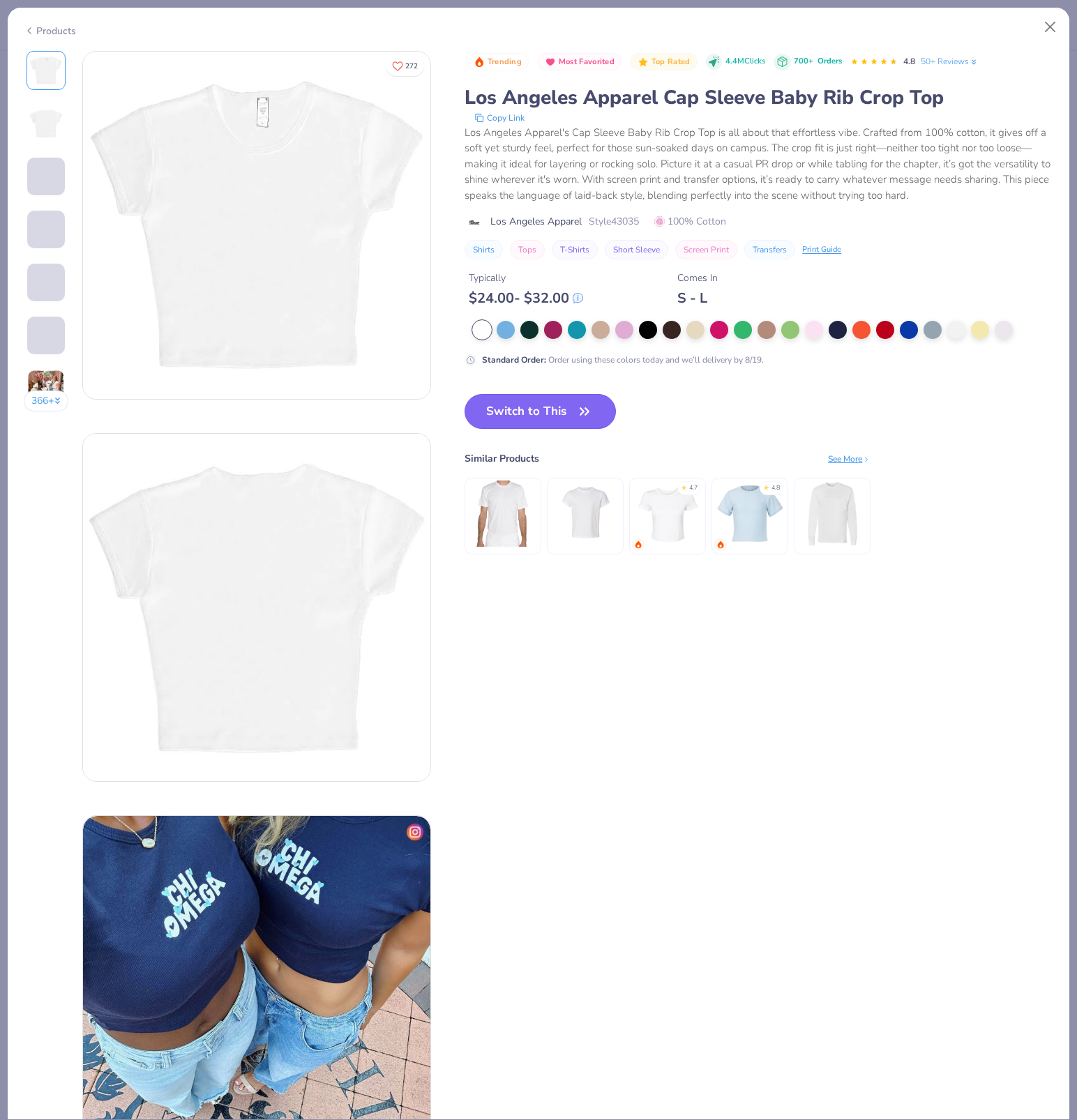 click on "Switch to This" at bounding box center (540, 411) 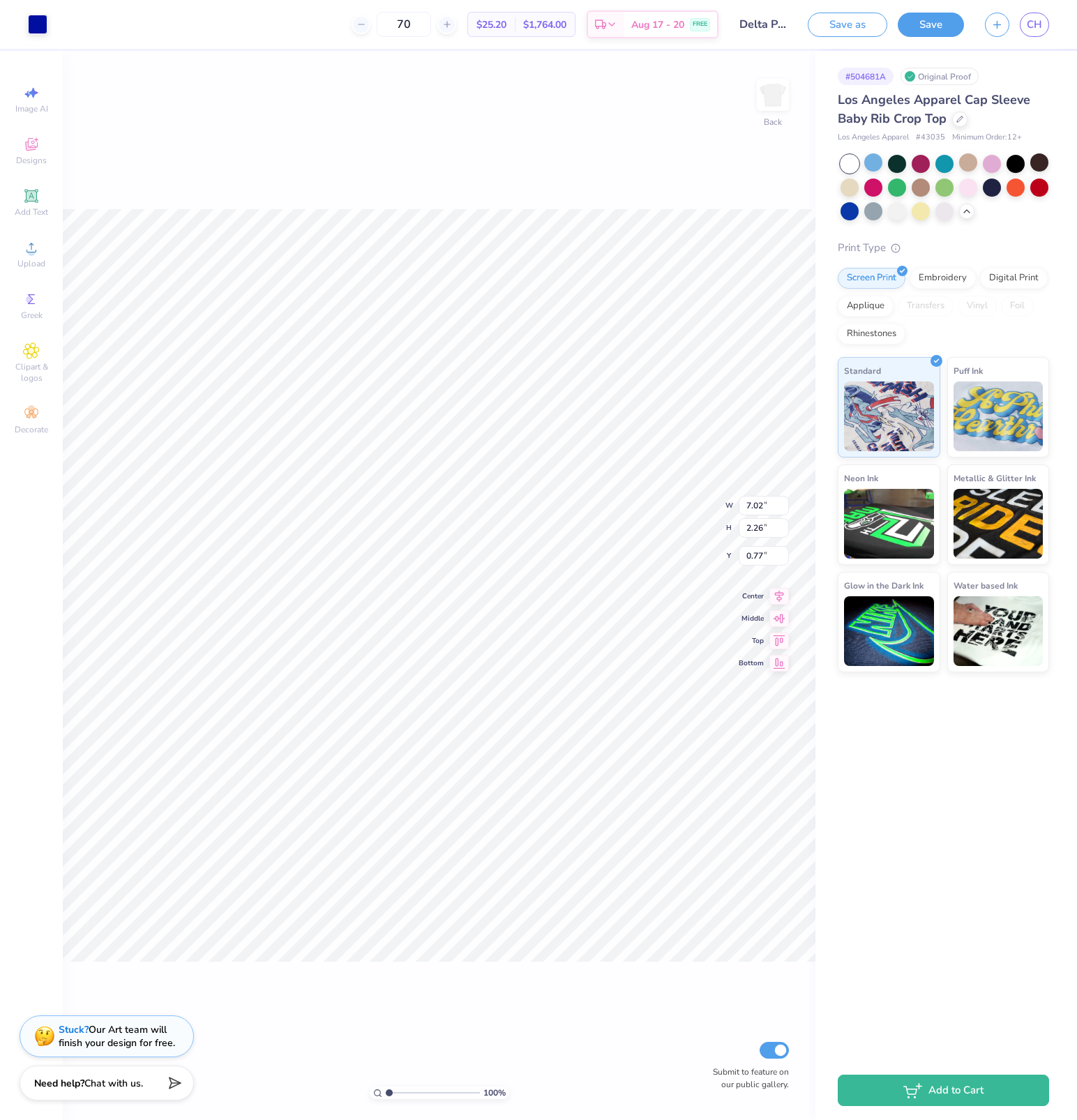 type on "3.00" 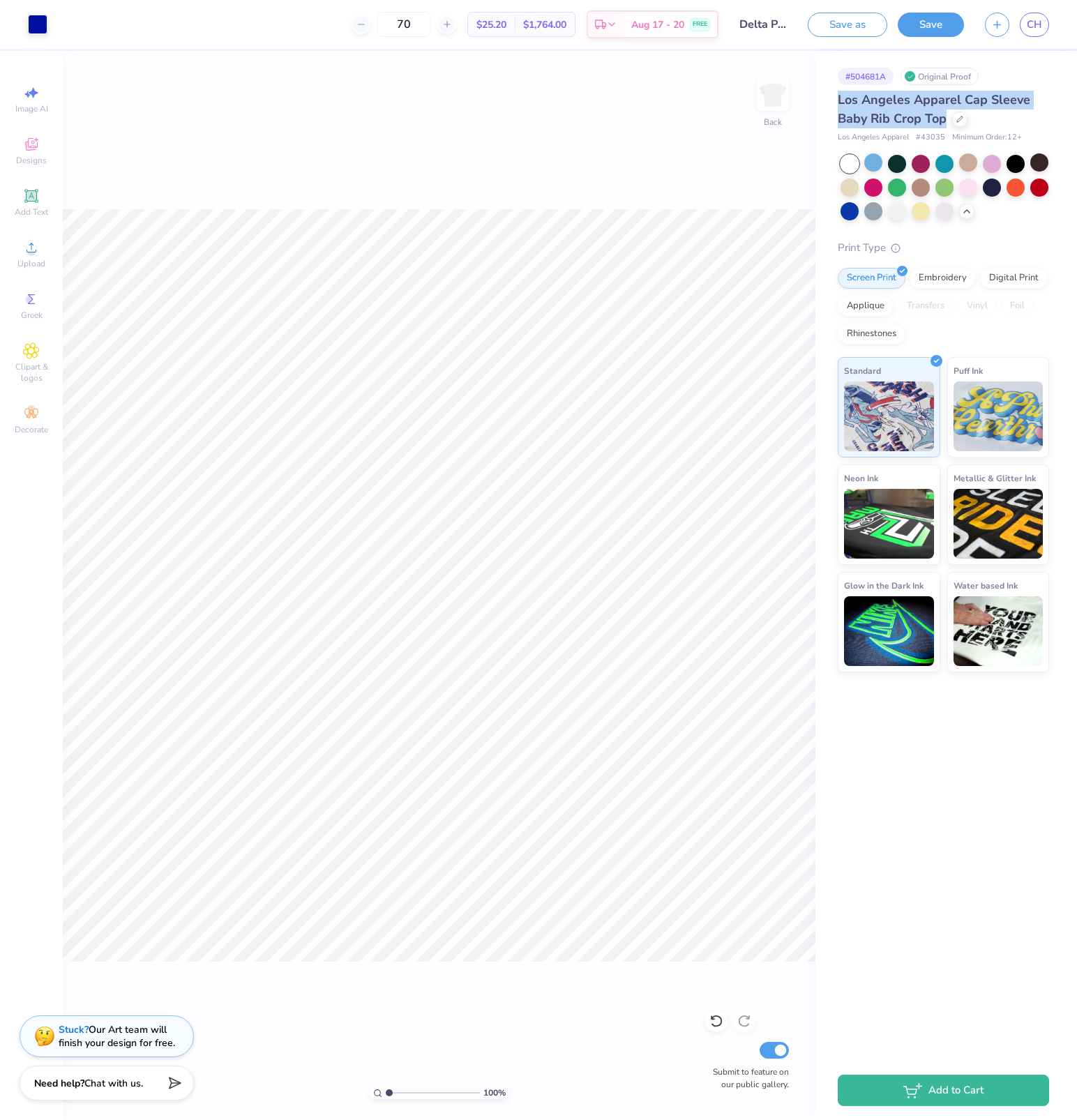 drag, startPoint x: 838, startPoint y: 98, endPoint x: 947, endPoint y: 123, distance: 111.83023 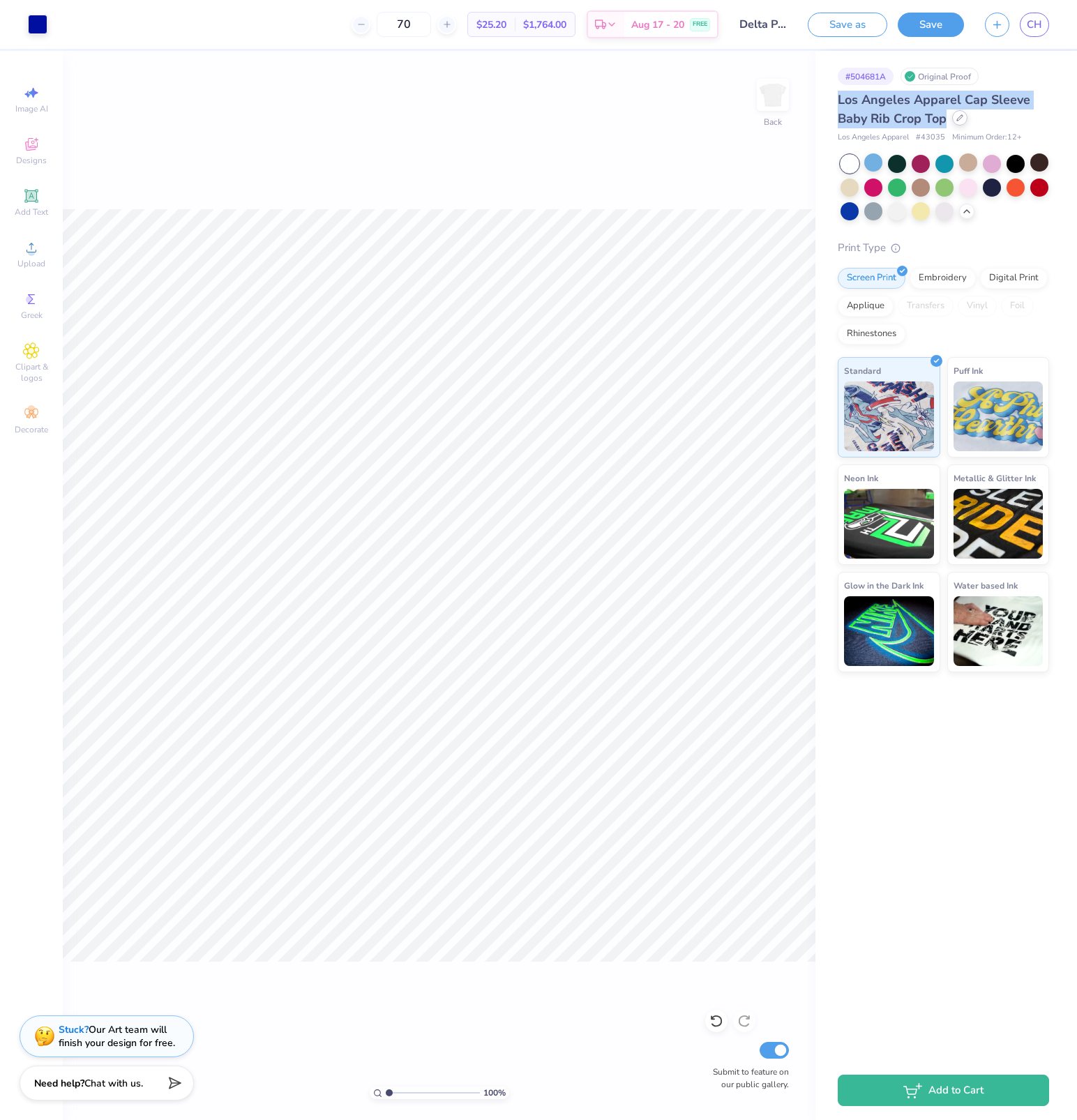 click at bounding box center (960, 118) 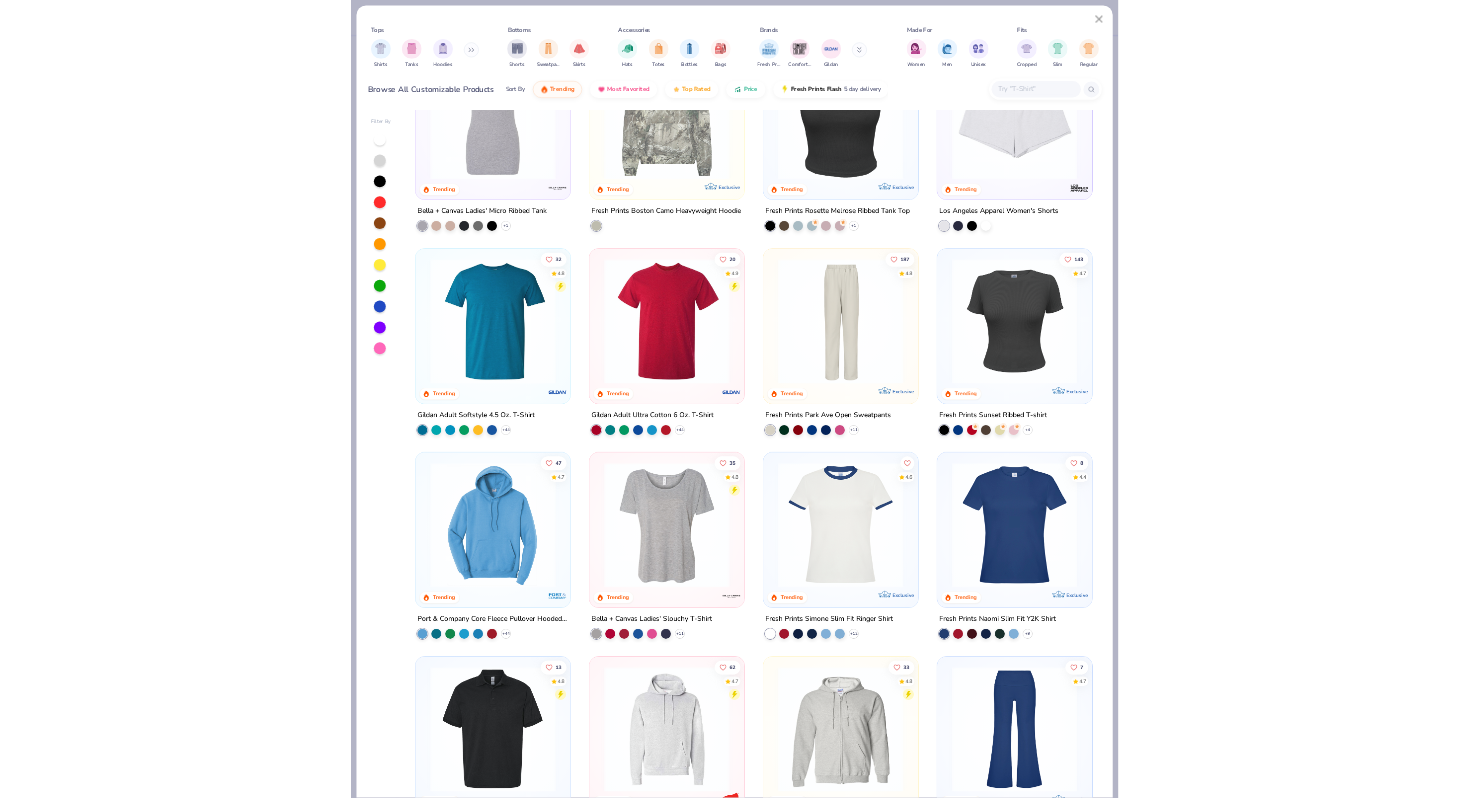 scroll, scrollTop: 3848, scrollLeft: 0, axis: vertical 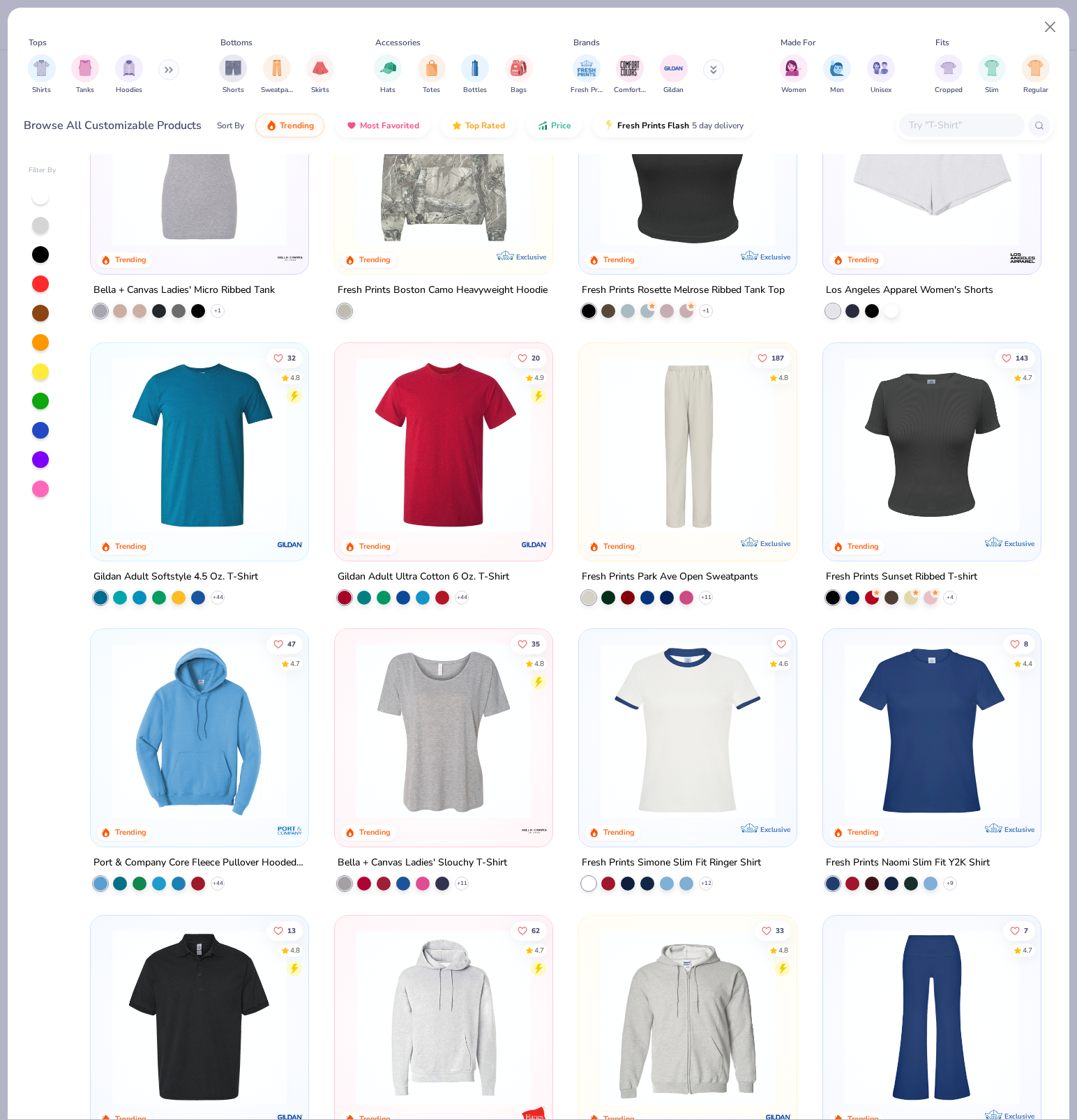 click at bounding box center [961, 125] 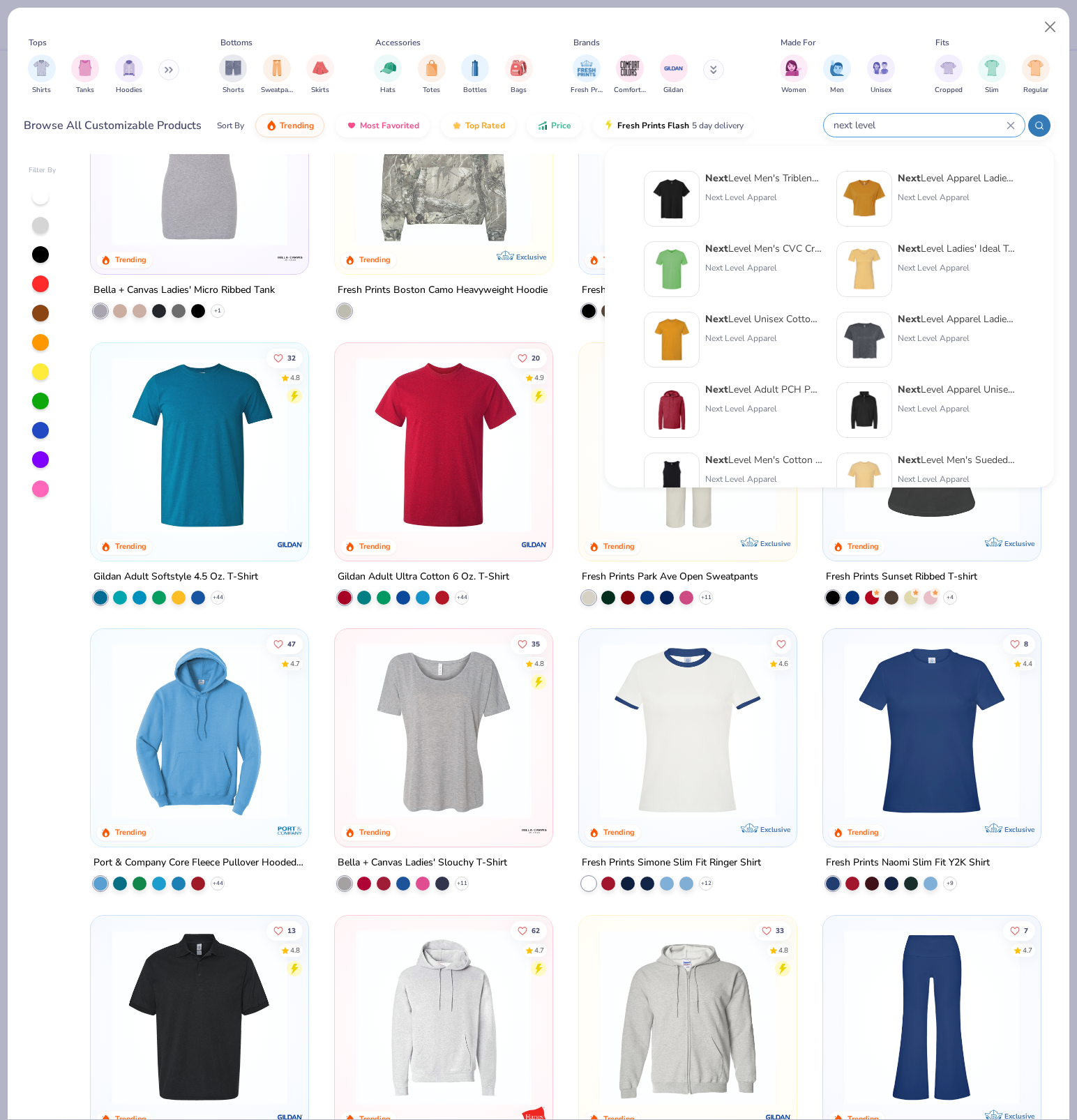 type on "next level" 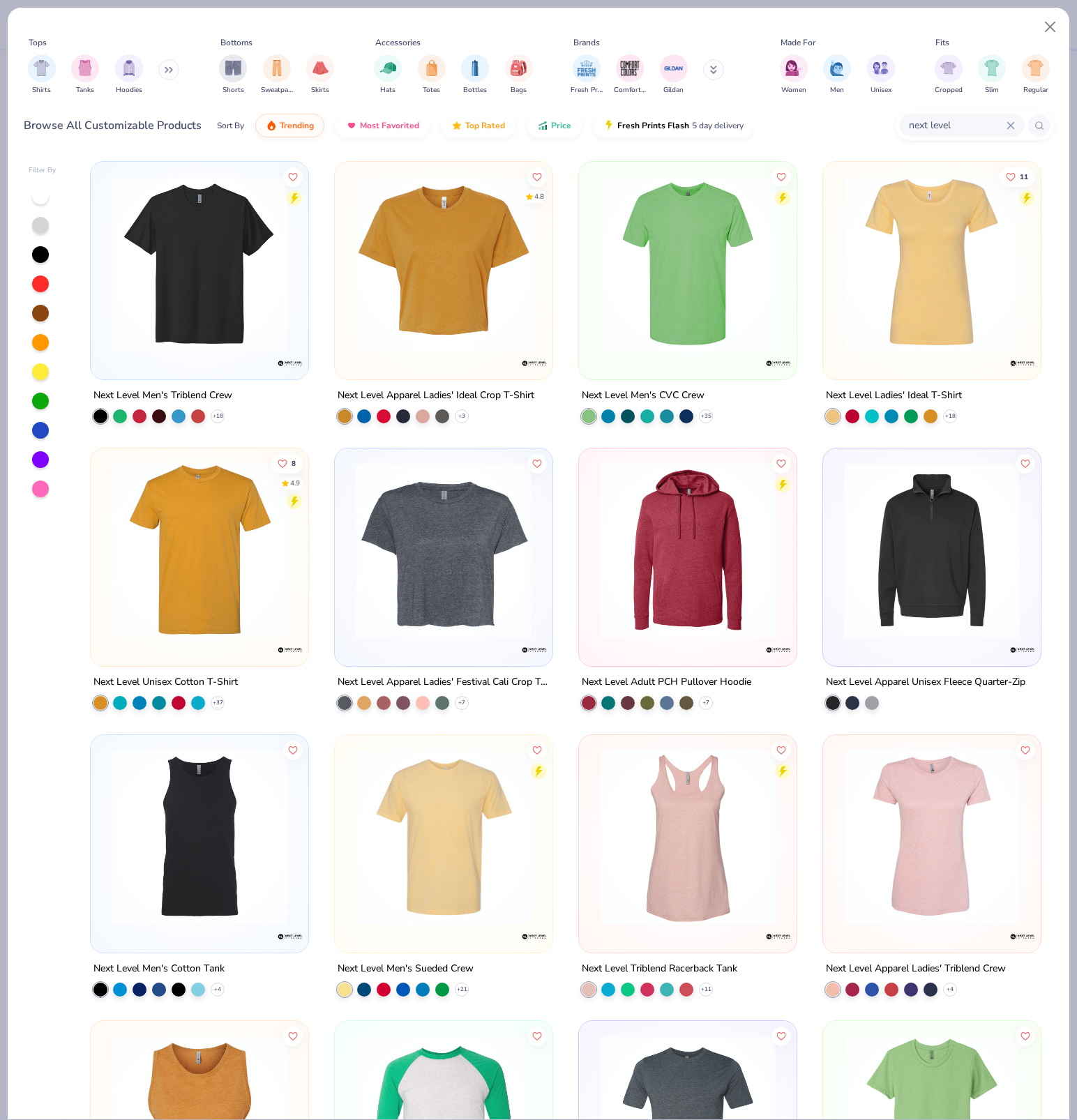 click at bounding box center [444, 264] 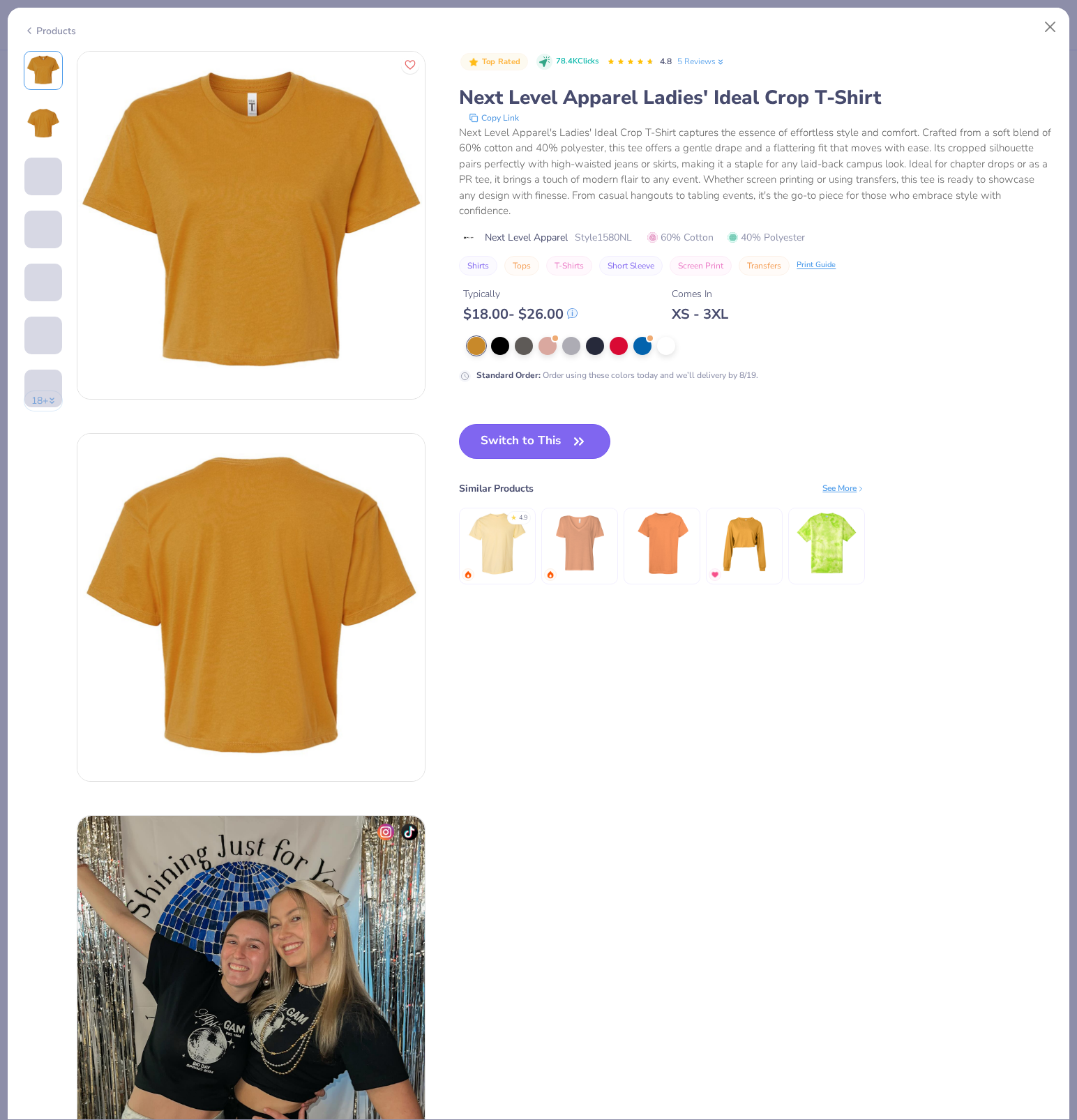 click on "Switch to This" at bounding box center (534, 441) 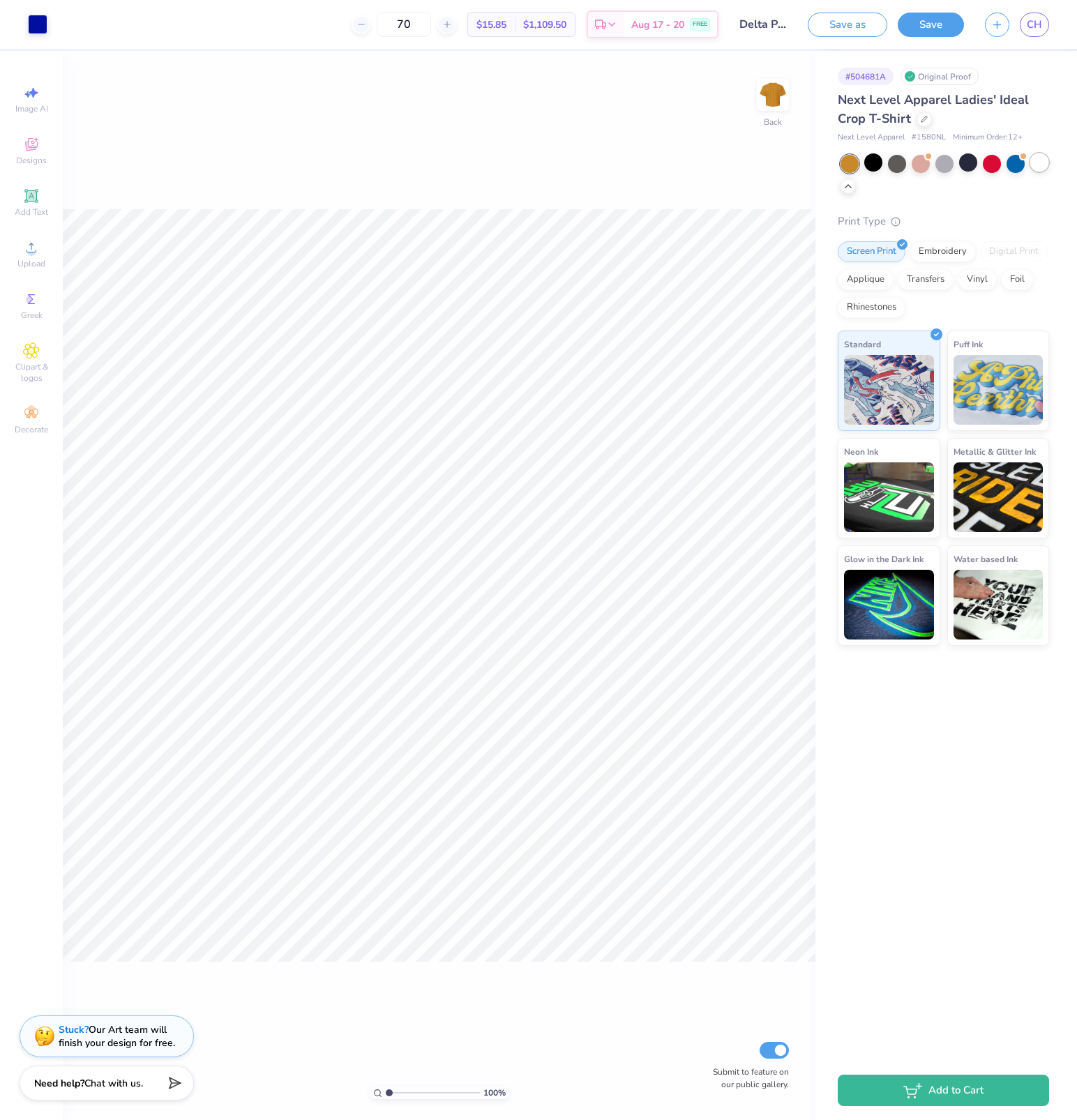 click at bounding box center [1039, 162] 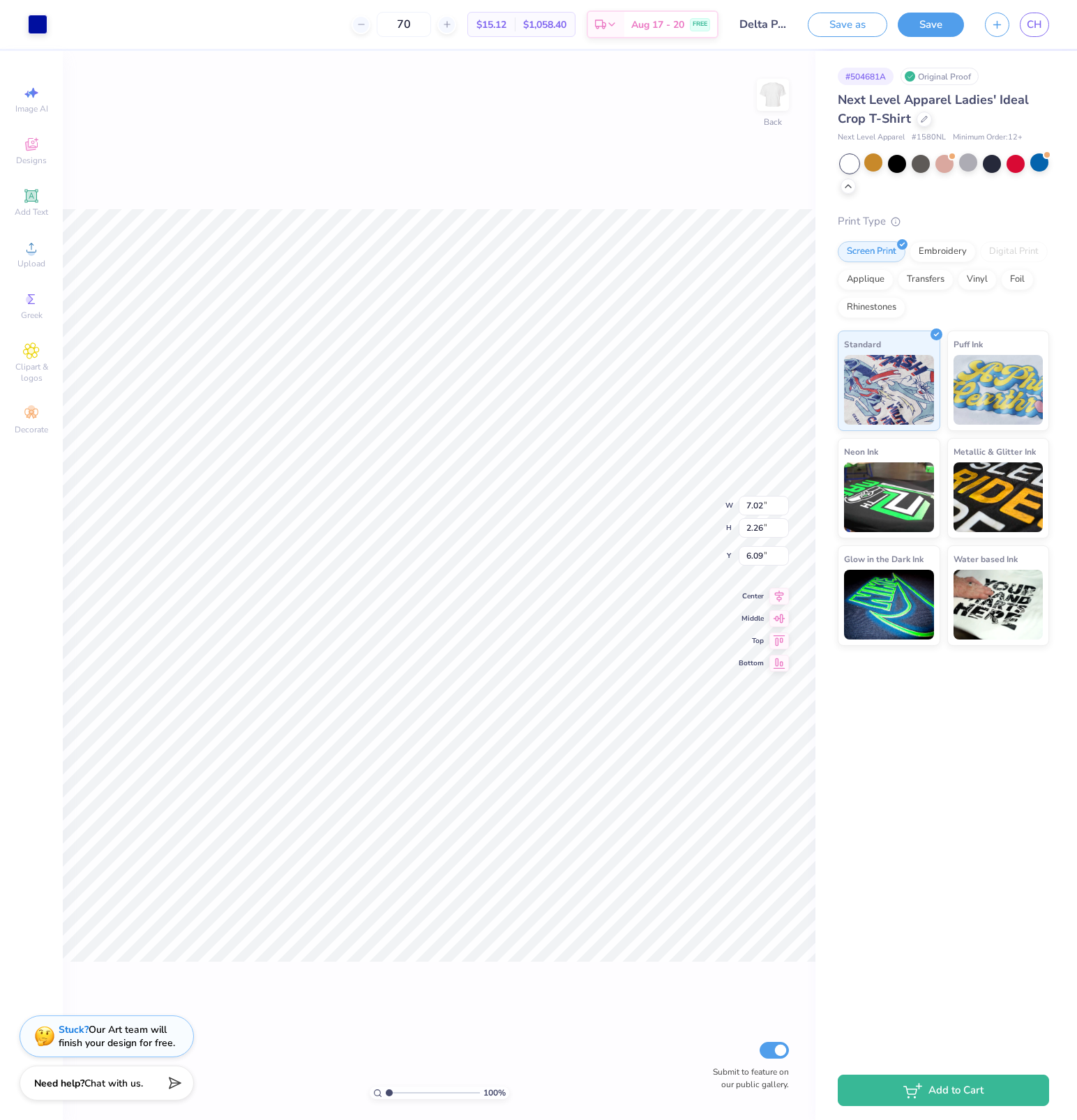 type on "3.59" 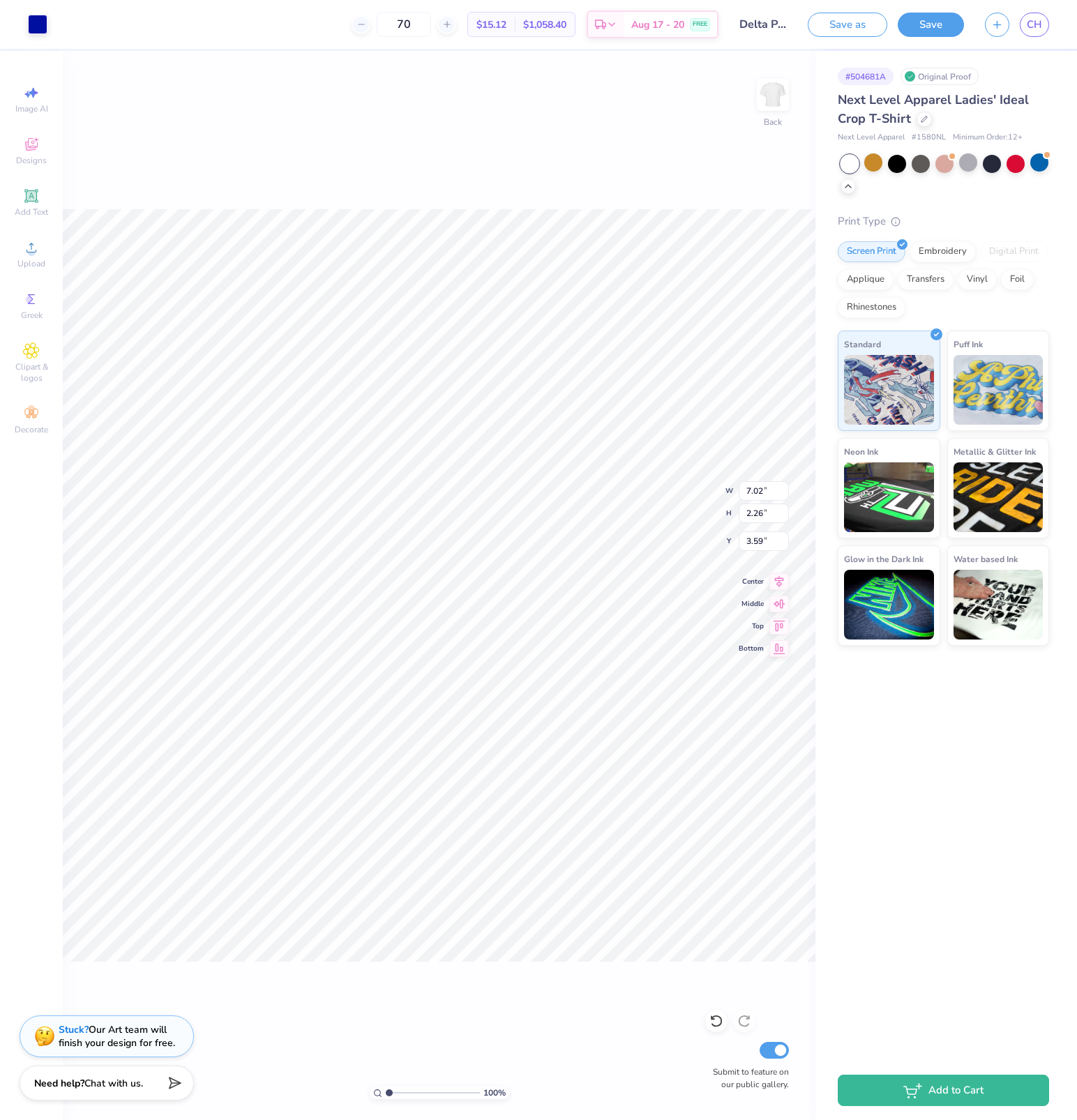 type on "8.44" 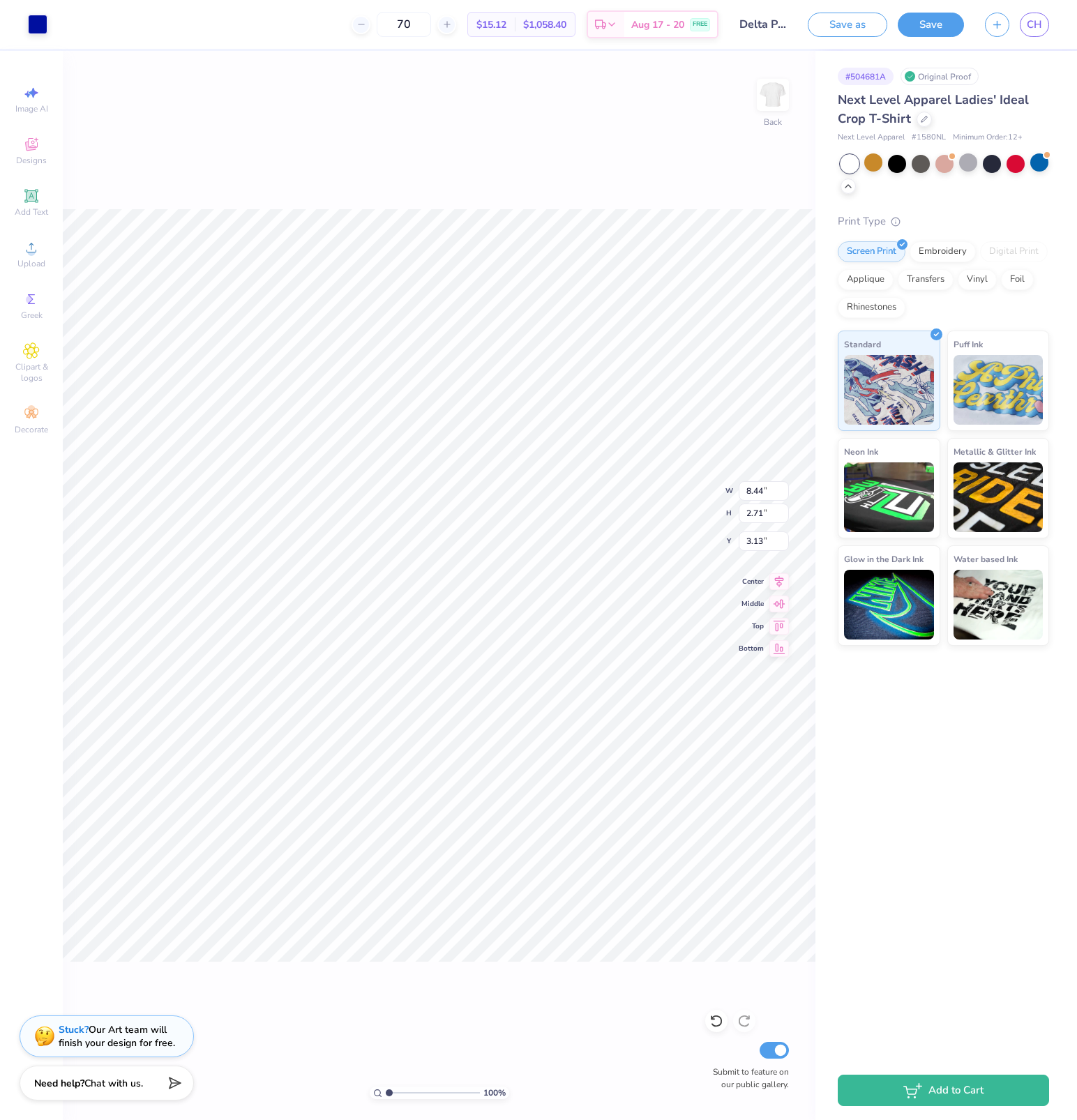 type on "3.21" 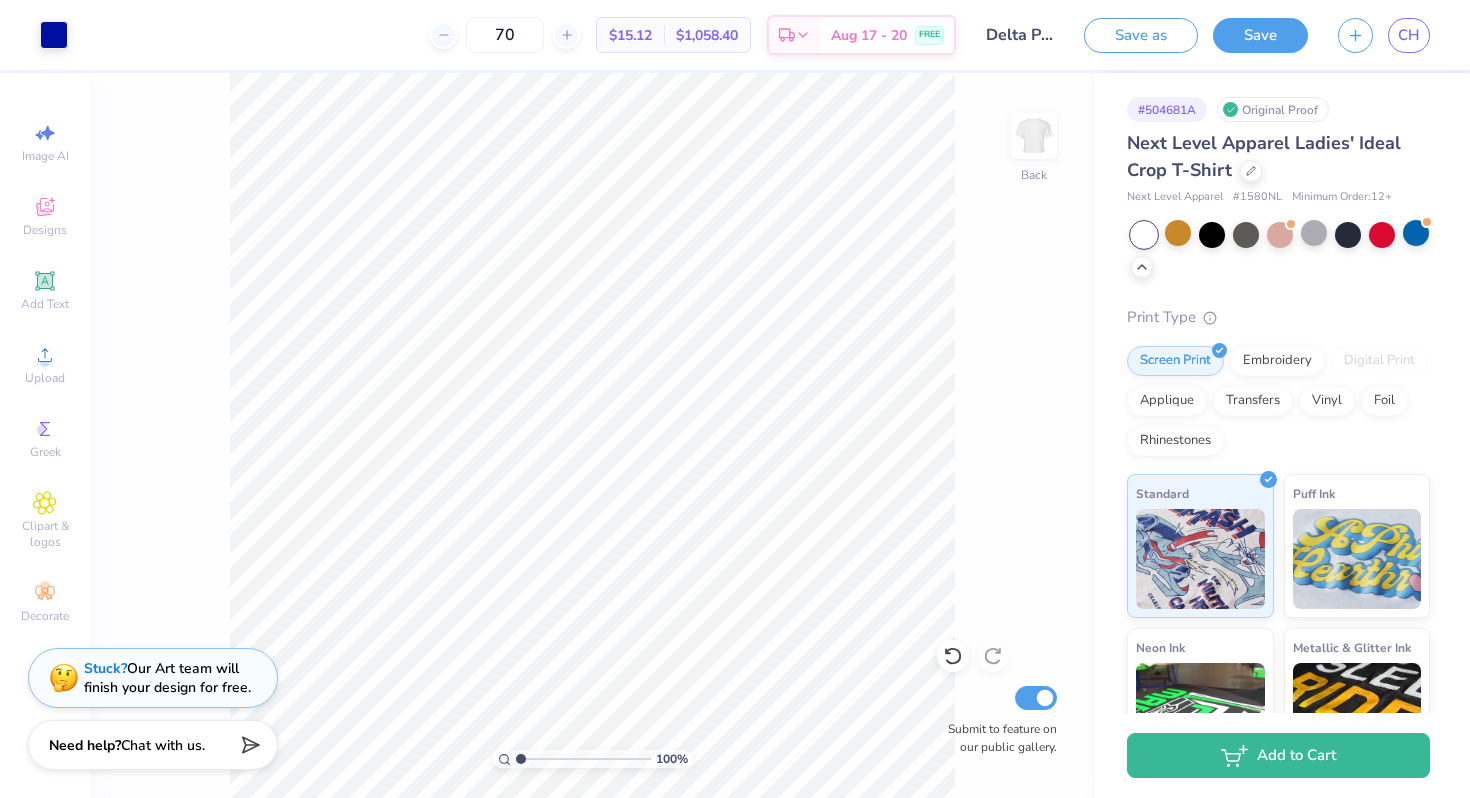 click on "Next Level Apparel Ladies' Ideal Crop T-Shirt" at bounding box center [1264, 156] 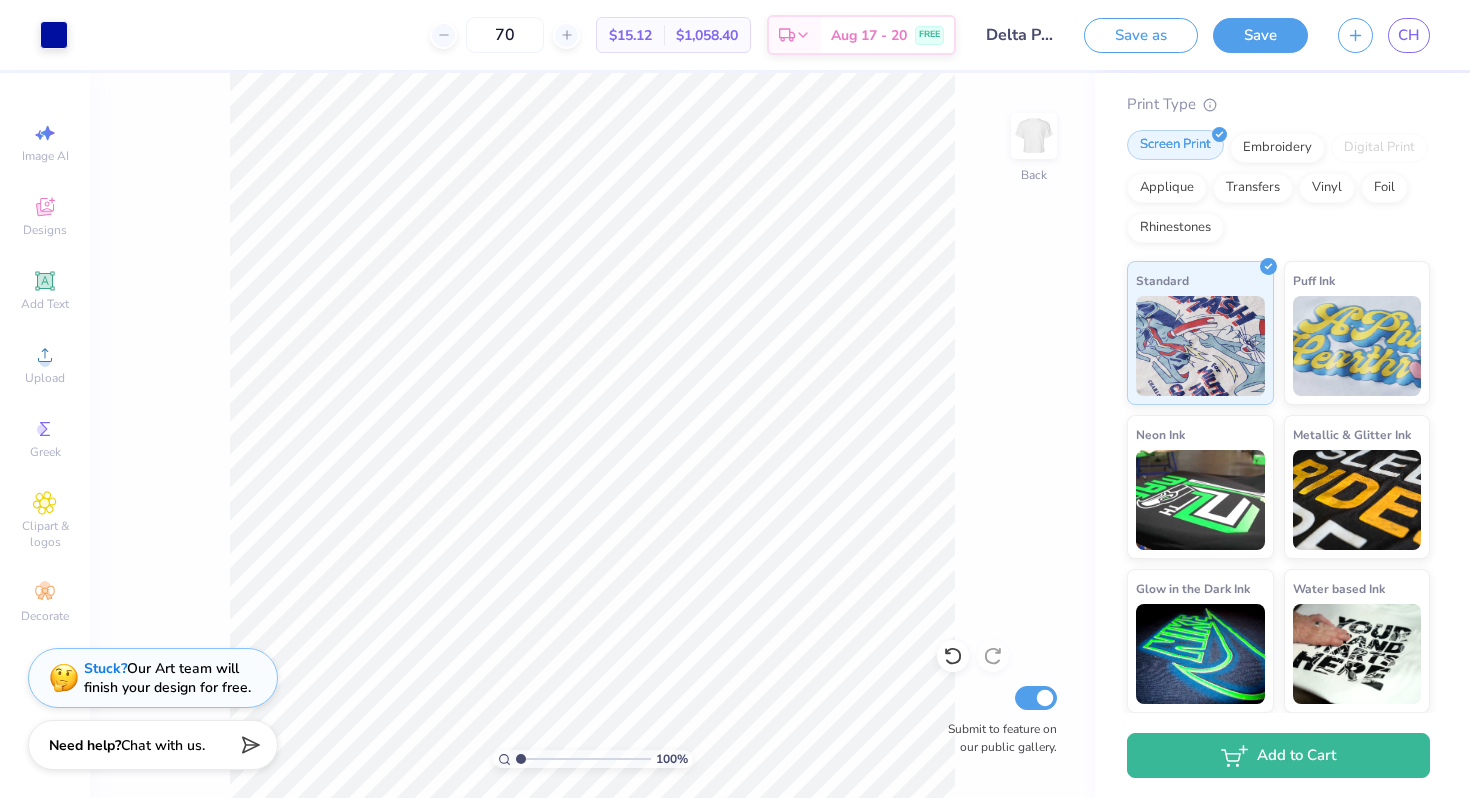 scroll, scrollTop: 0, scrollLeft: 0, axis: both 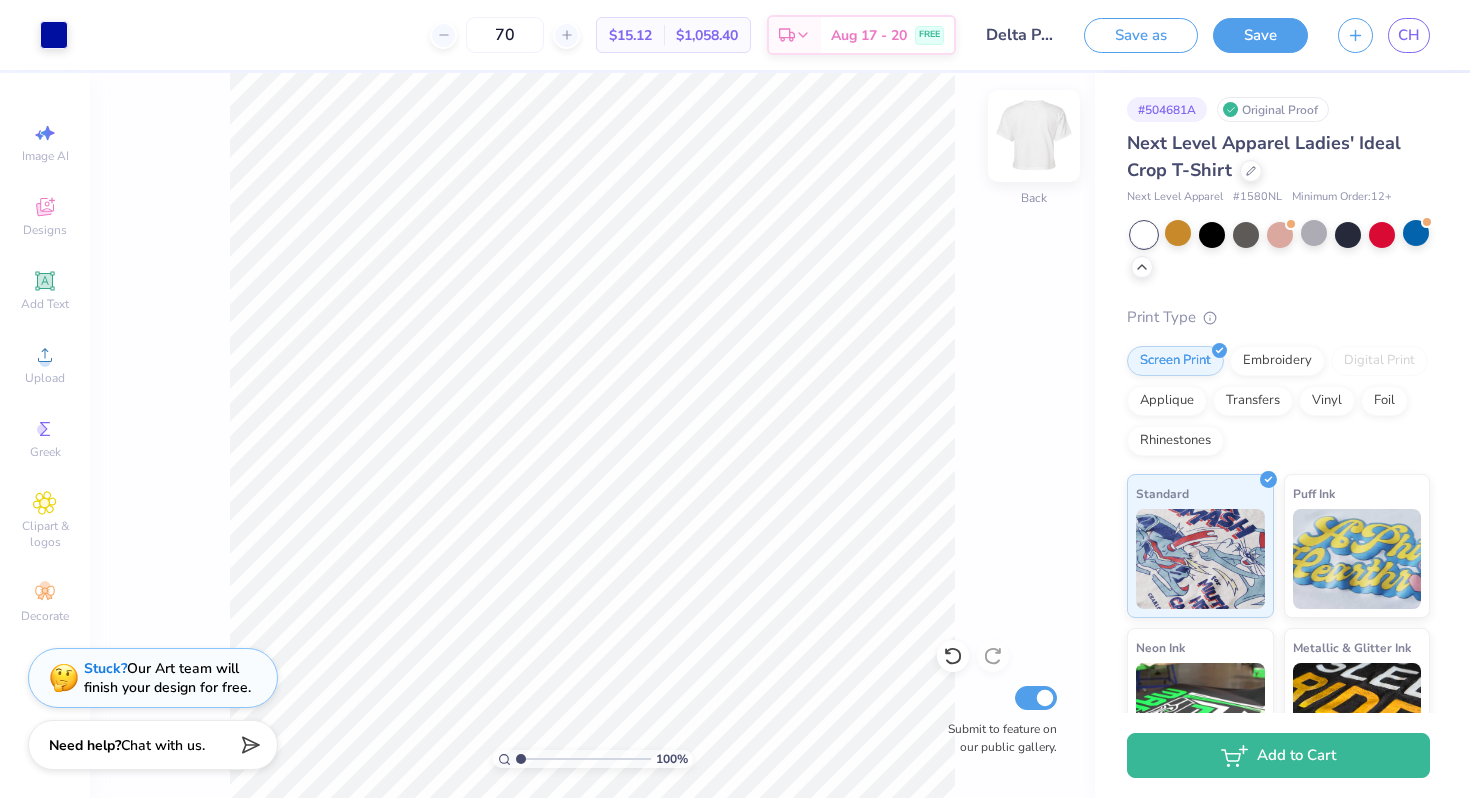 click at bounding box center [1034, 136] 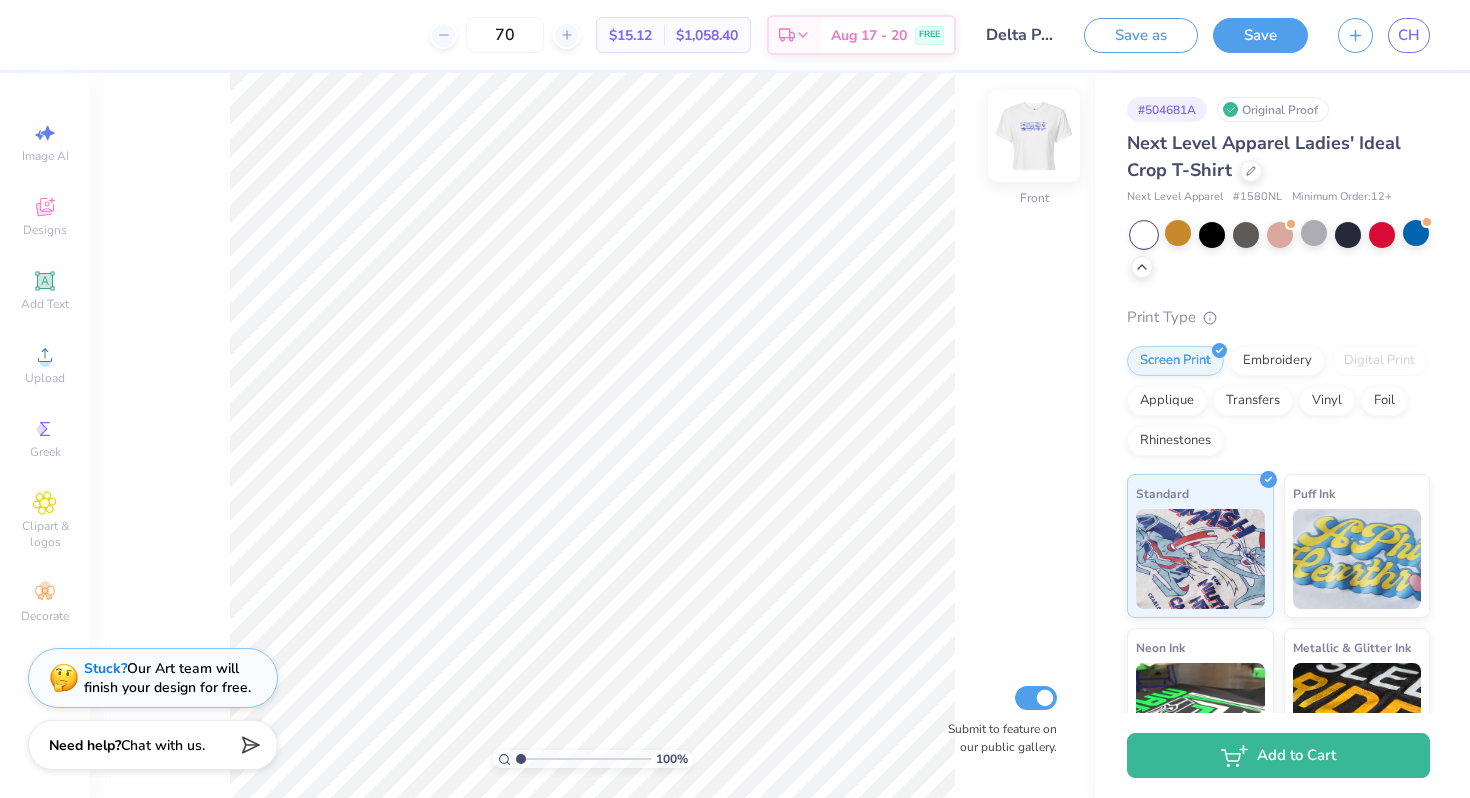 click at bounding box center [1034, 136] 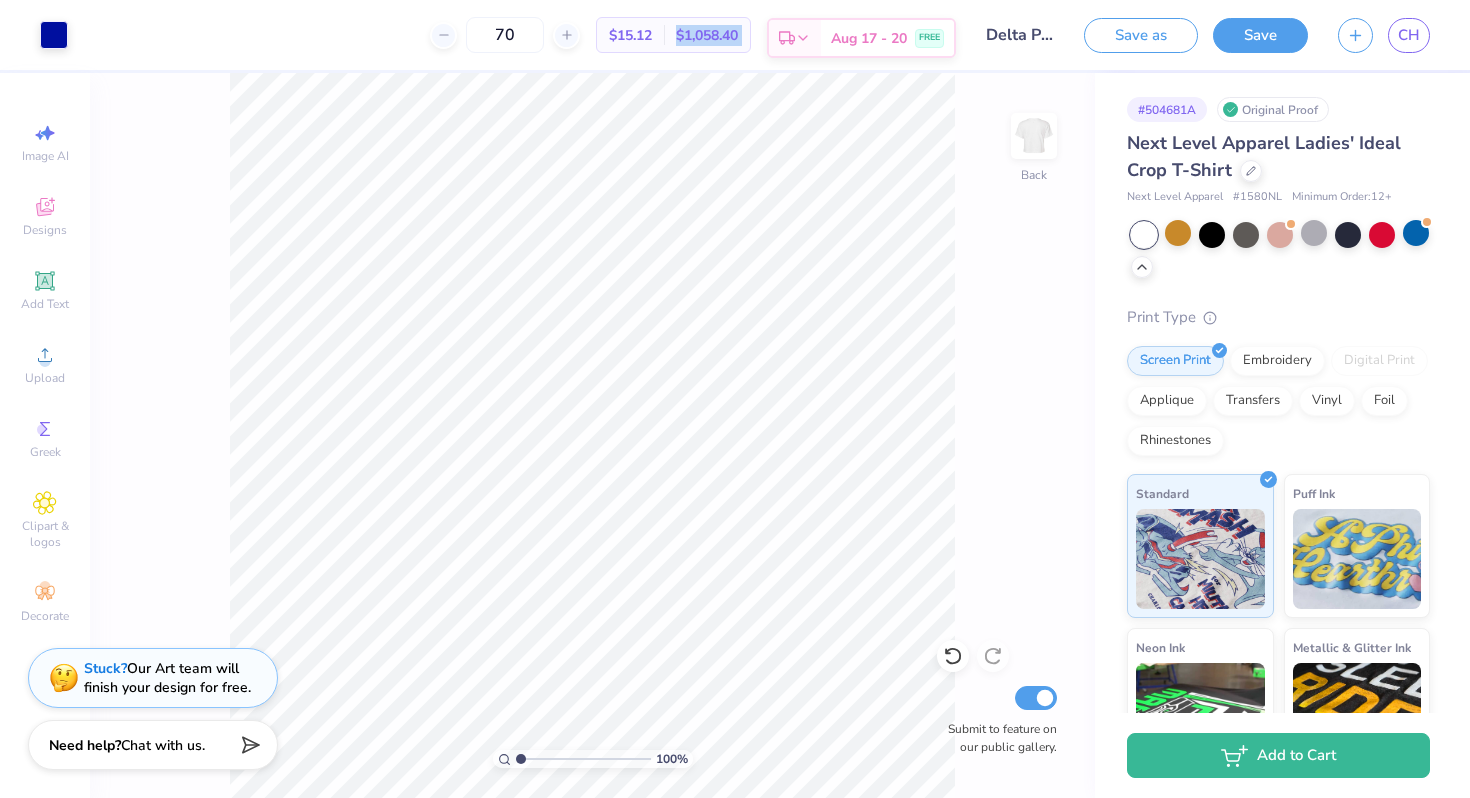 drag, startPoint x: 670, startPoint y: 32, endPoint x: 766, endPoint y: 32, distance: 96 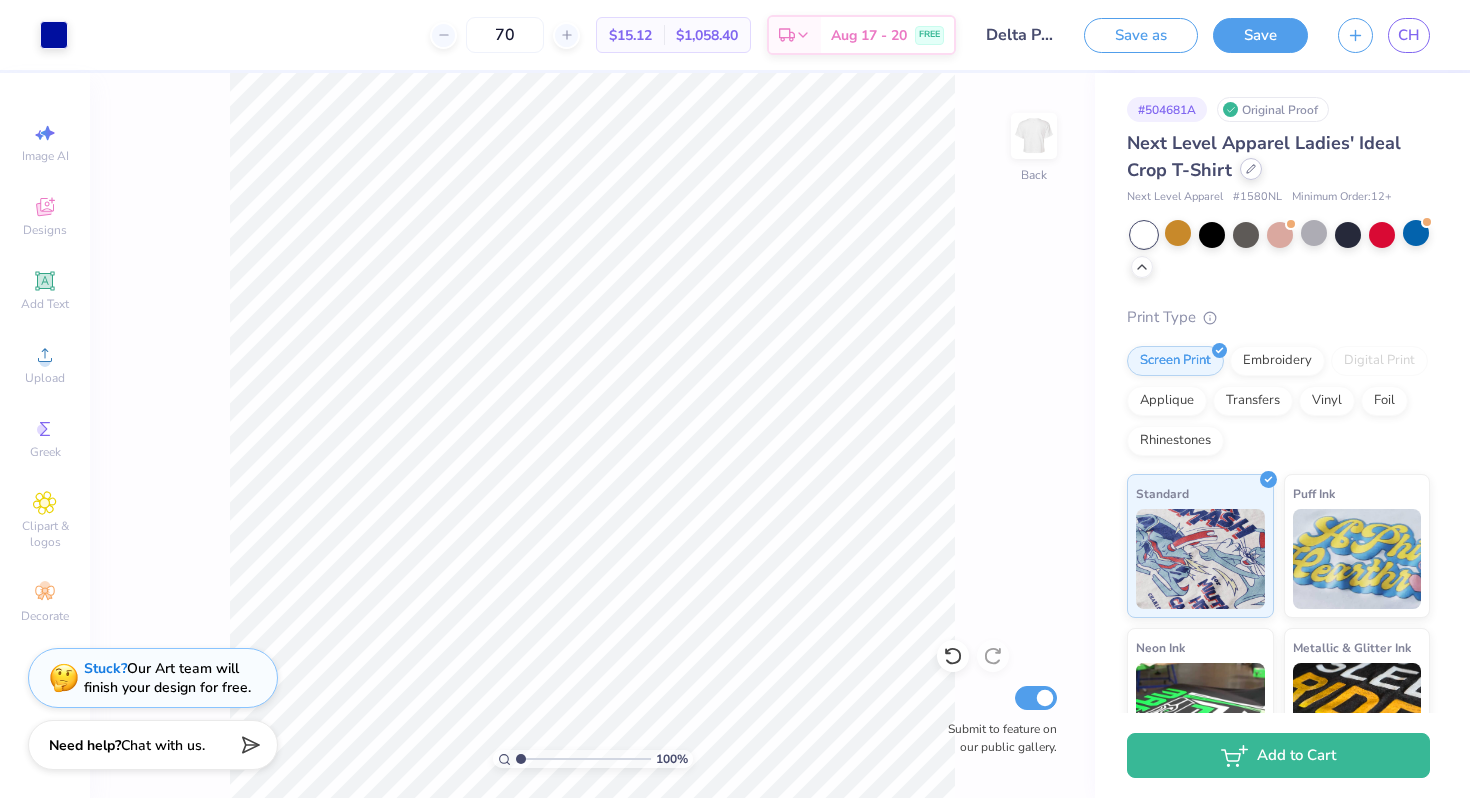 click 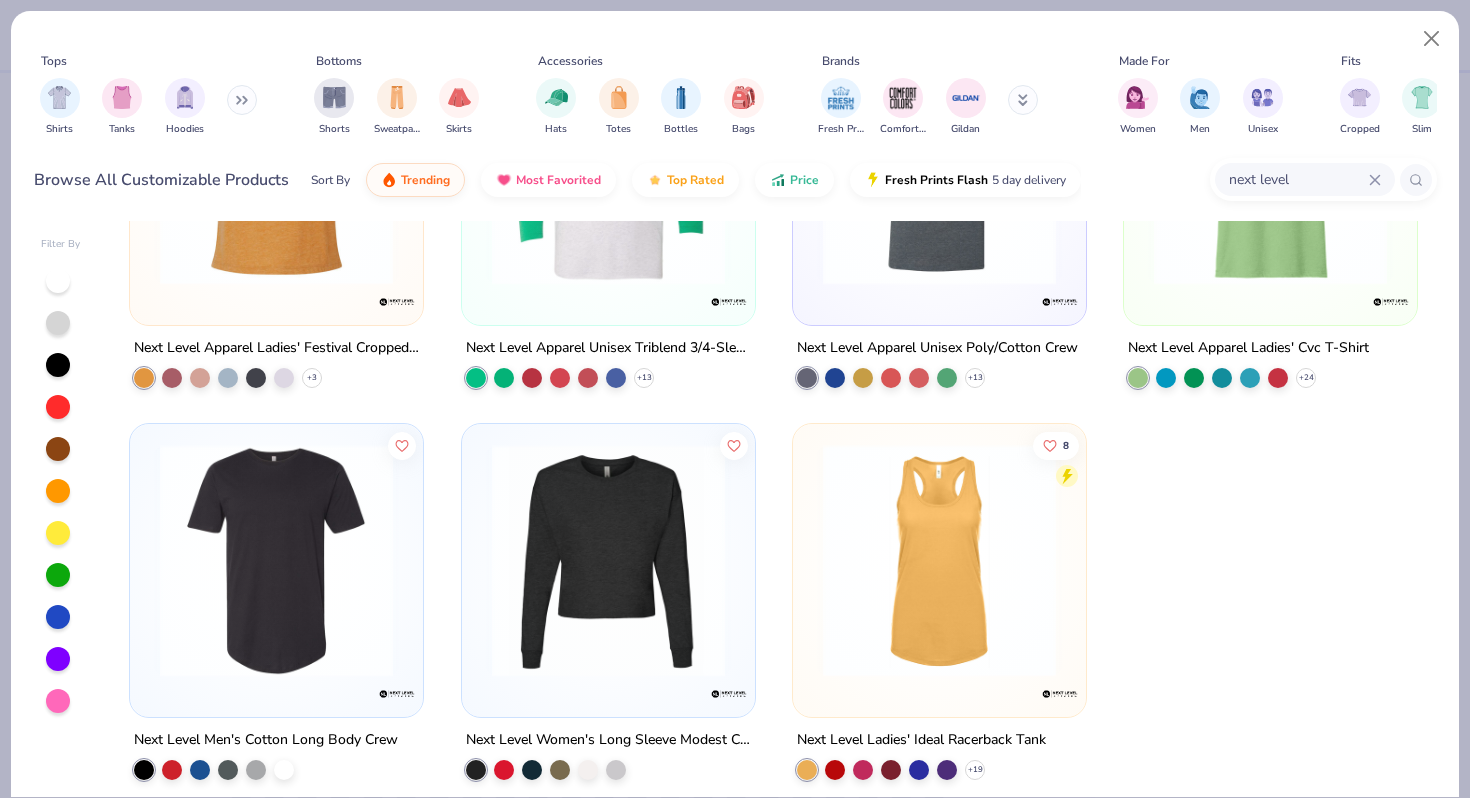 scroll, scrollTop: 1394, scrollLeft: 0, axis: vertical 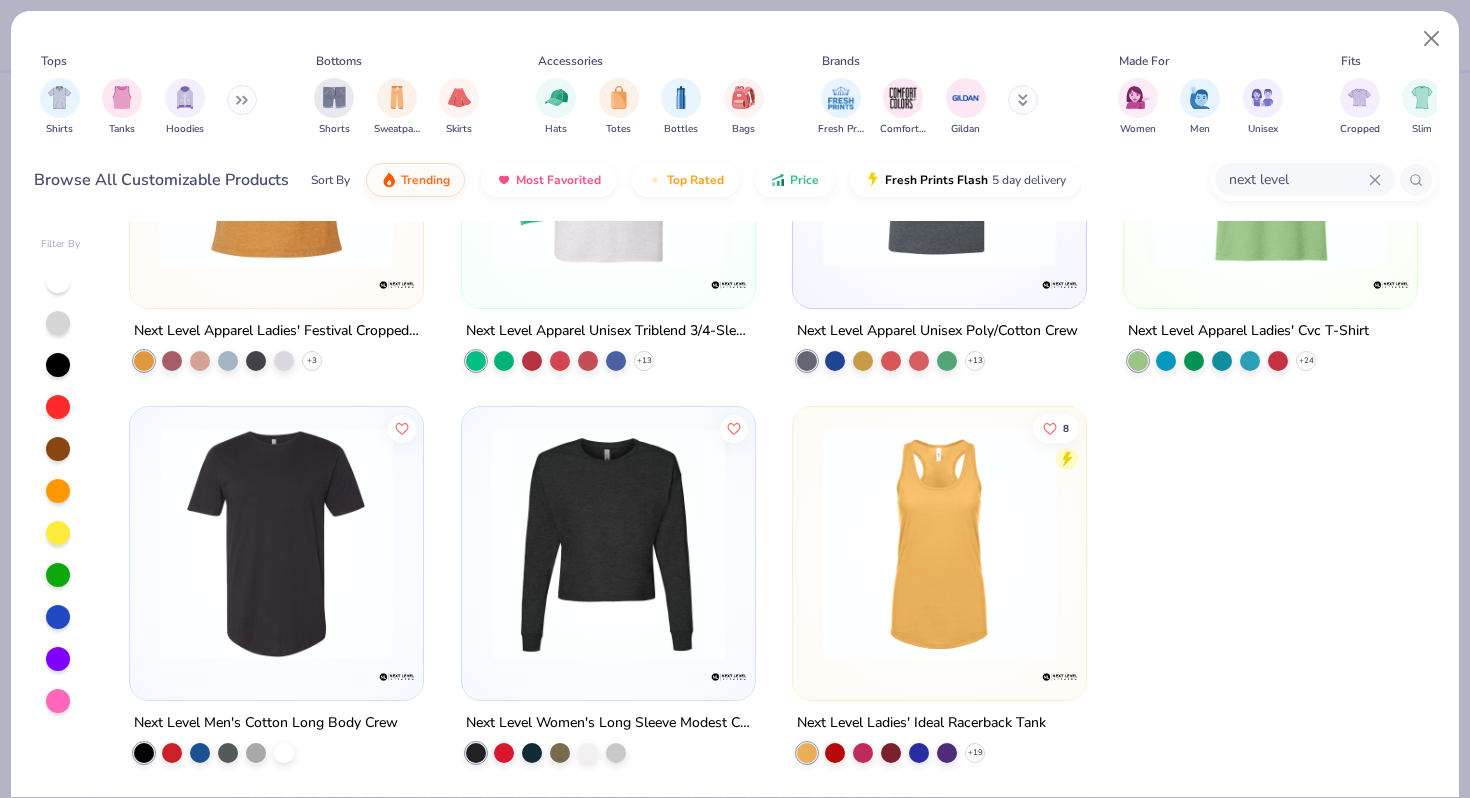 click at bounding box center [242, 100] 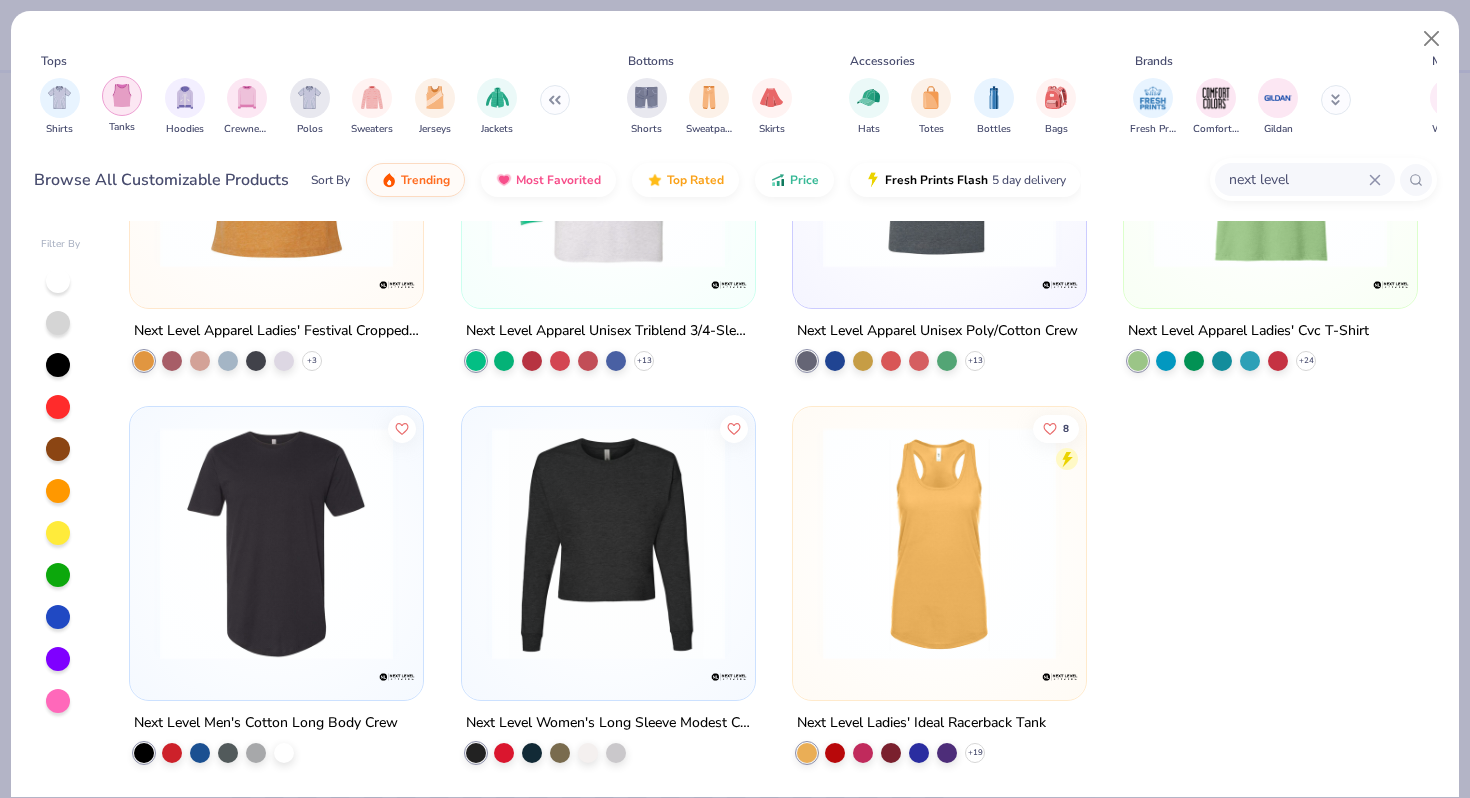 click at bounding box center (122, 95) 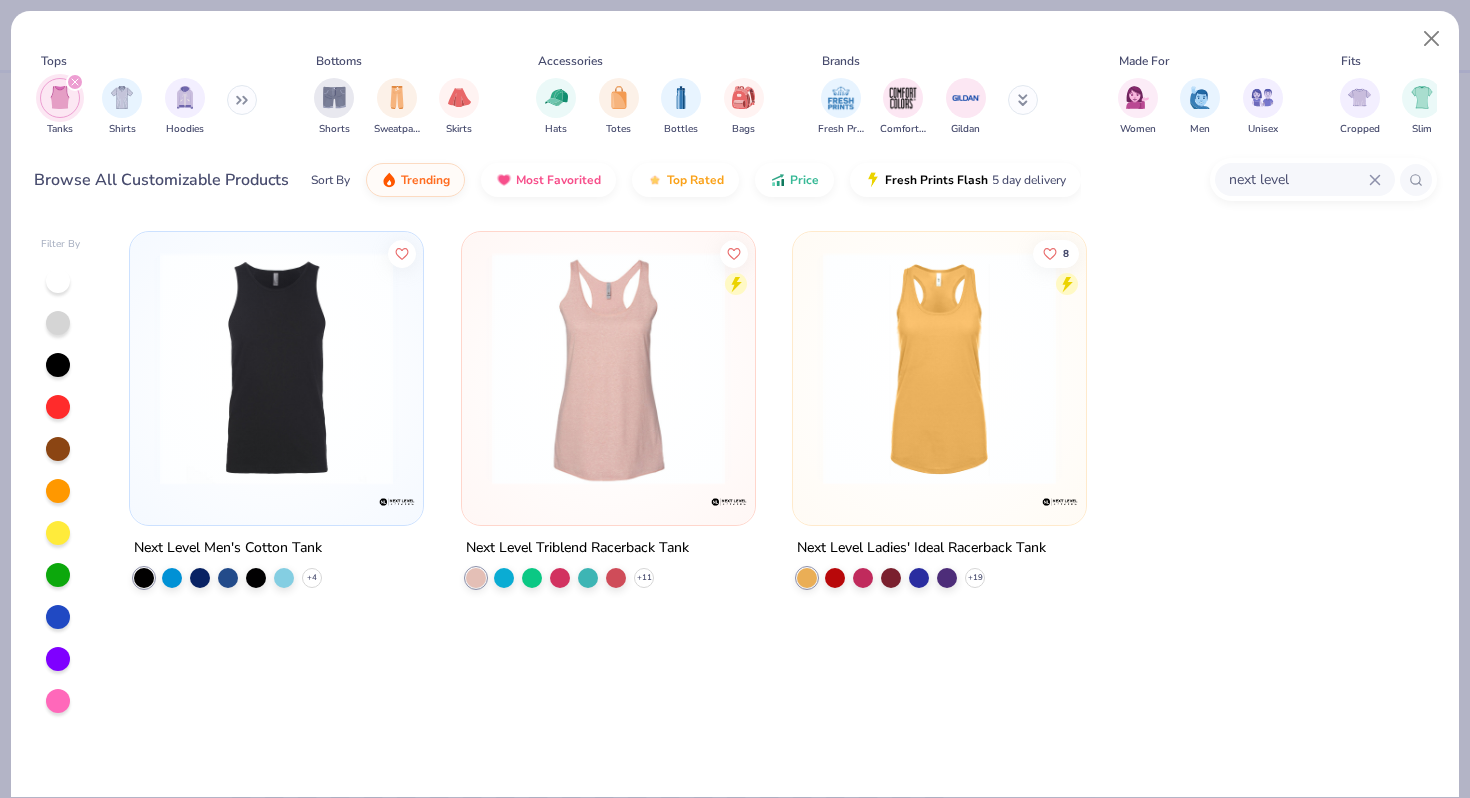 click on "next level" at bounding box center [1298, 179] 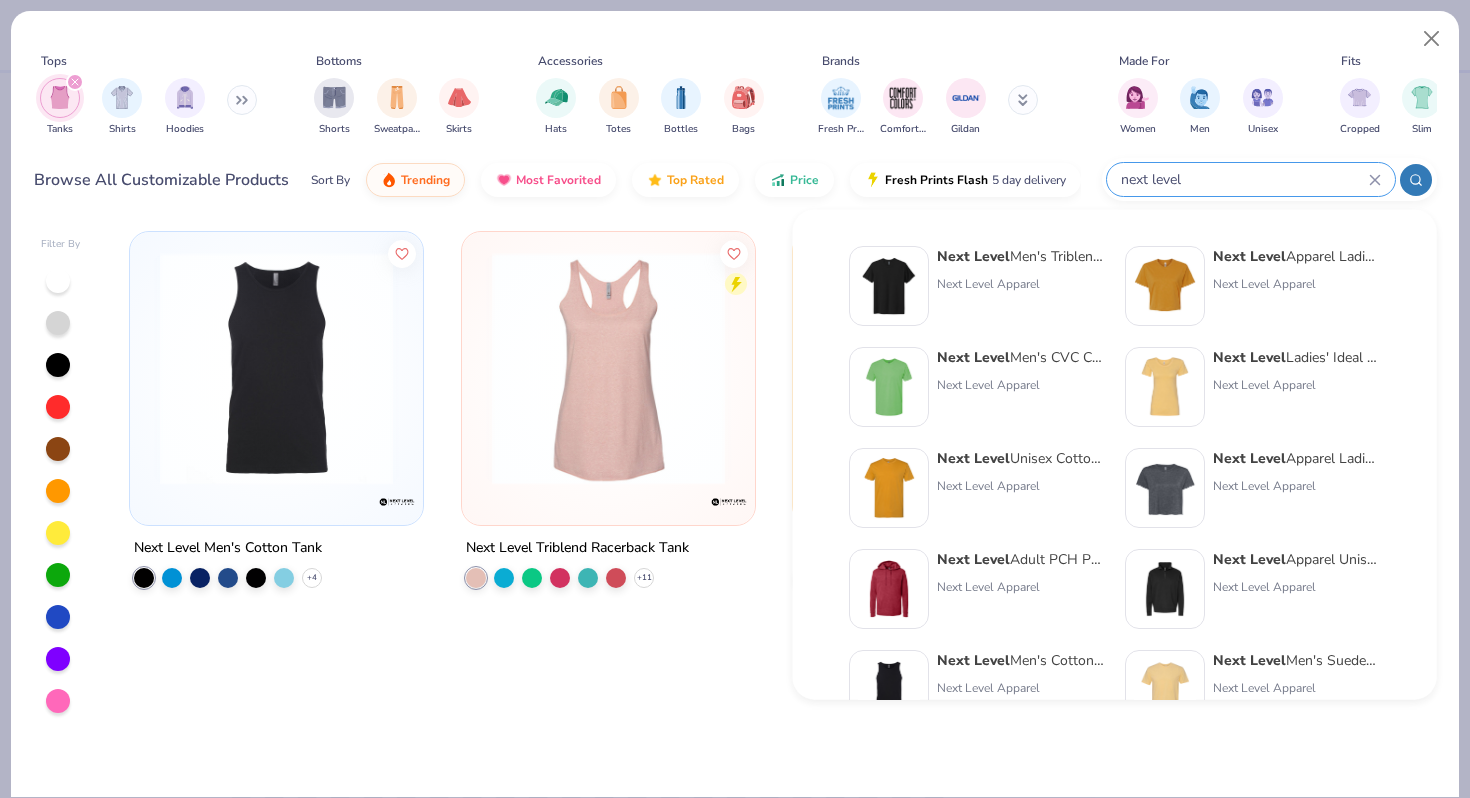 click on "next level" at bounding box center (1251, 179) 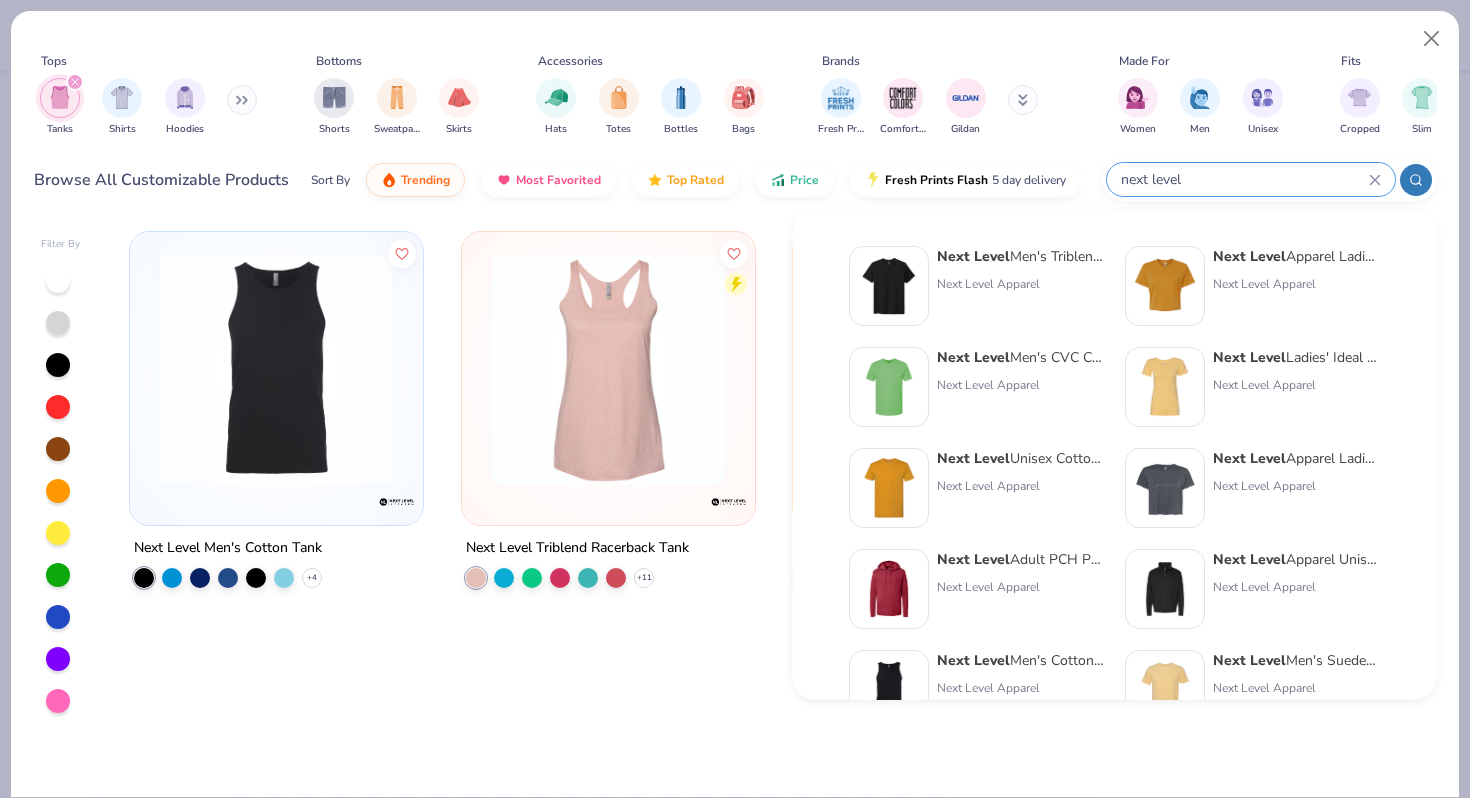 type 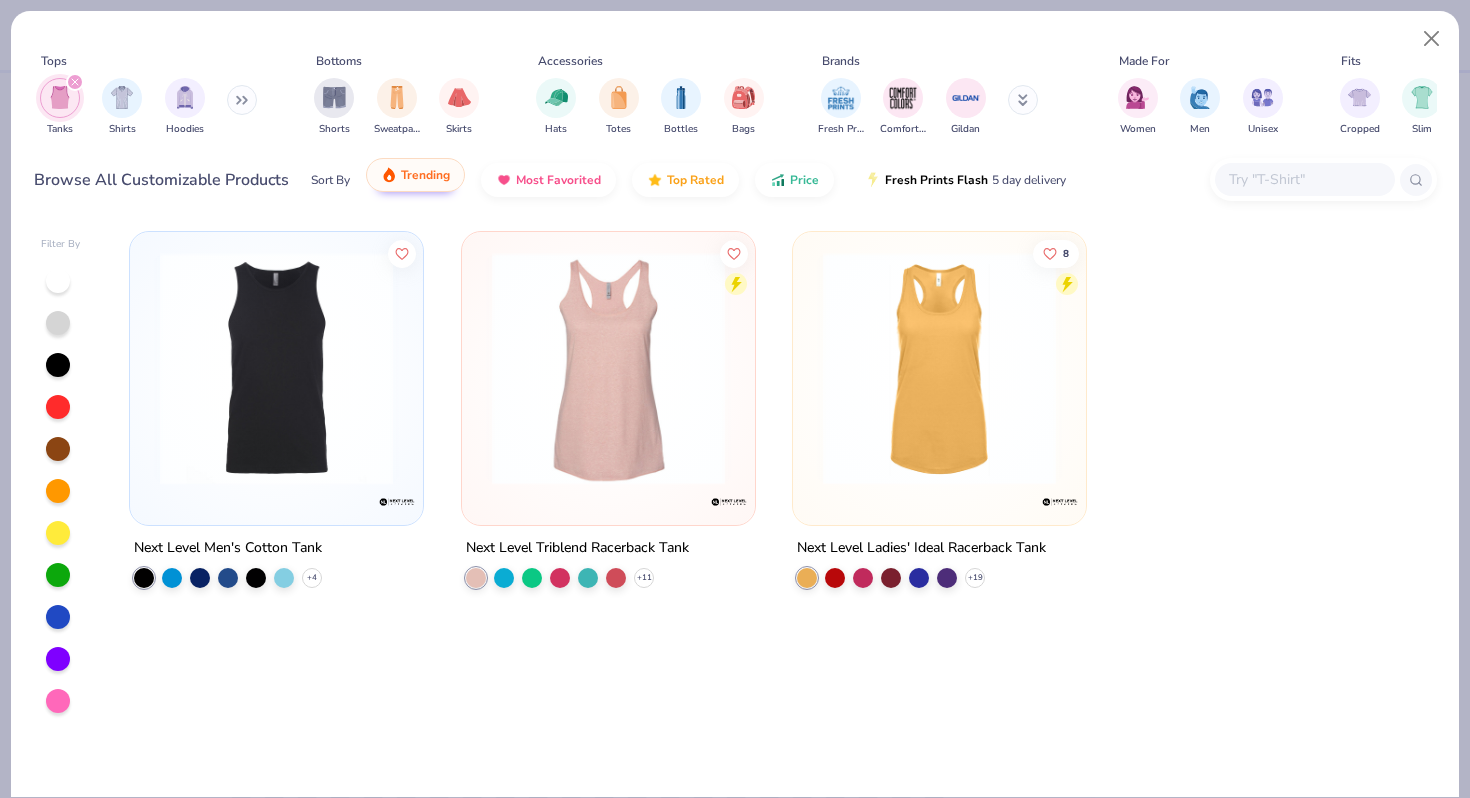 click on "Sort By Trending Most Favorited Top Rated Price Fresh Prints Flash 5 day delivery" at bounding box center (696, 180) 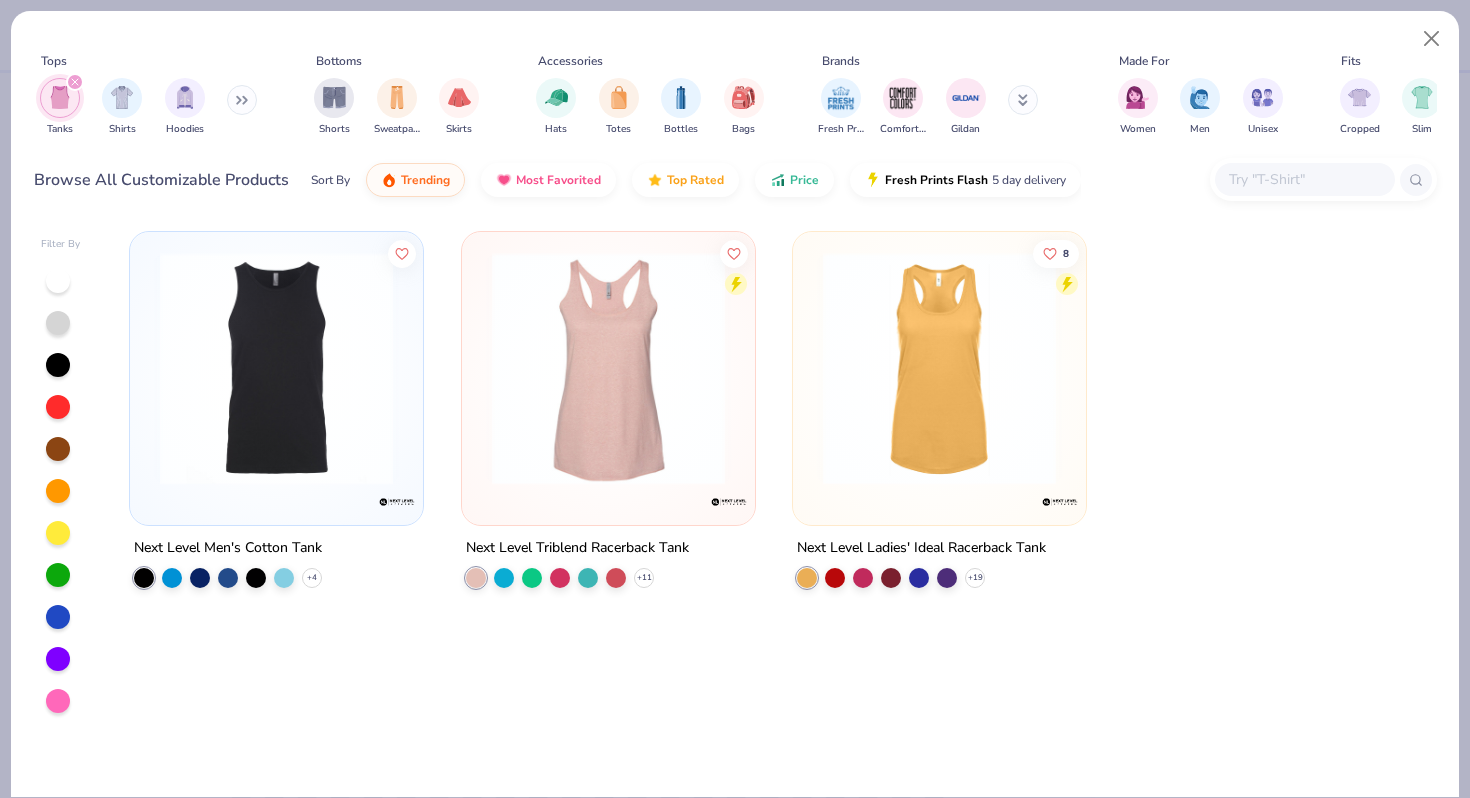 click 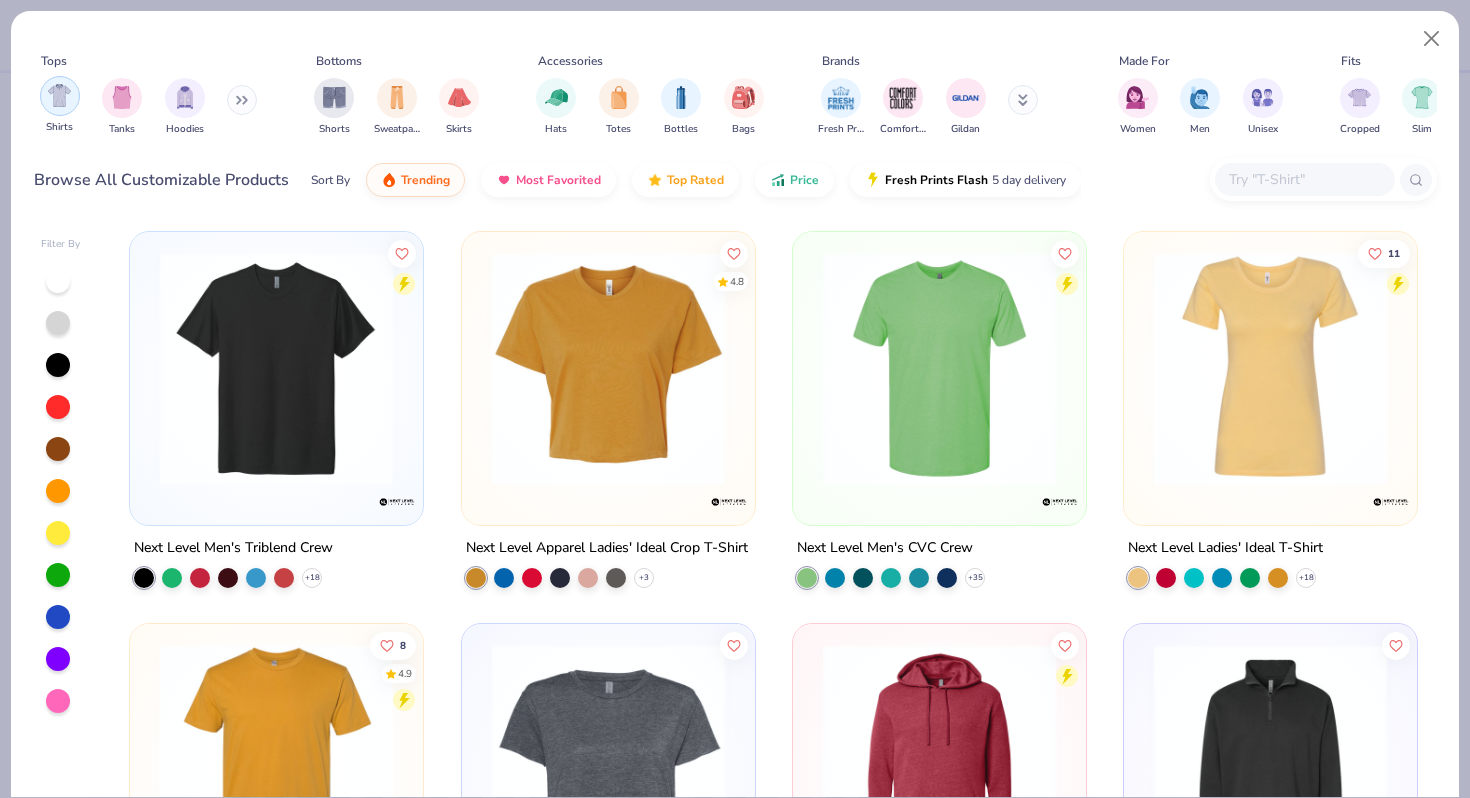 click at bounding box center [59, 95] 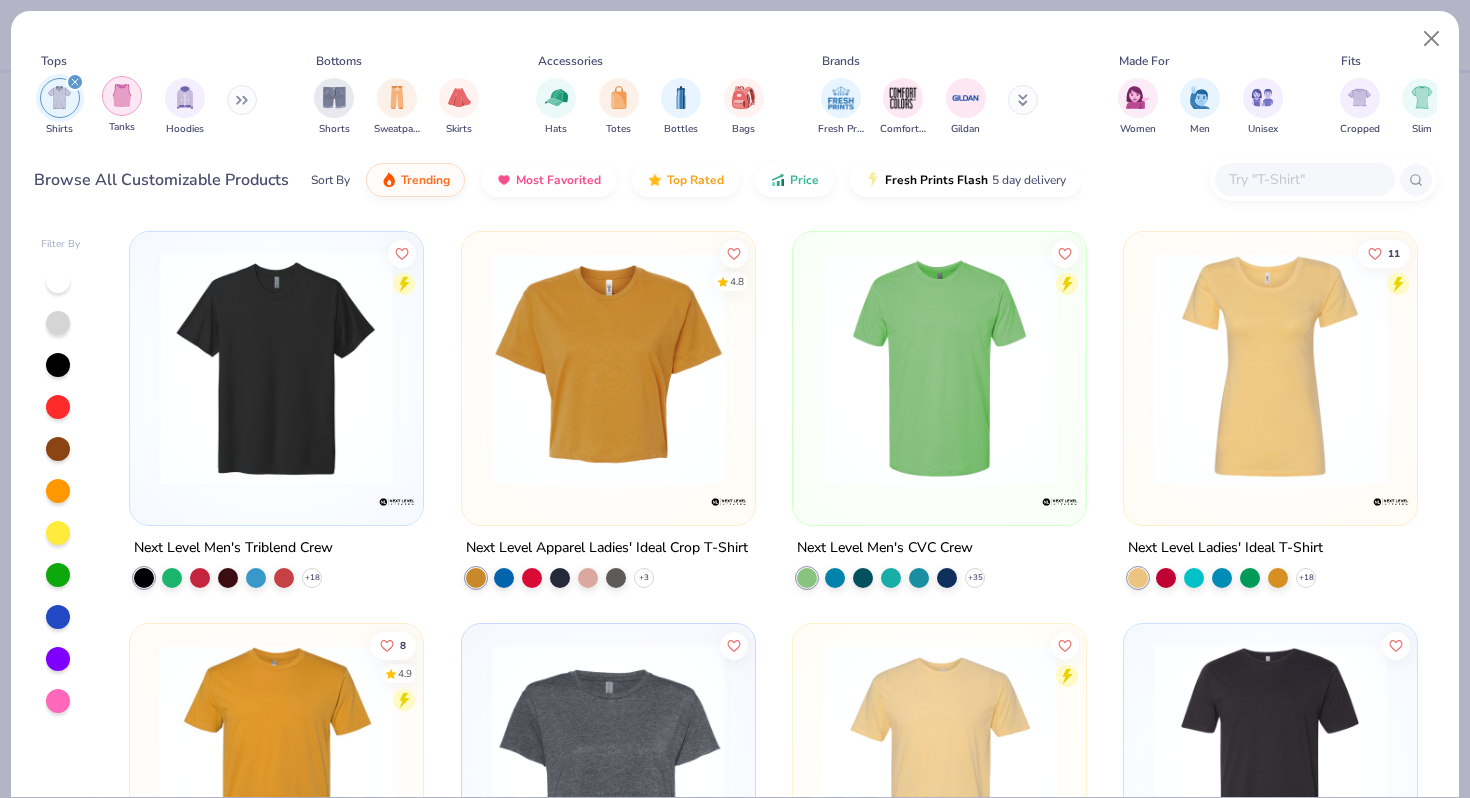 click at bounding box center [122, 95] 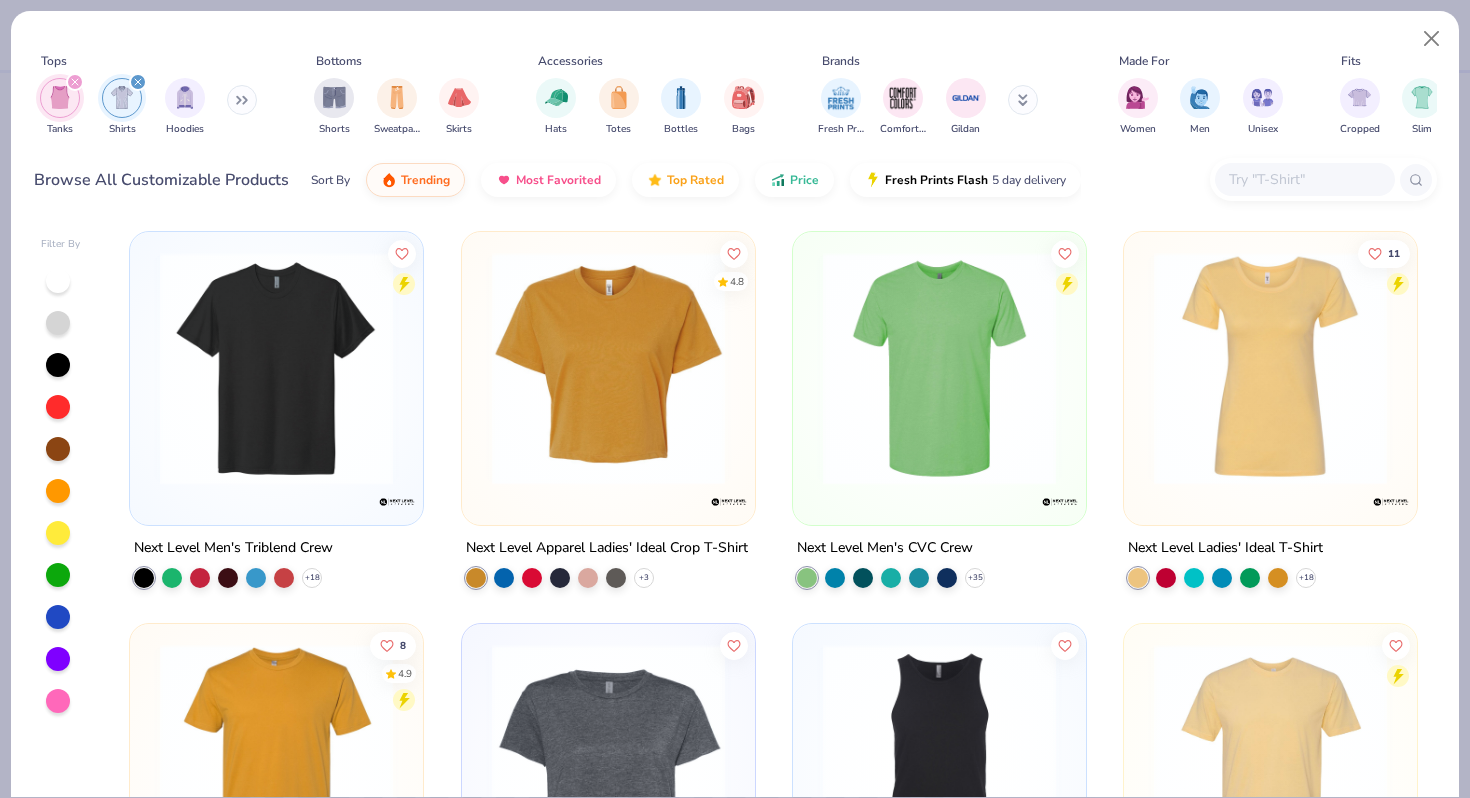 click 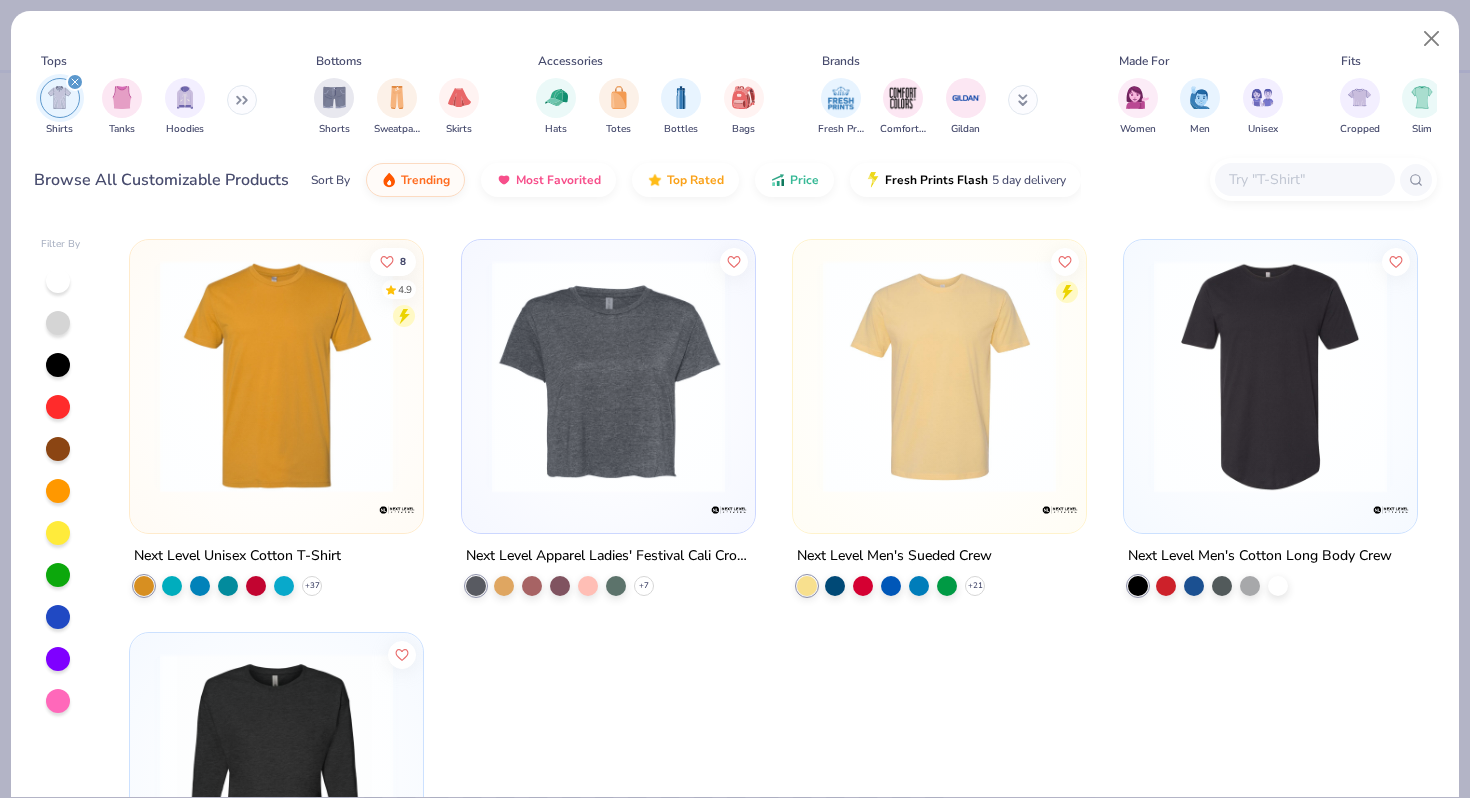 scroll, scrollTop: 609, scrollLeft: 0, axis: vertical 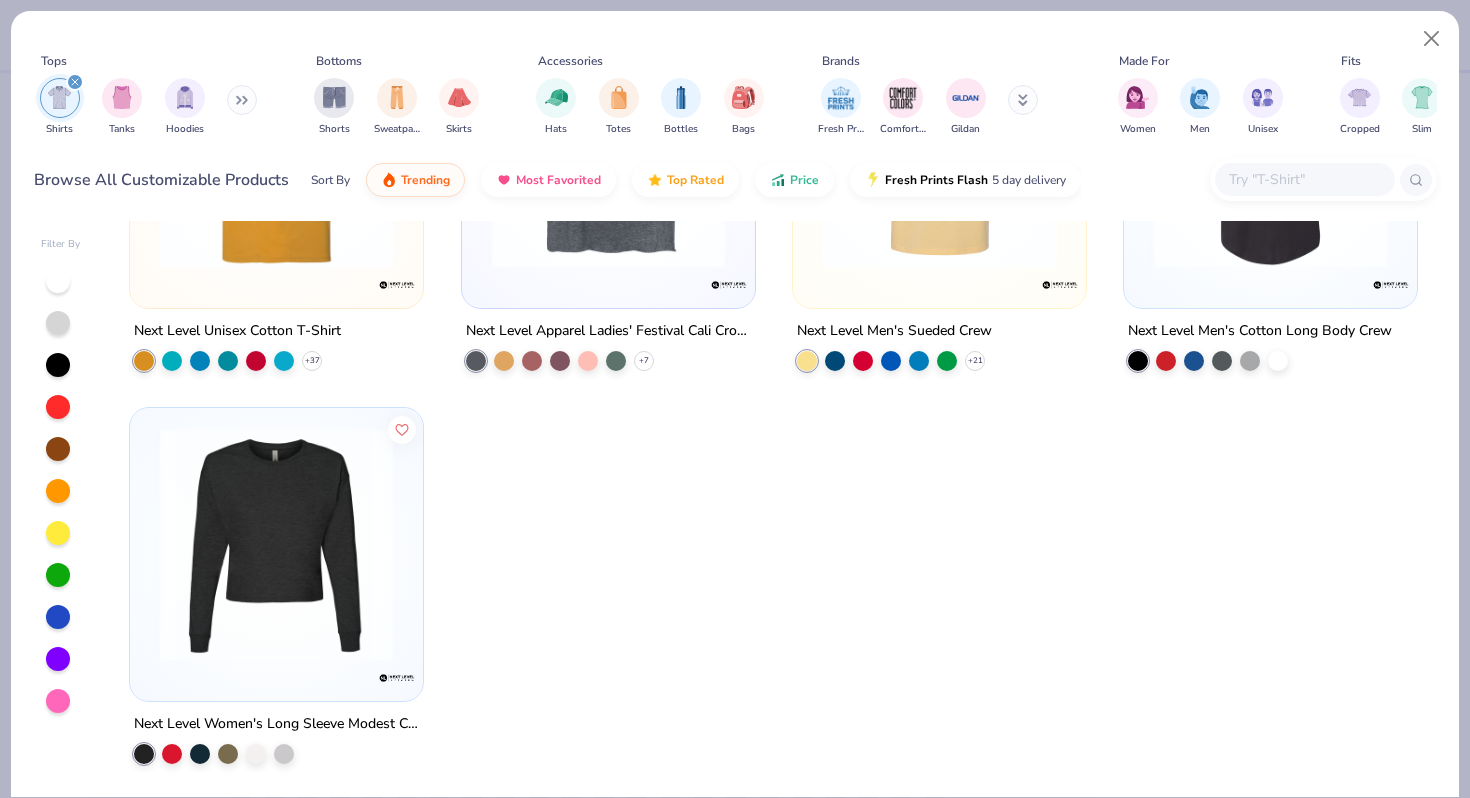 click at bounding box center [122, 97] 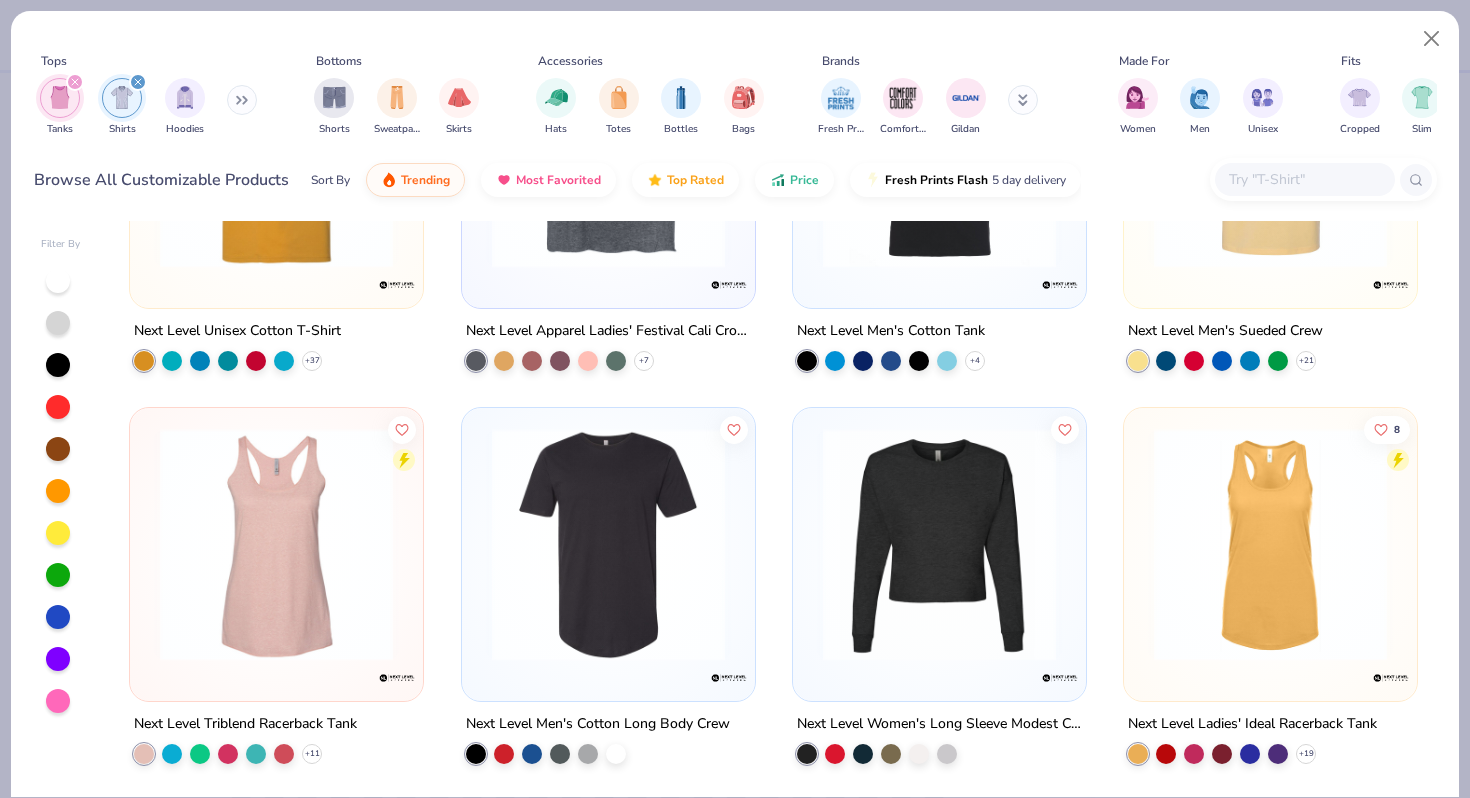 scroll, scrollTop: 0, scrollLeft: 0, axis: both 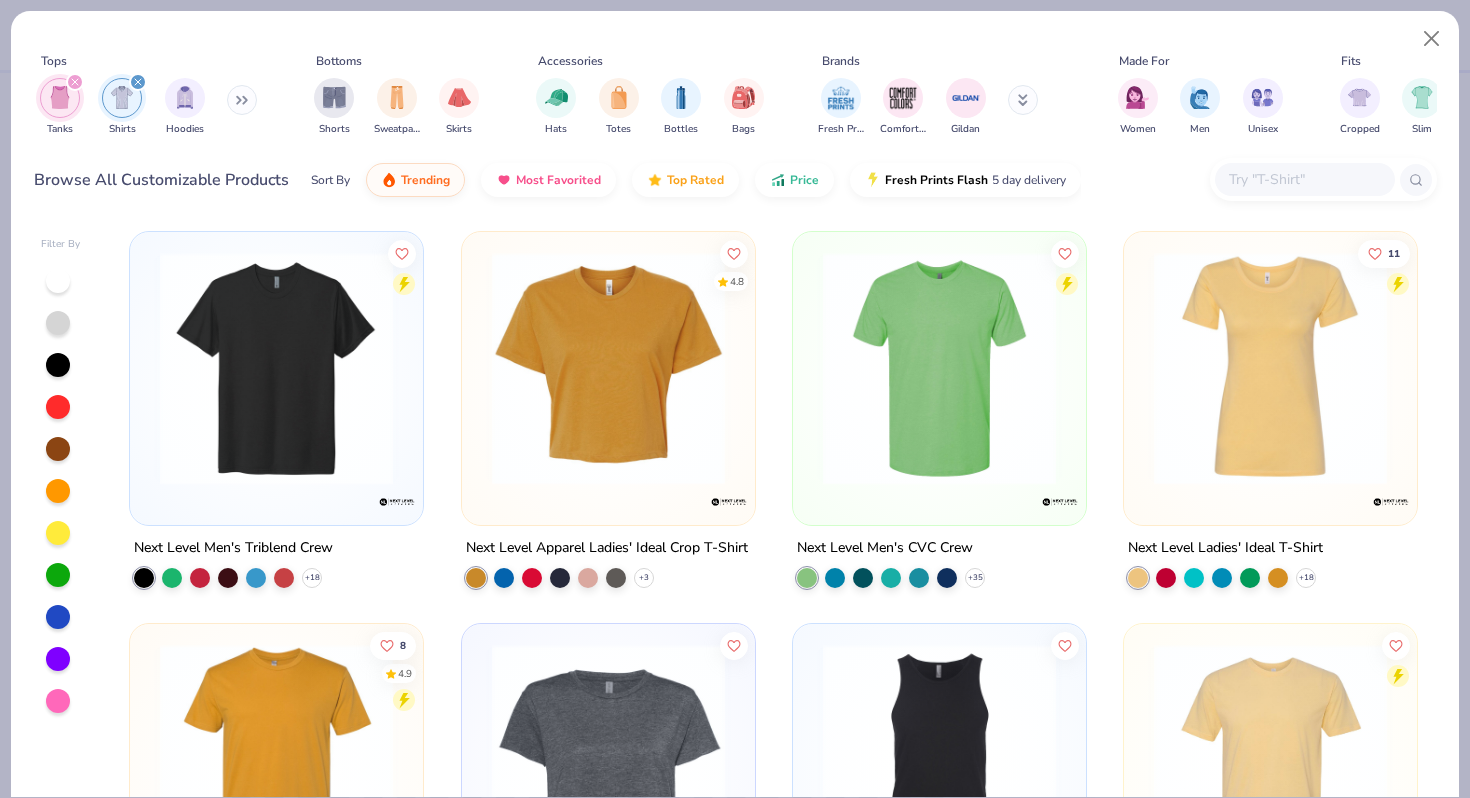 click 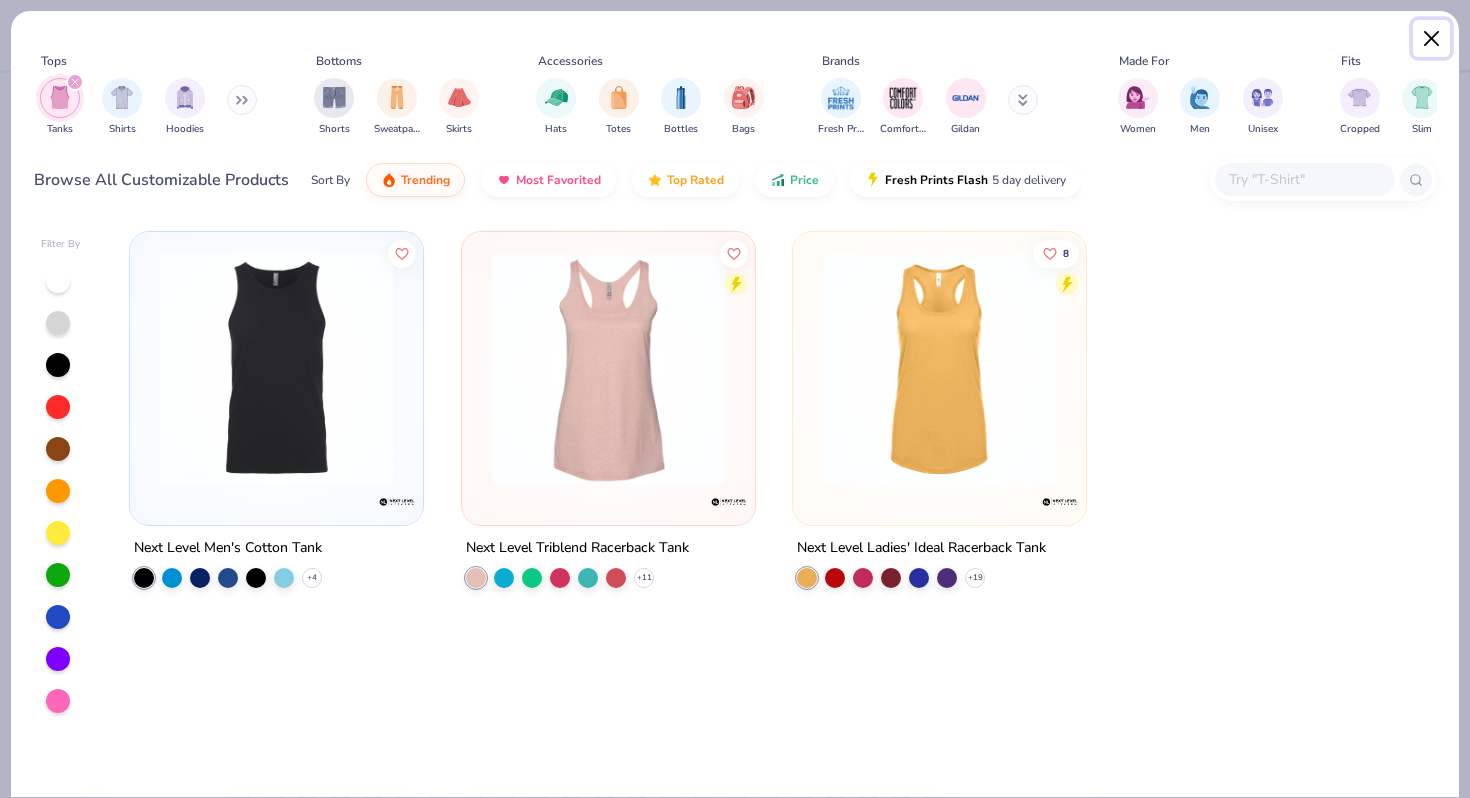 click at bounding box center (1432, 39) 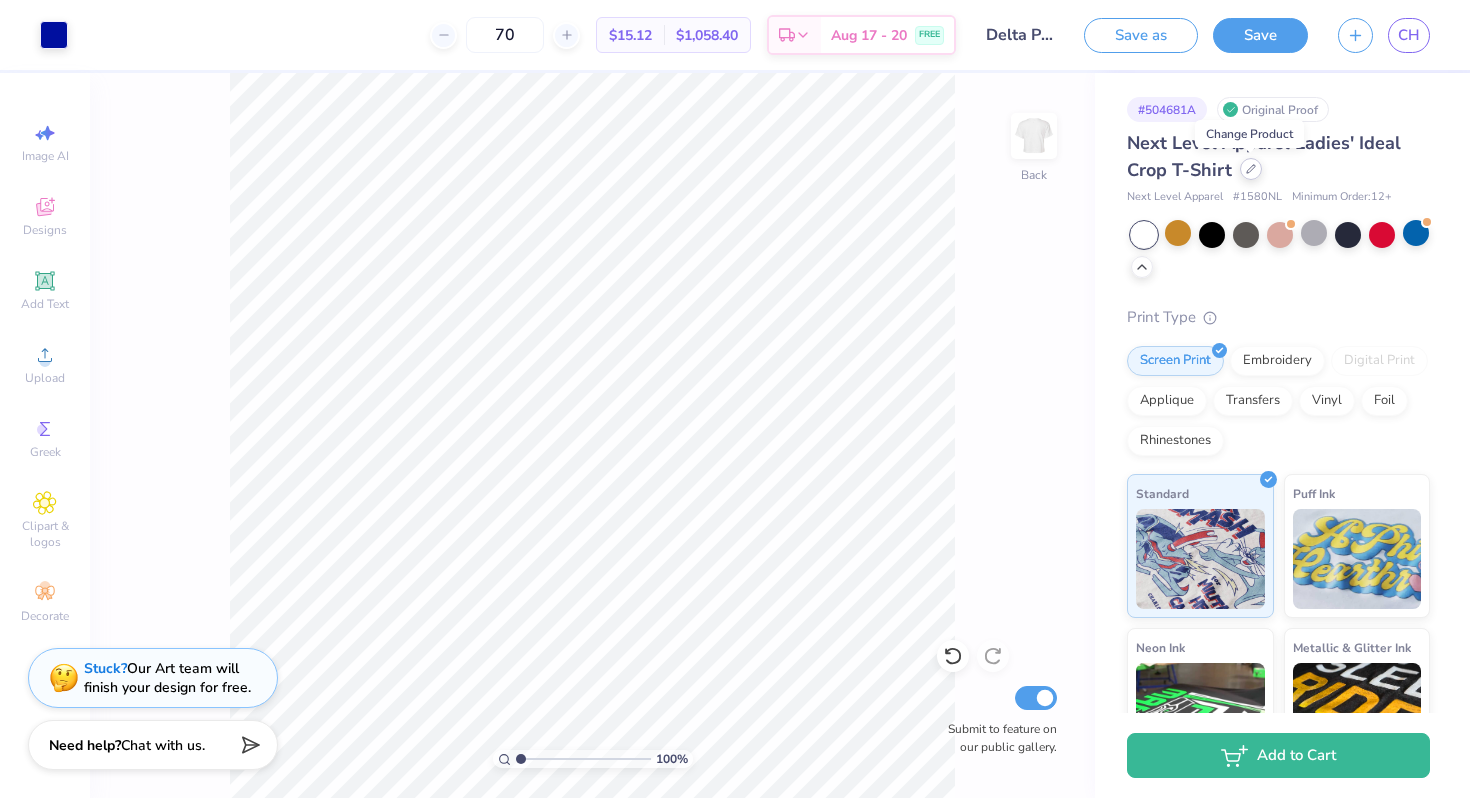 click at bounding box center (1251, 169) 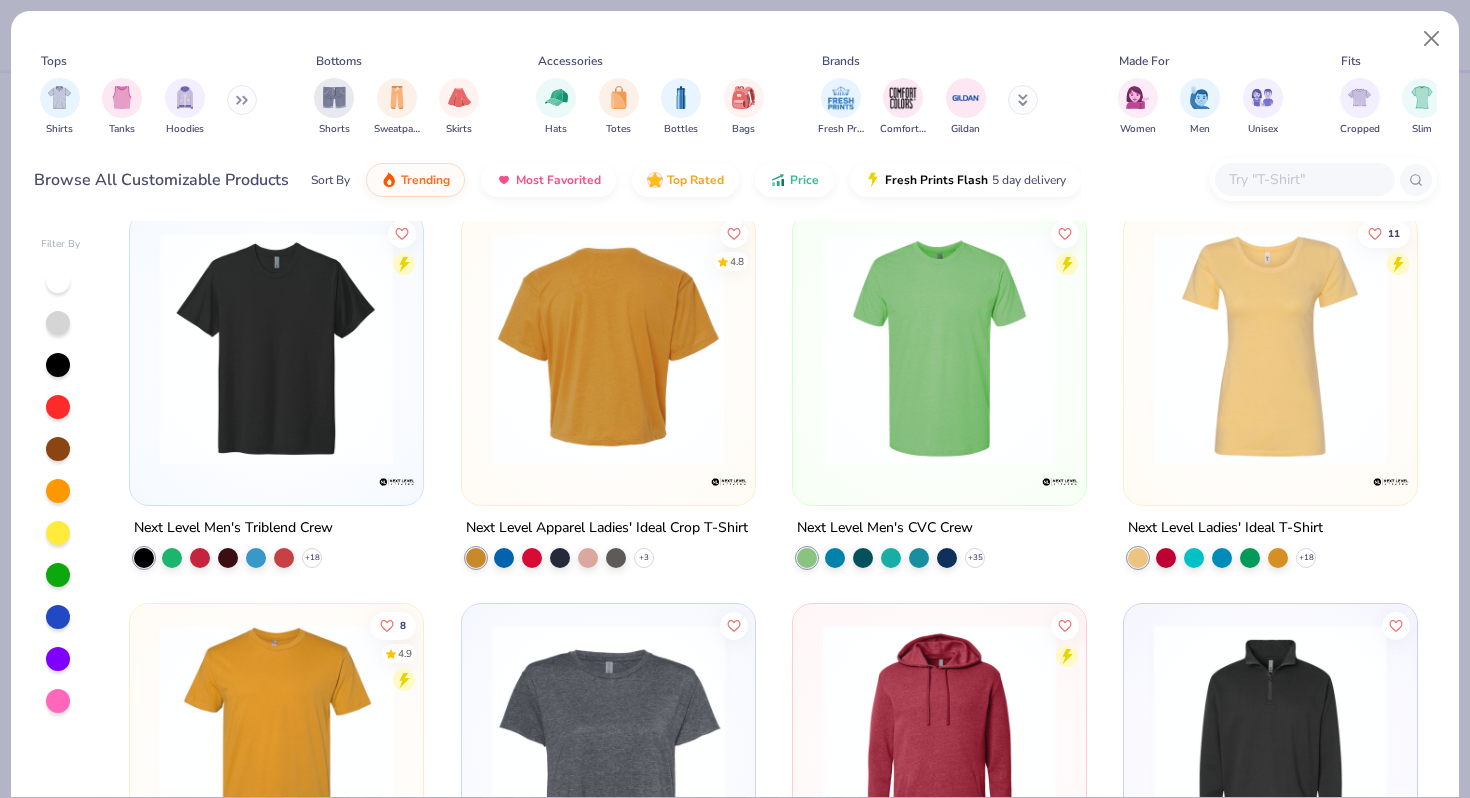 scroll, scrollTop: 0, scrollLeft: 0, axis: both 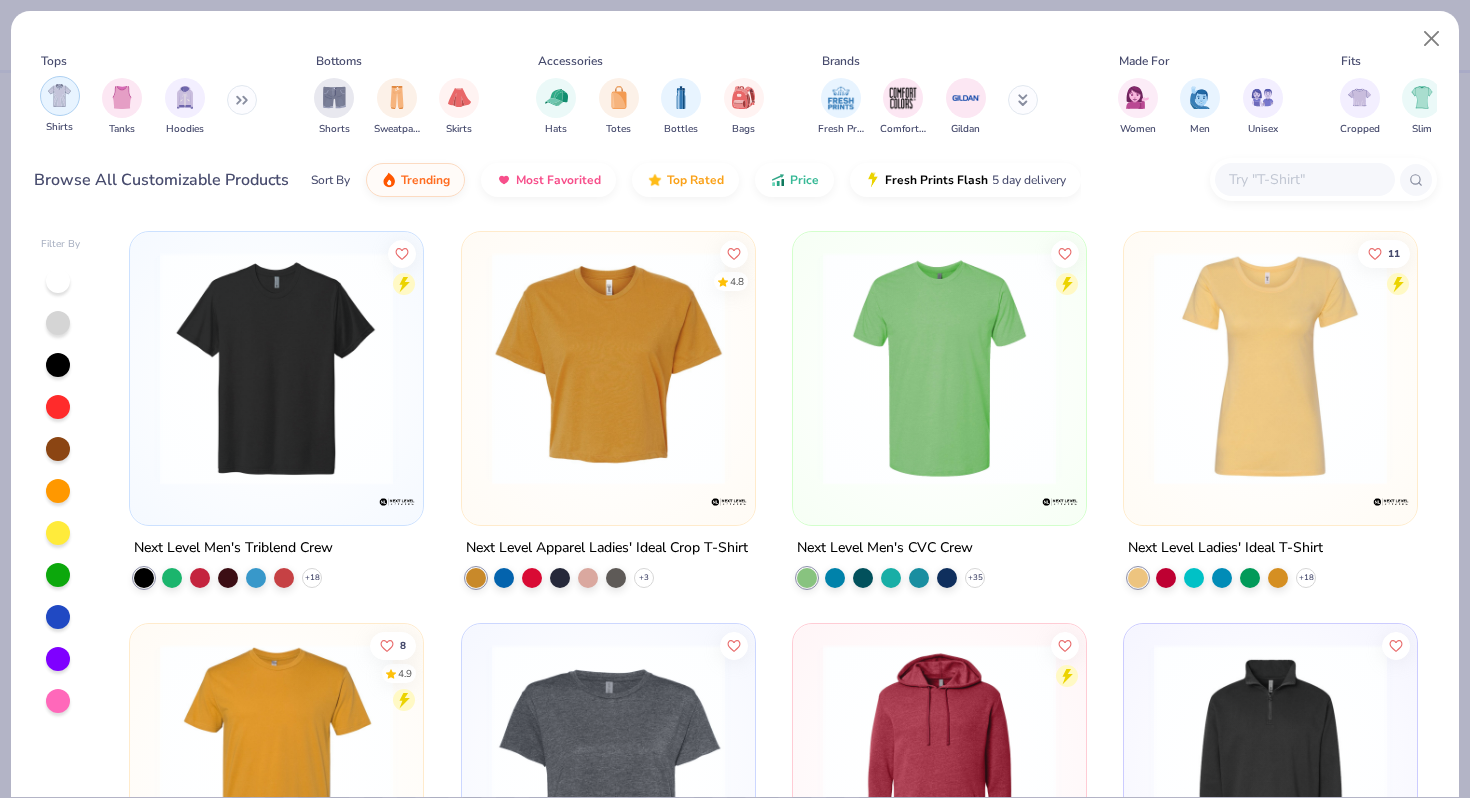 click at bounding box center [59, 95] 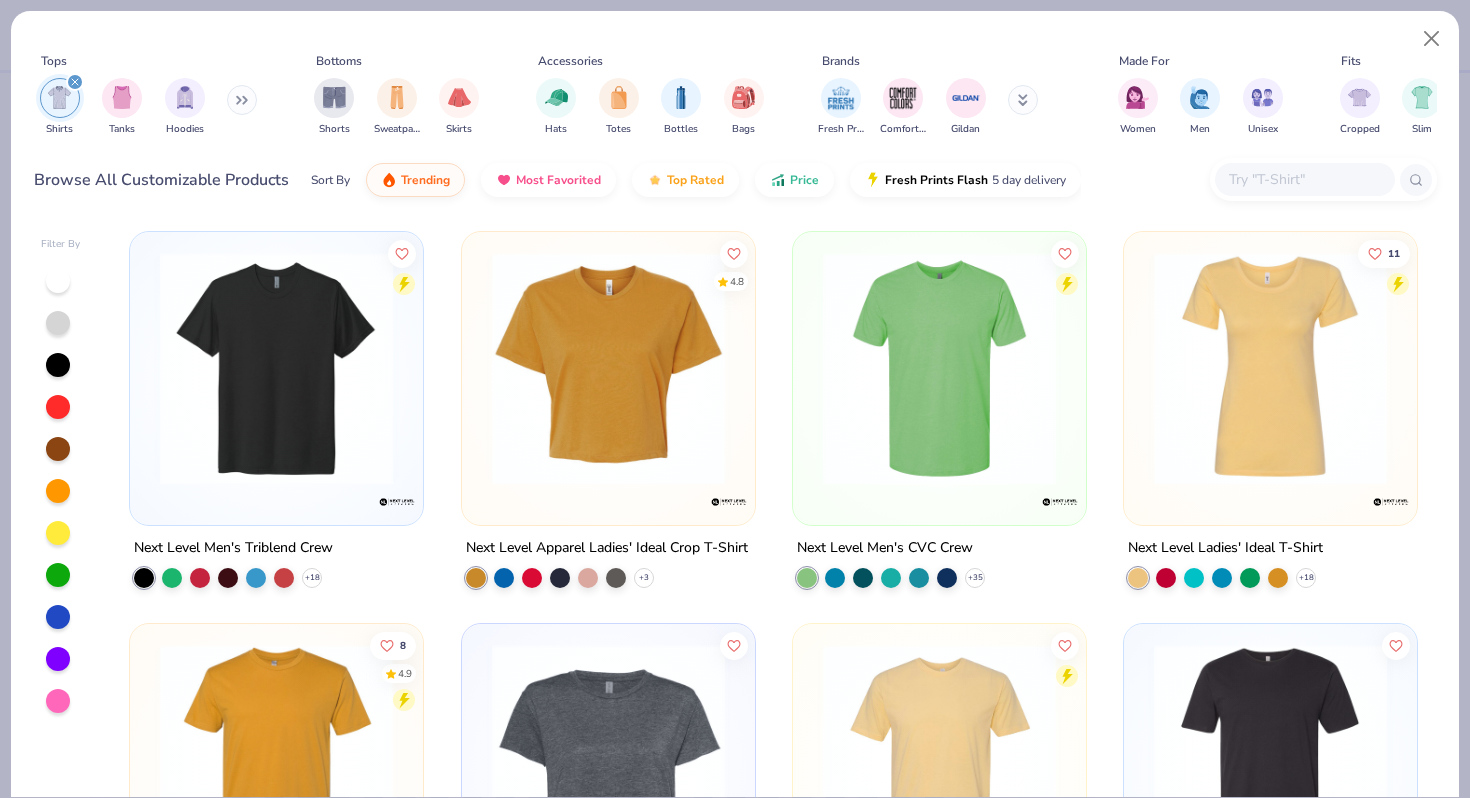 click at bounding box center [1304, 179] 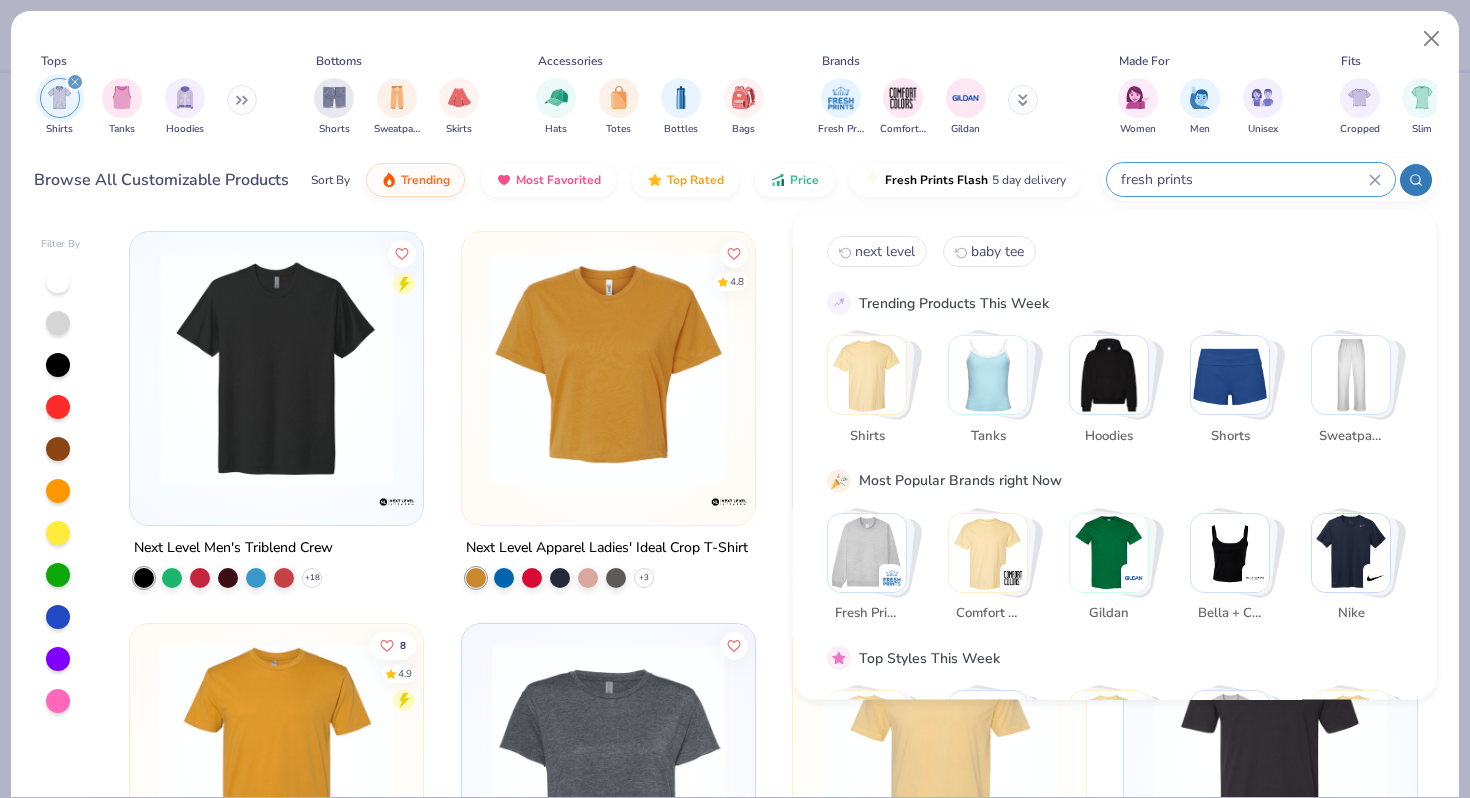 type on "fresh prints" 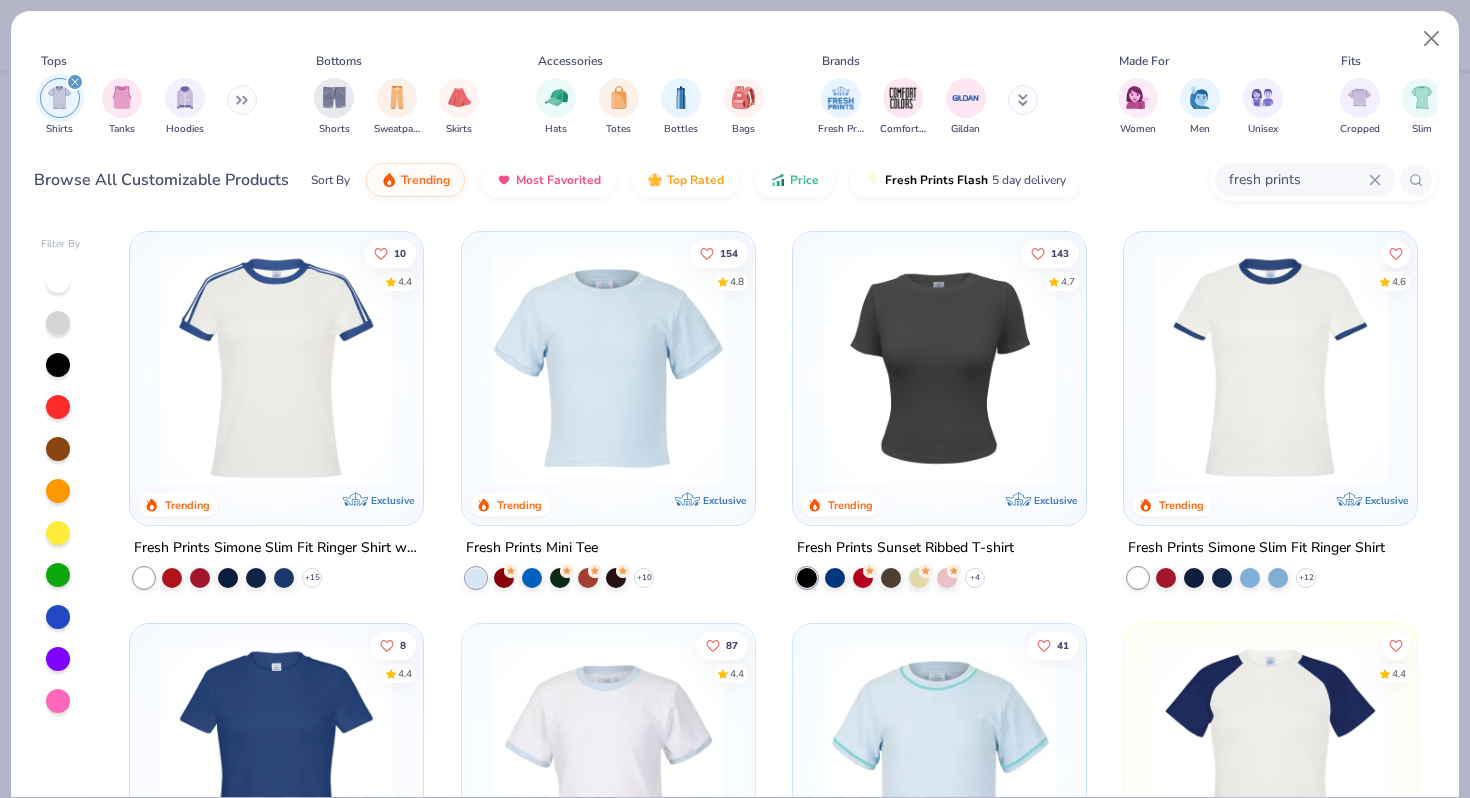 click at bounding box center [608, 368] 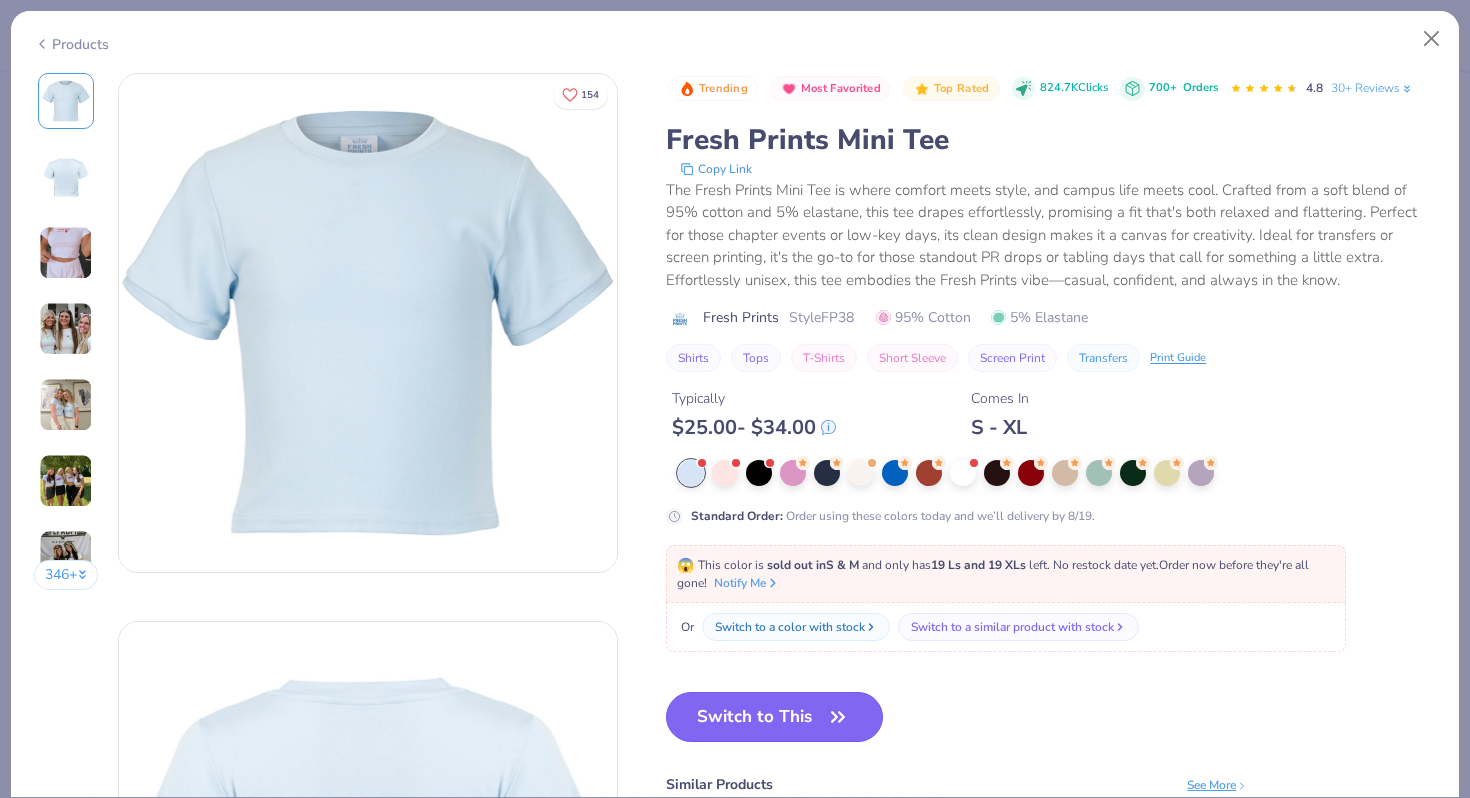 click on "Switch to This" at bounding box center [774, 717] 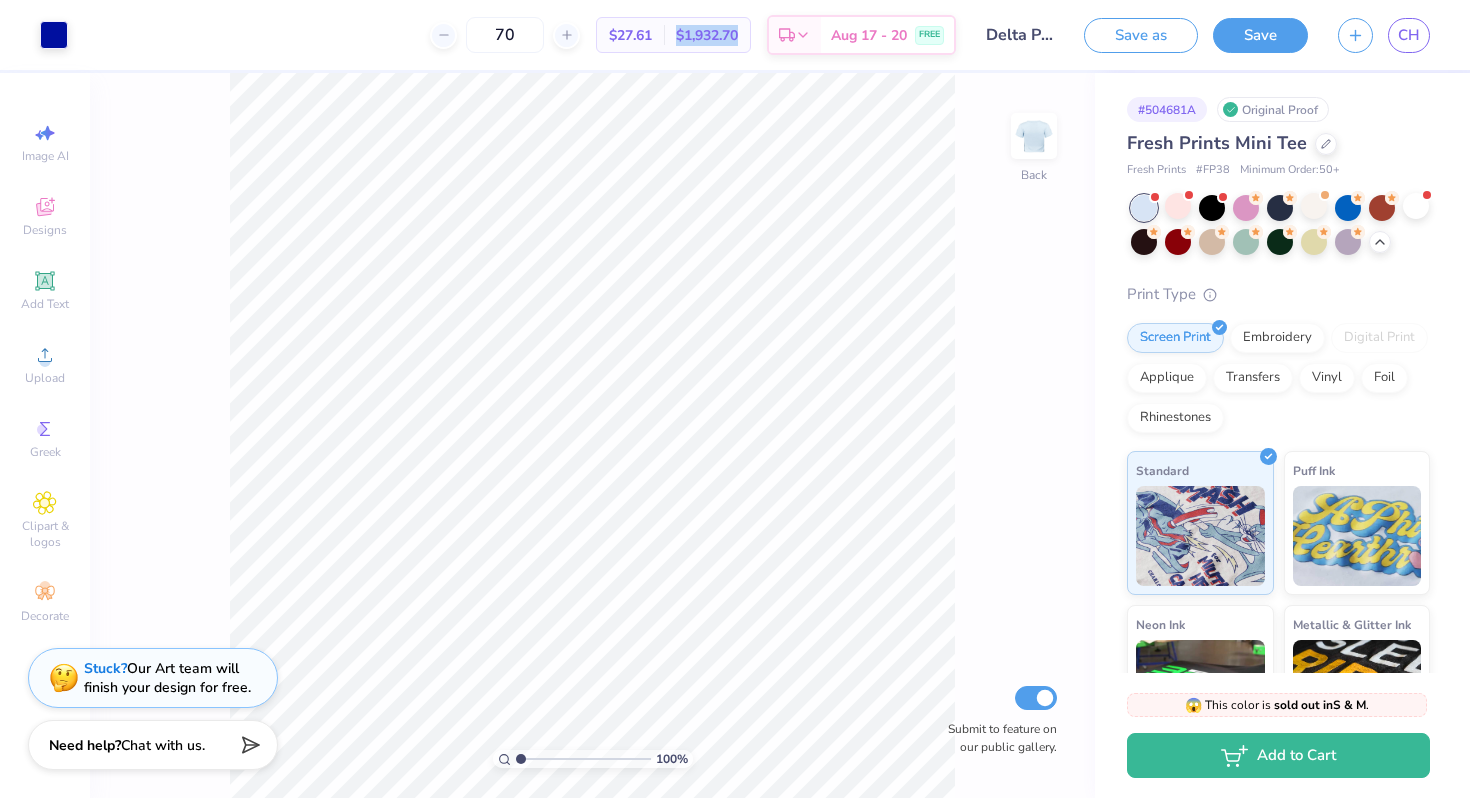 drag, startPoint x: 670, startPoint y: 33, endPoint x: 750, endPoint y: 33, distance: 80 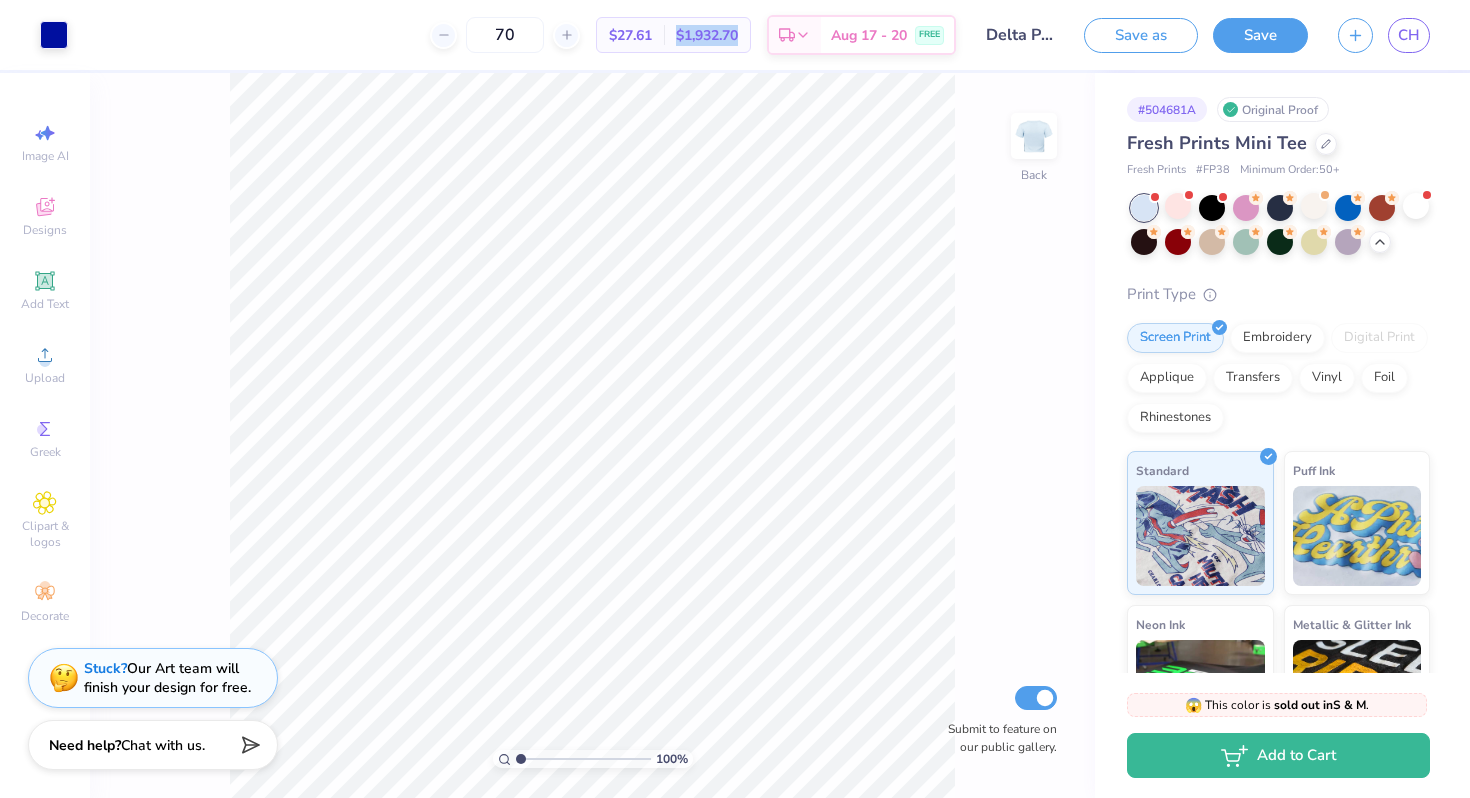 copy on "$1,932.70" 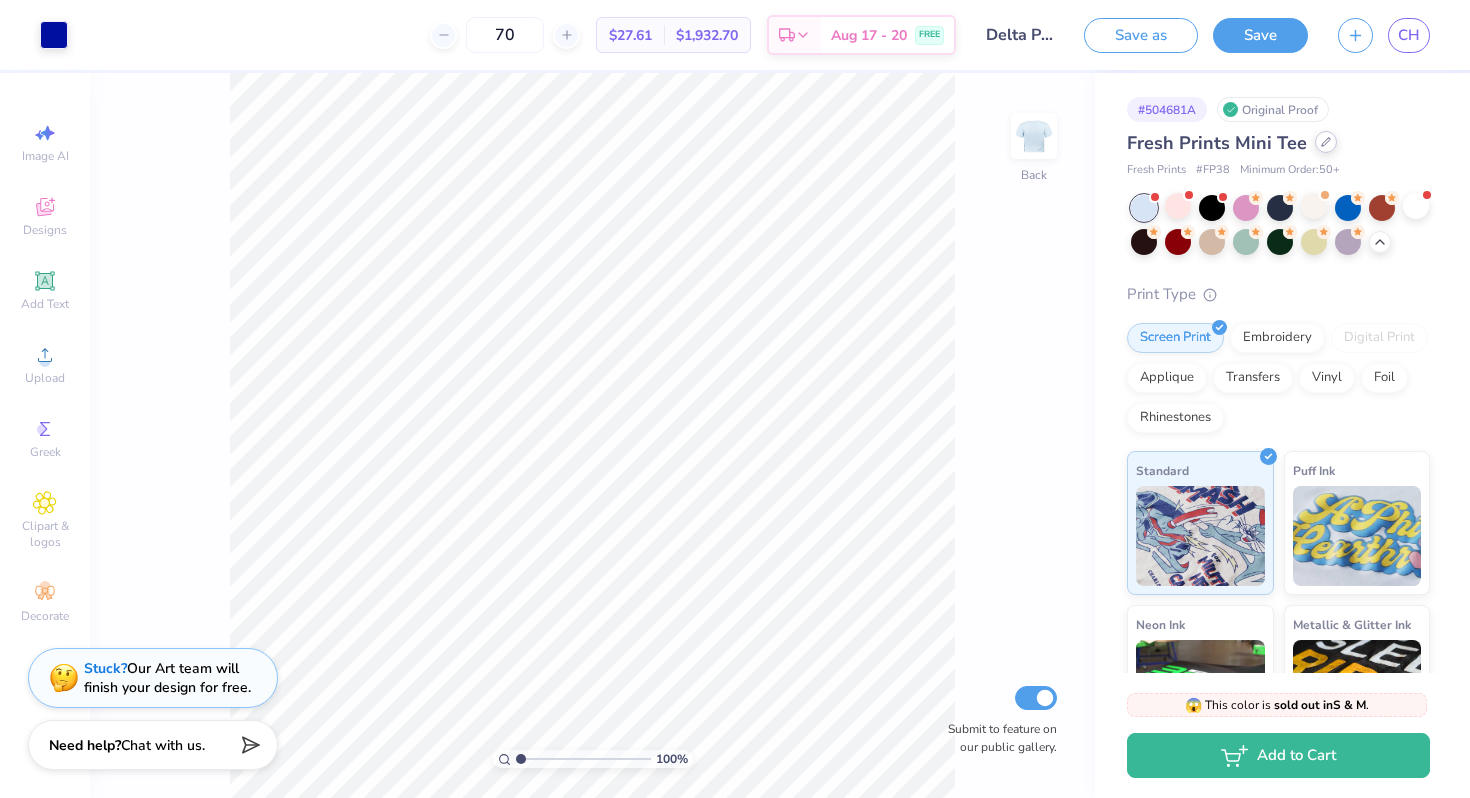 click at bounding box center (1326, 142) 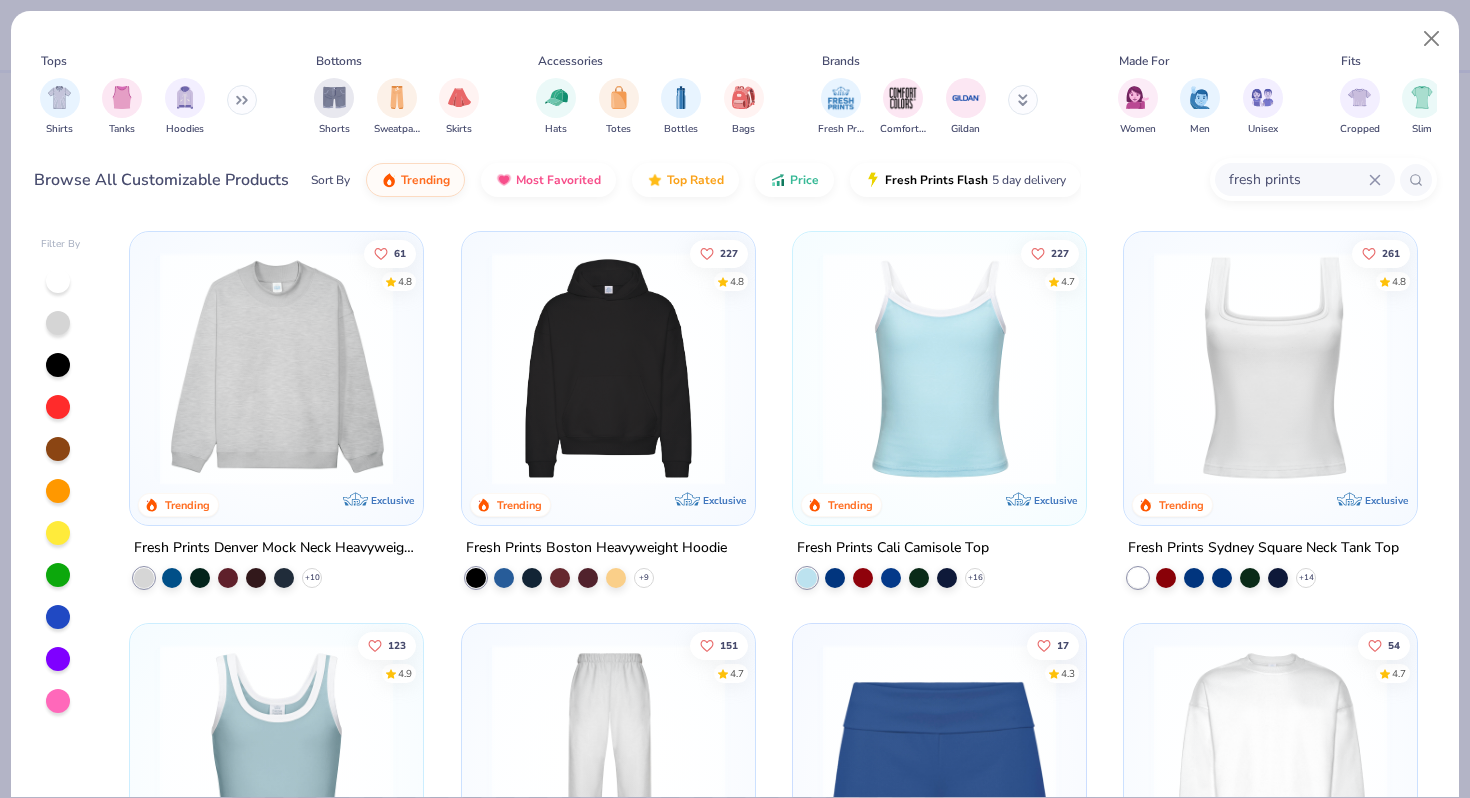scroll, scrollTop: 36, scrollLeft: 0, axis: vertical 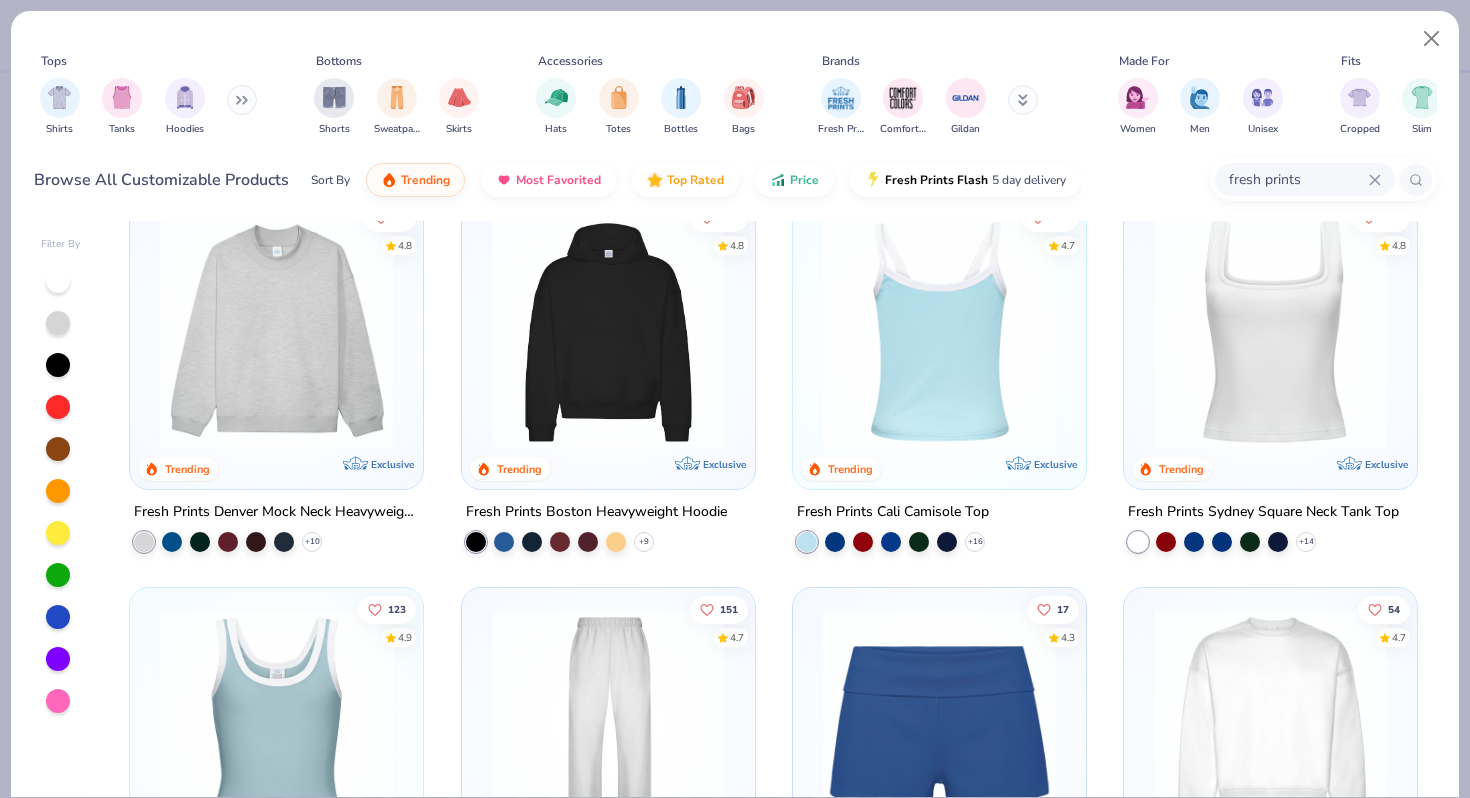click at bounding box center [1270, 332] 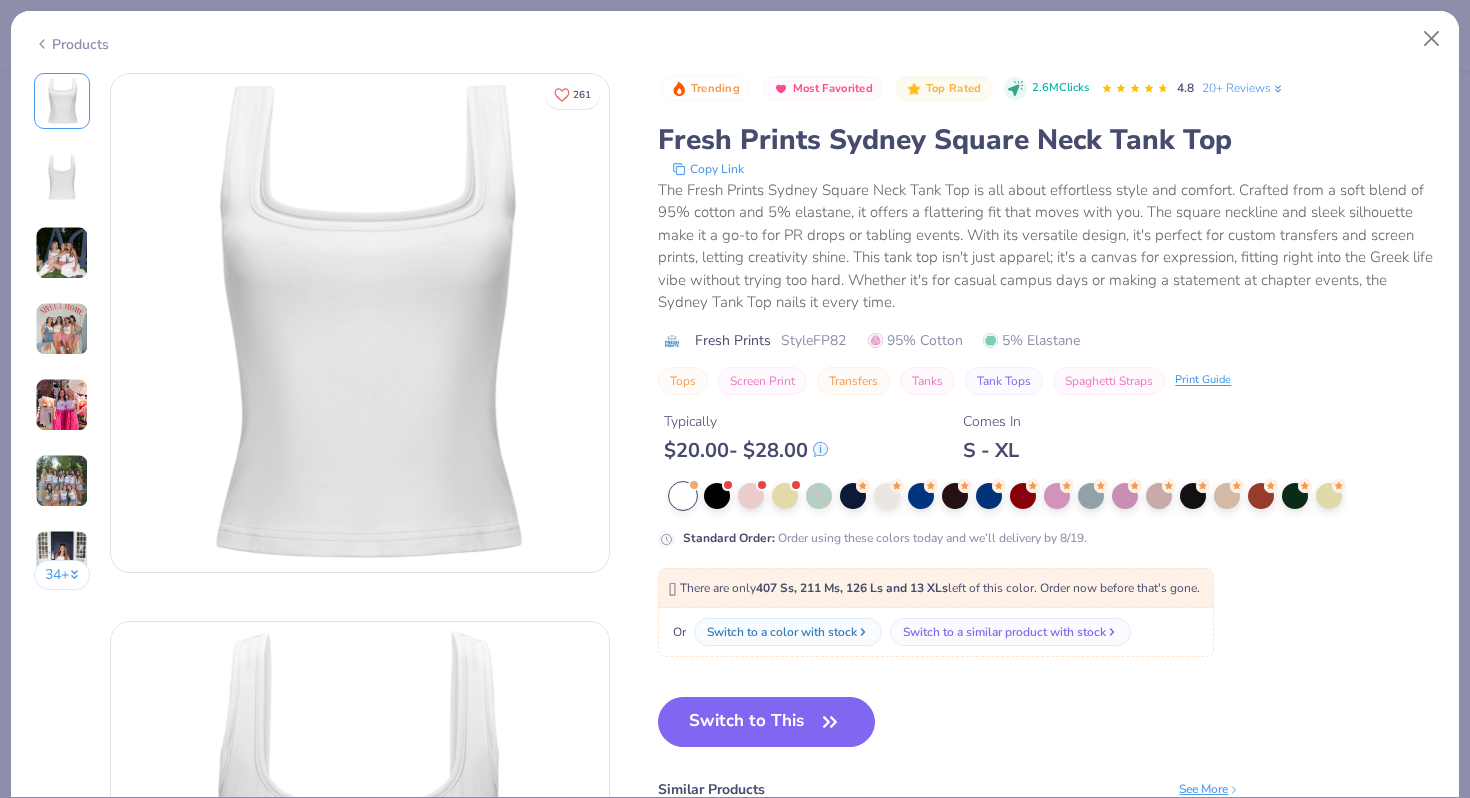 click on "Standard Order :" at bounding box center [729, 538] 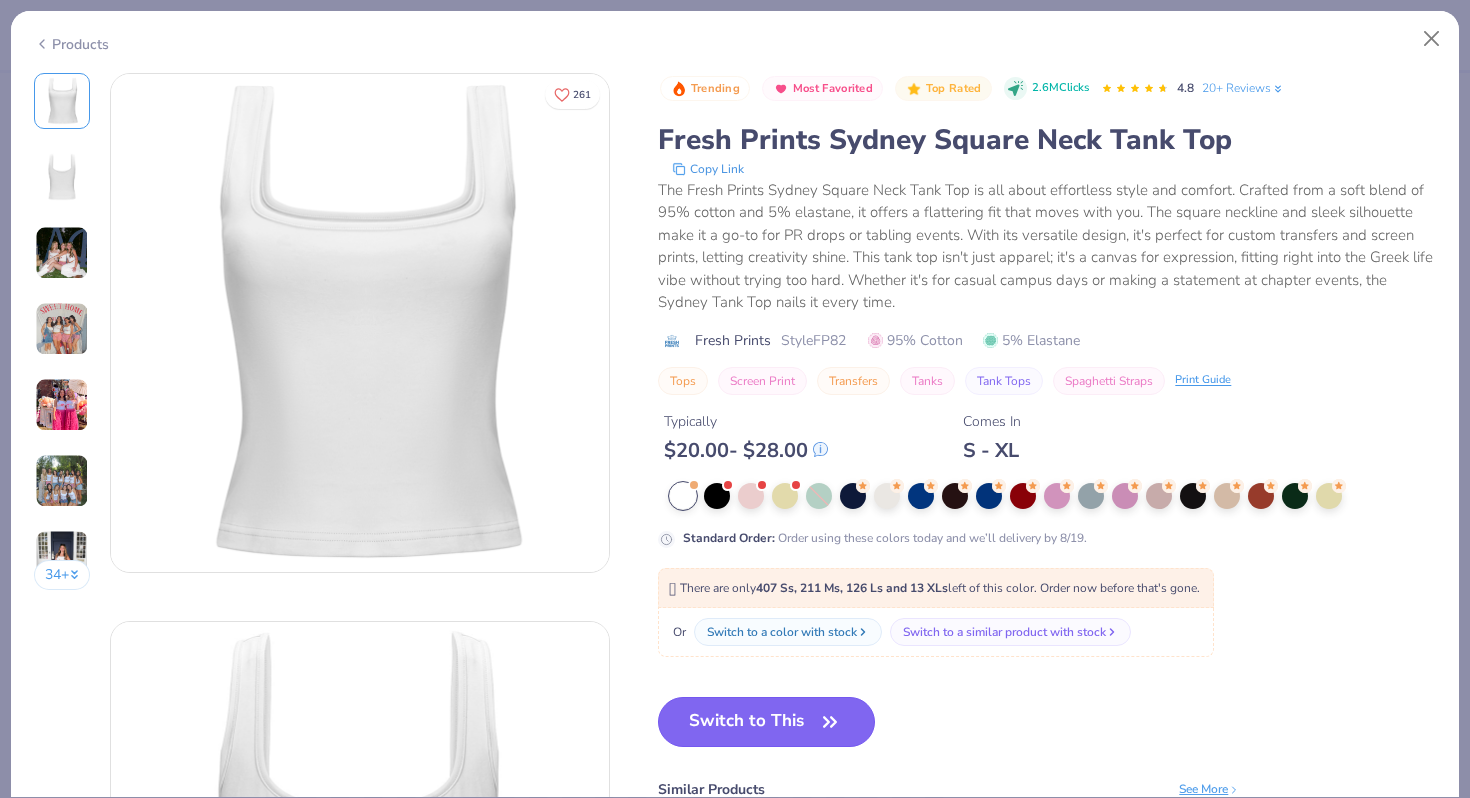 click on "Switch to This" at bounding box center [766, 722] 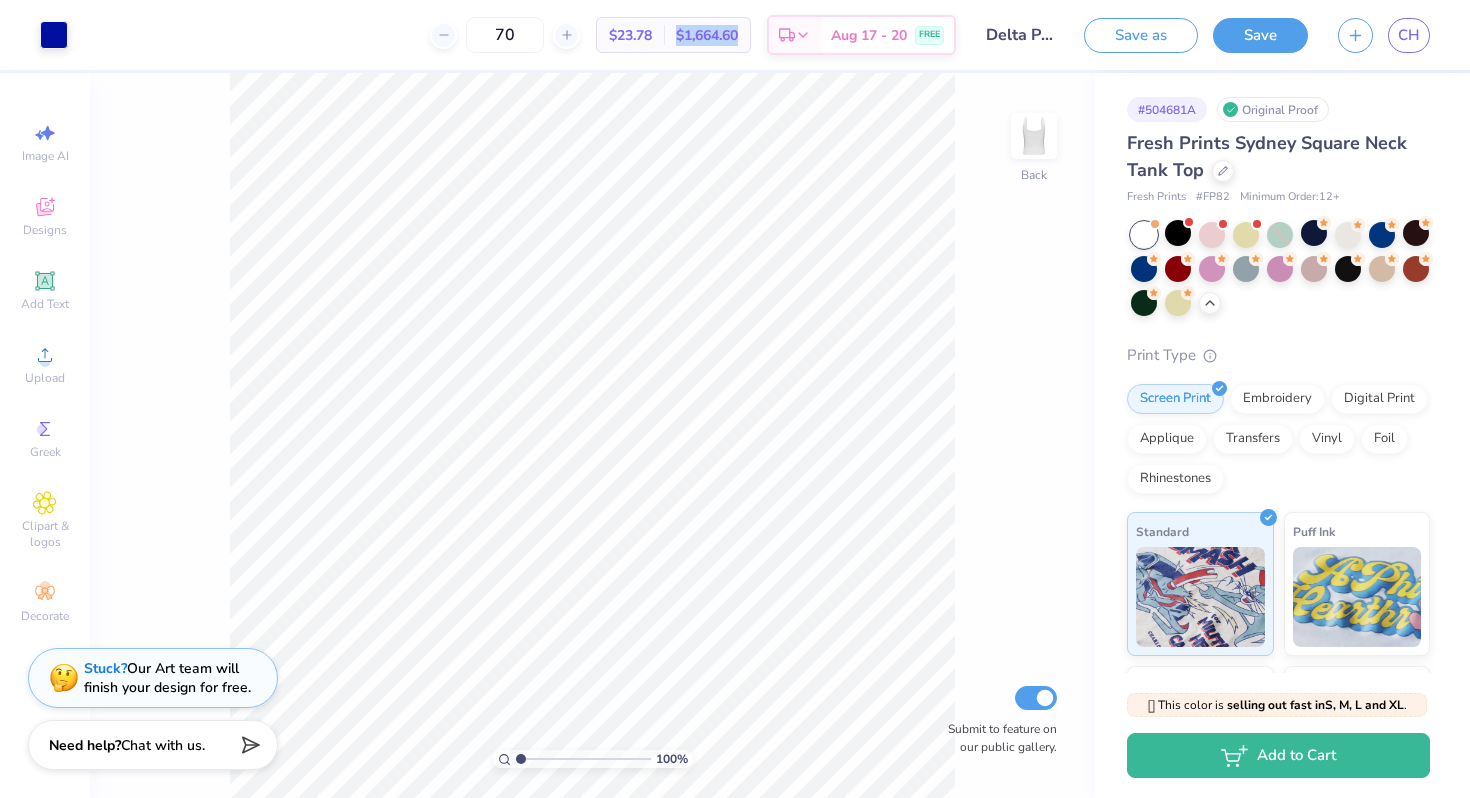 drag, startPoint x: 669, startPoint y: 33, endPoint x: 742, endPoint y: 33, distance: 73 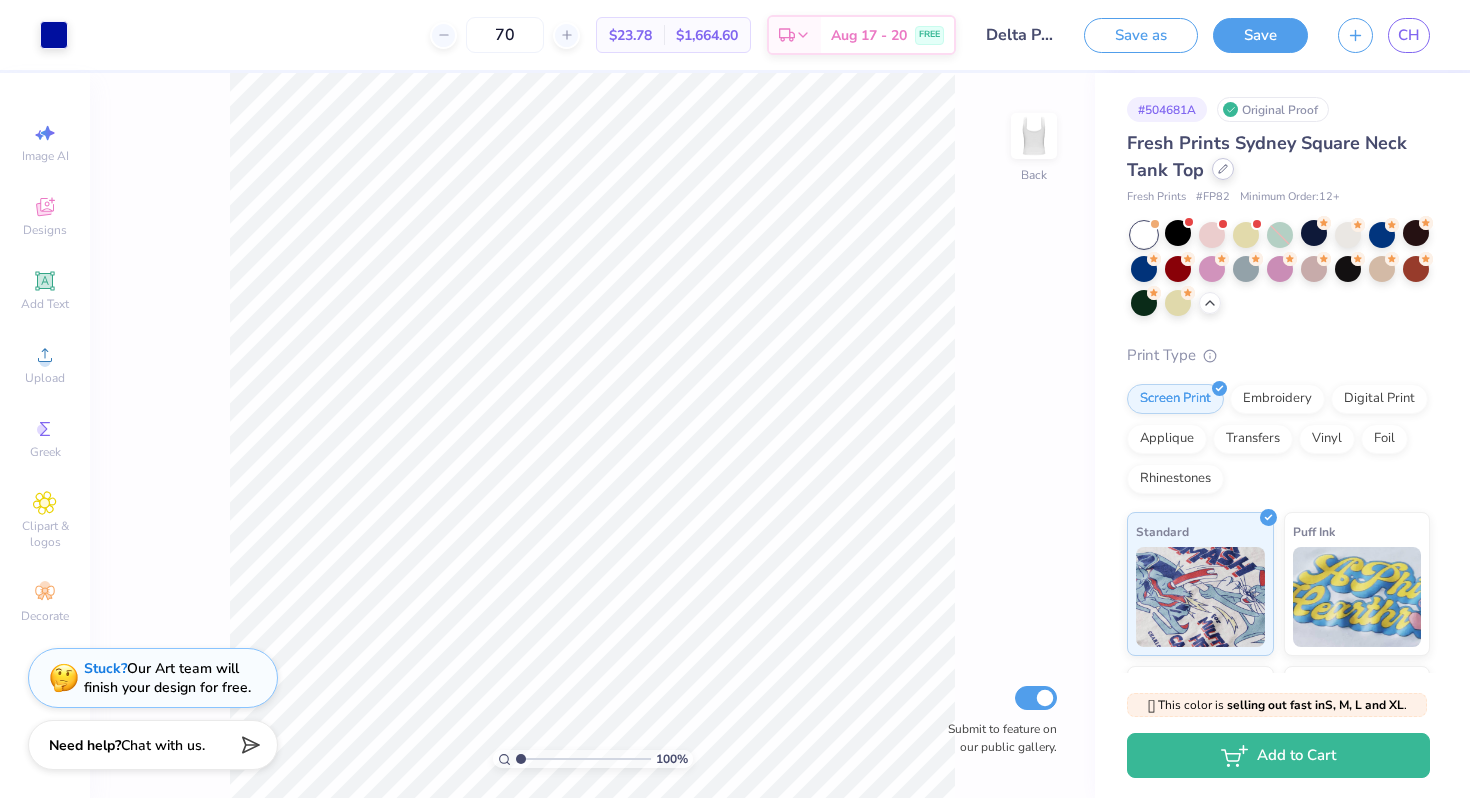 click at bounding box center (1223, 169) 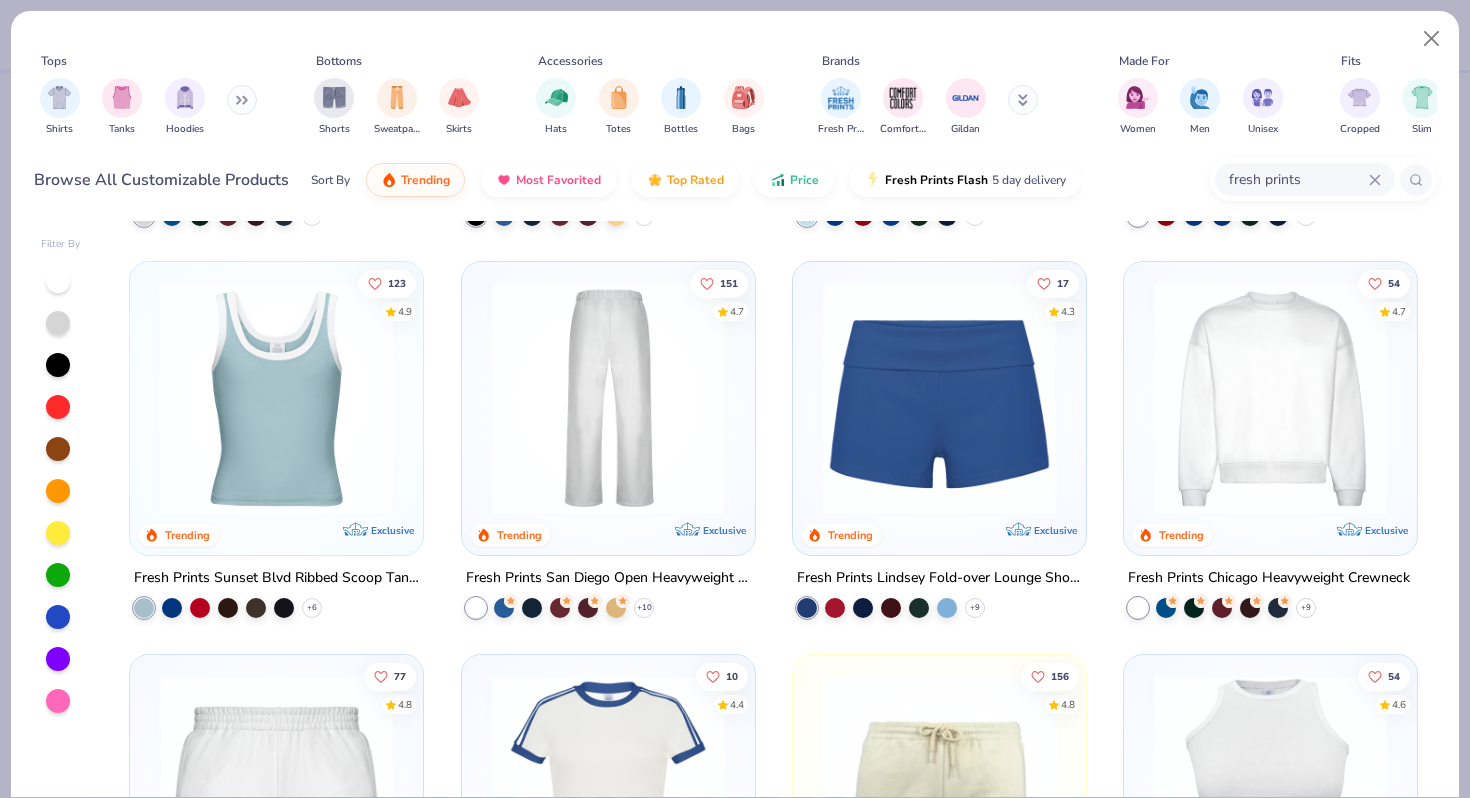 scroll, scrollTop: 366, scrollLeft: 0, axis: vertical 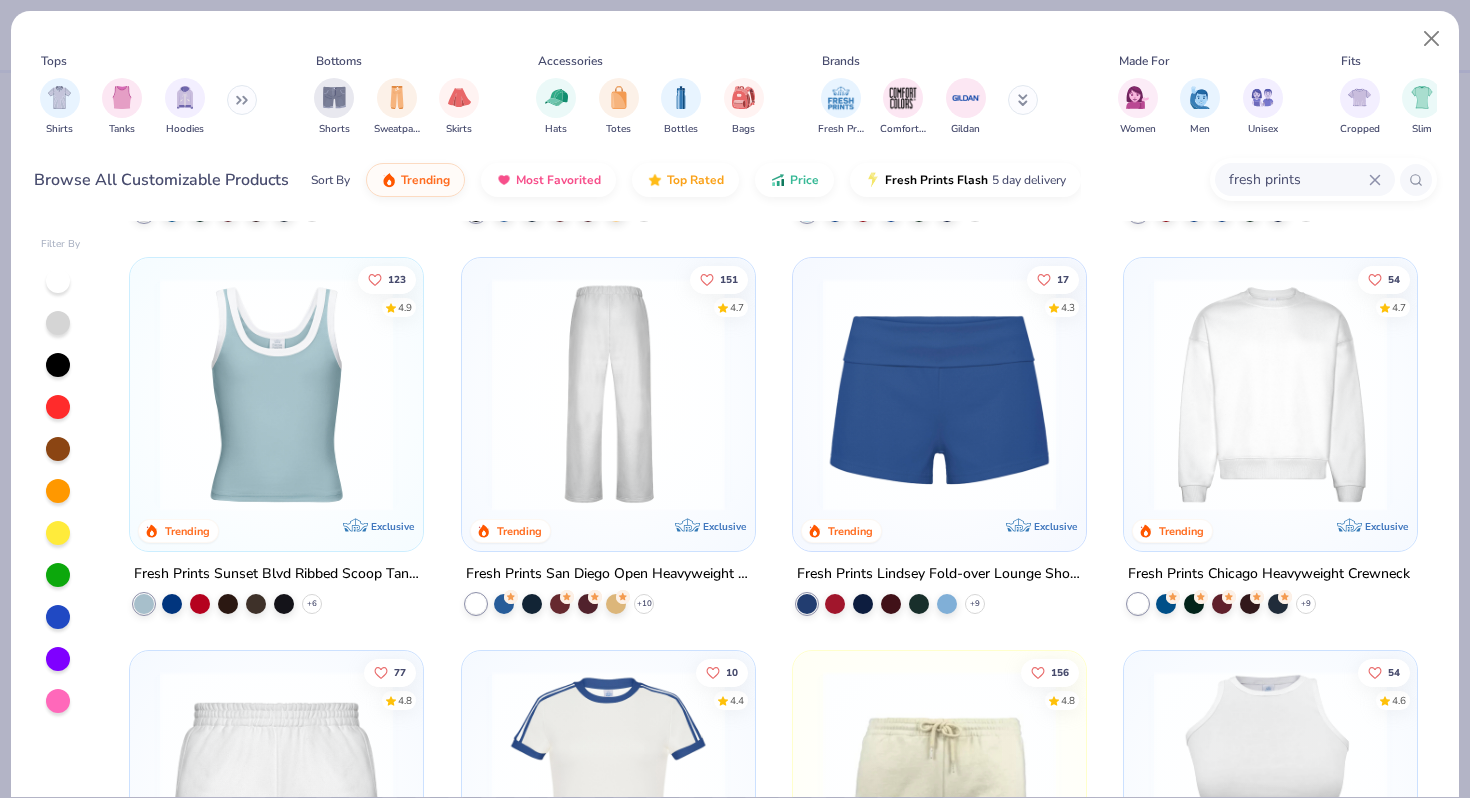 click at bounding box center (276, 394) 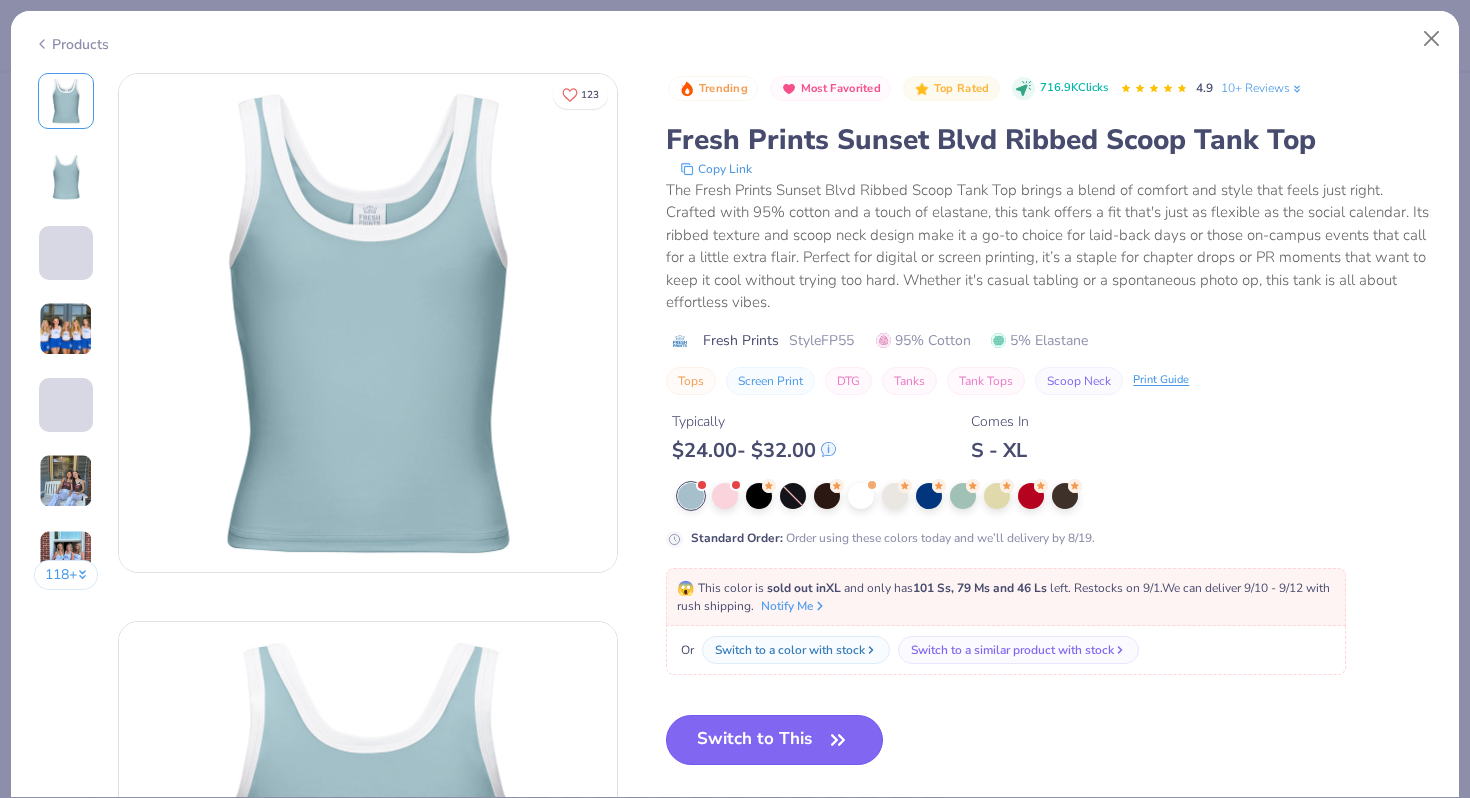 click on "Switch to This" at bounding box center (774, 740) 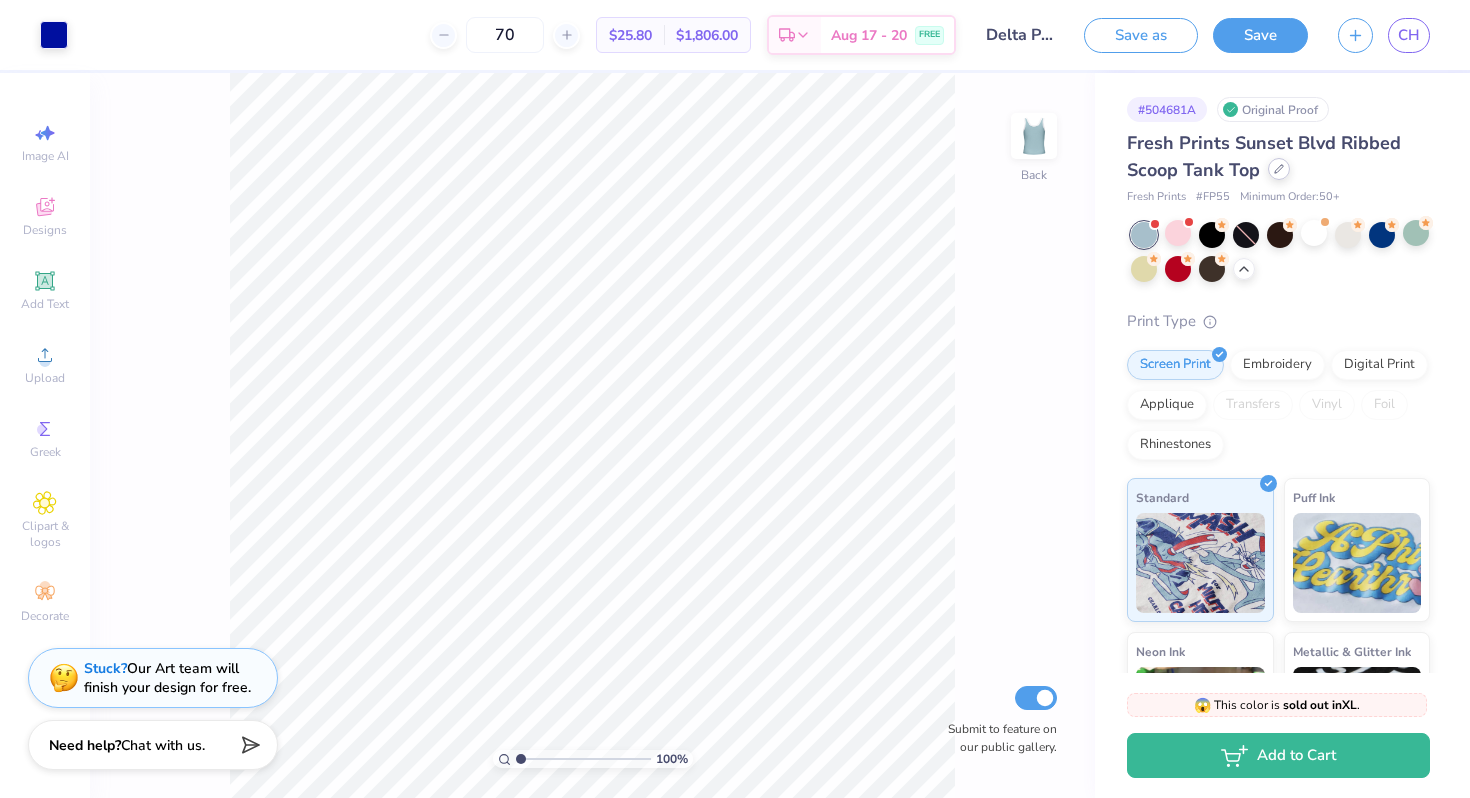 click at bounding box center (1279, 169) 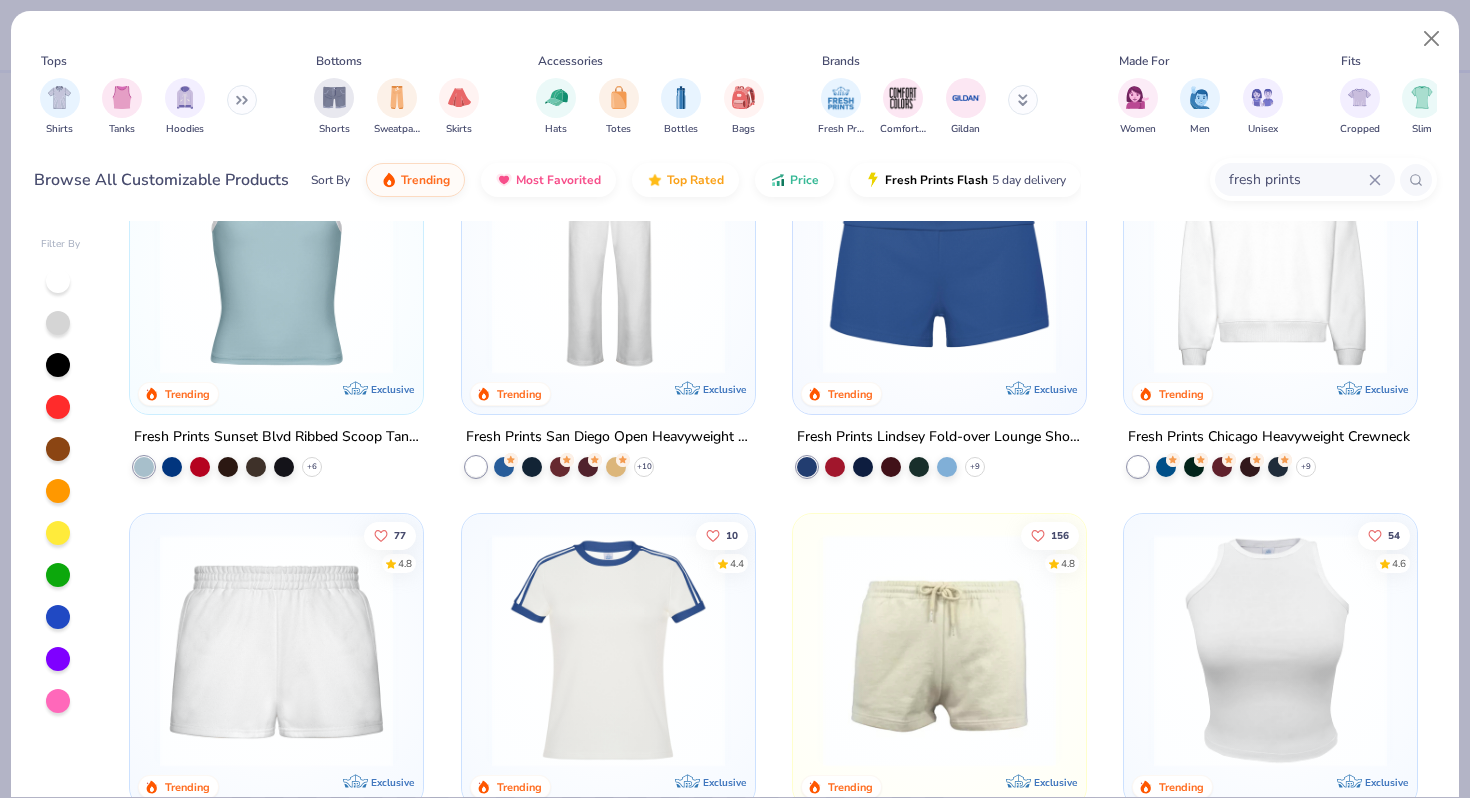 scroll, scrollTop: 0, scrollLeft: 0, axis: both 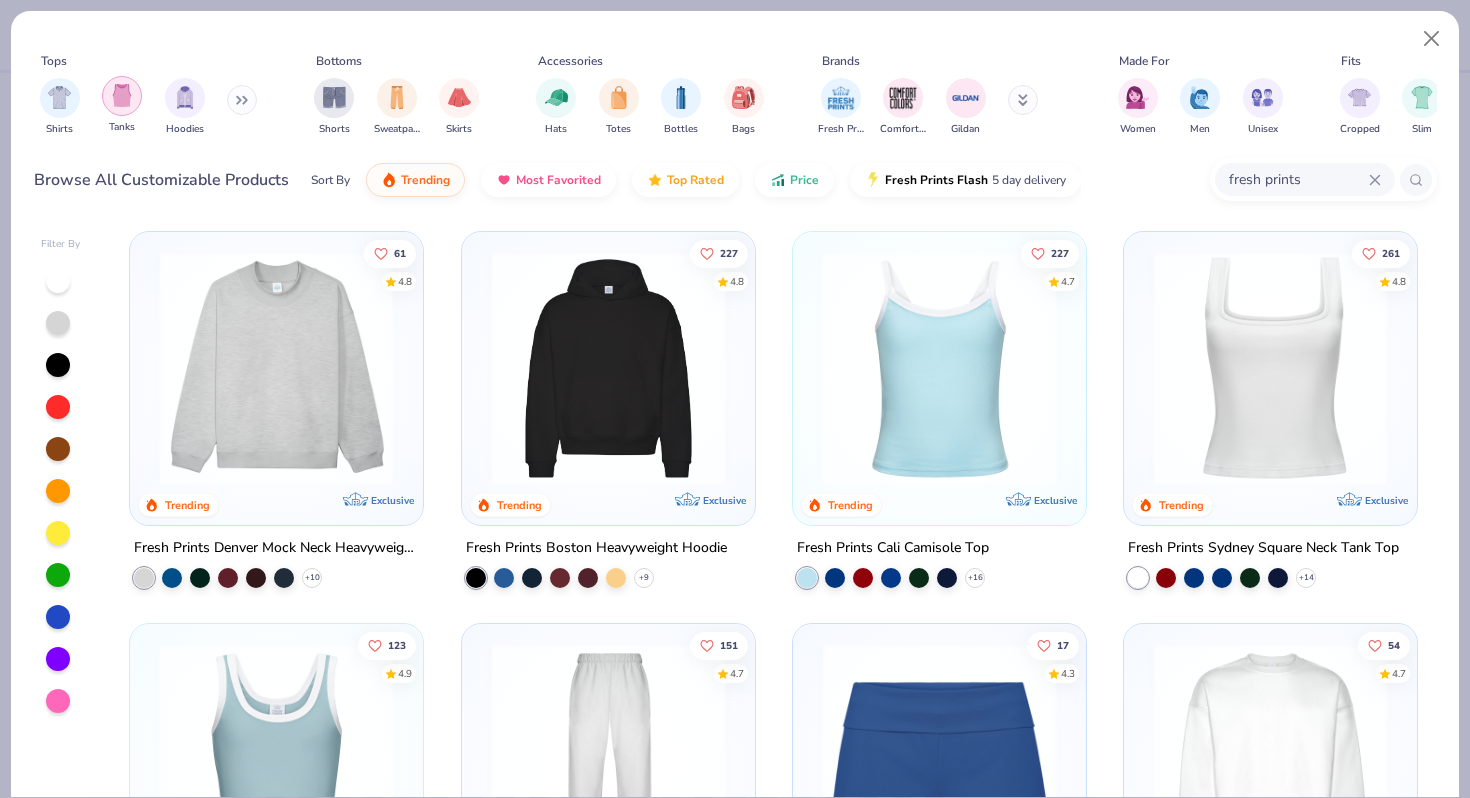 click at bounding box center (122, 95) 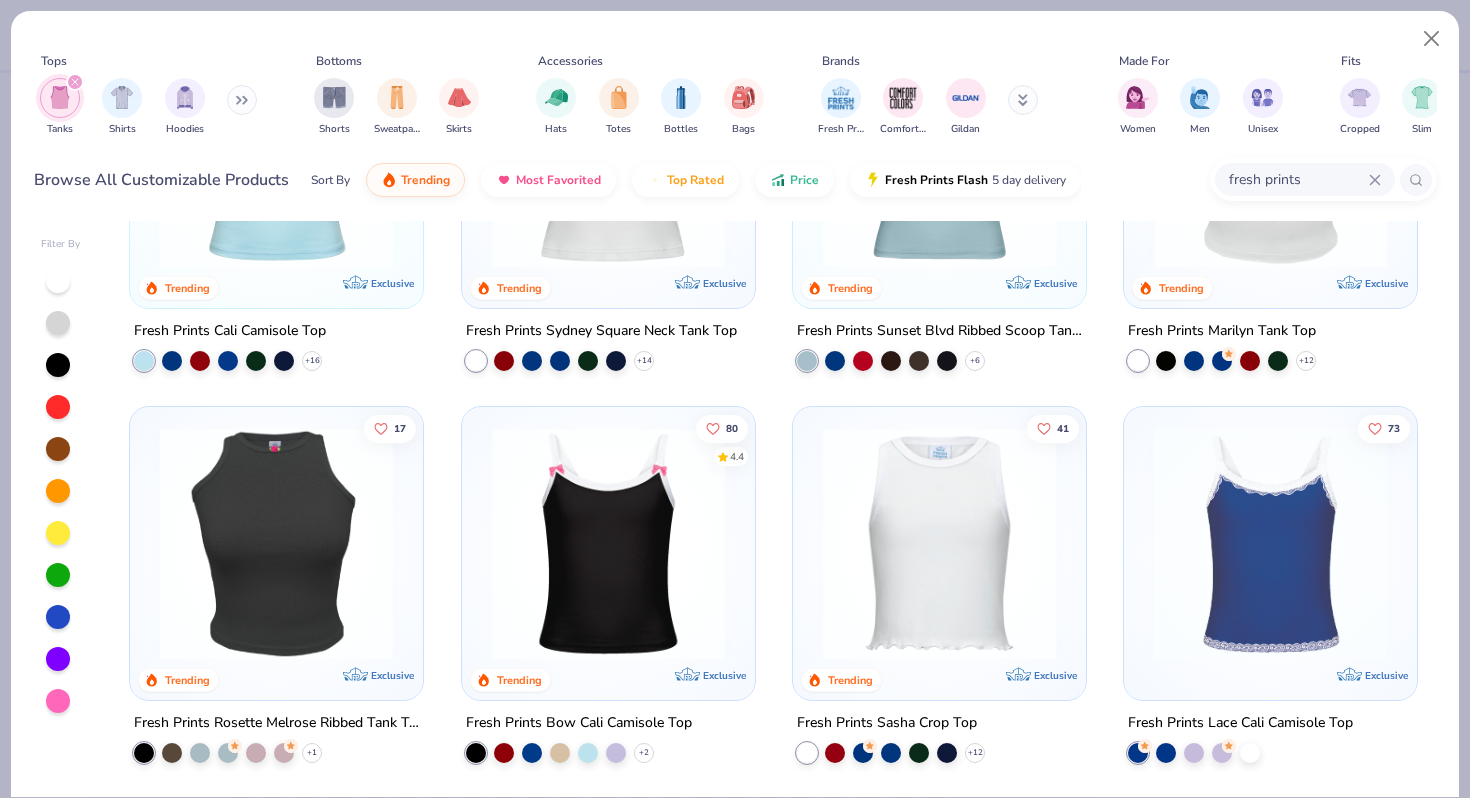 scroll, scrollTop: 0, scrollLeft: 0, axis: both 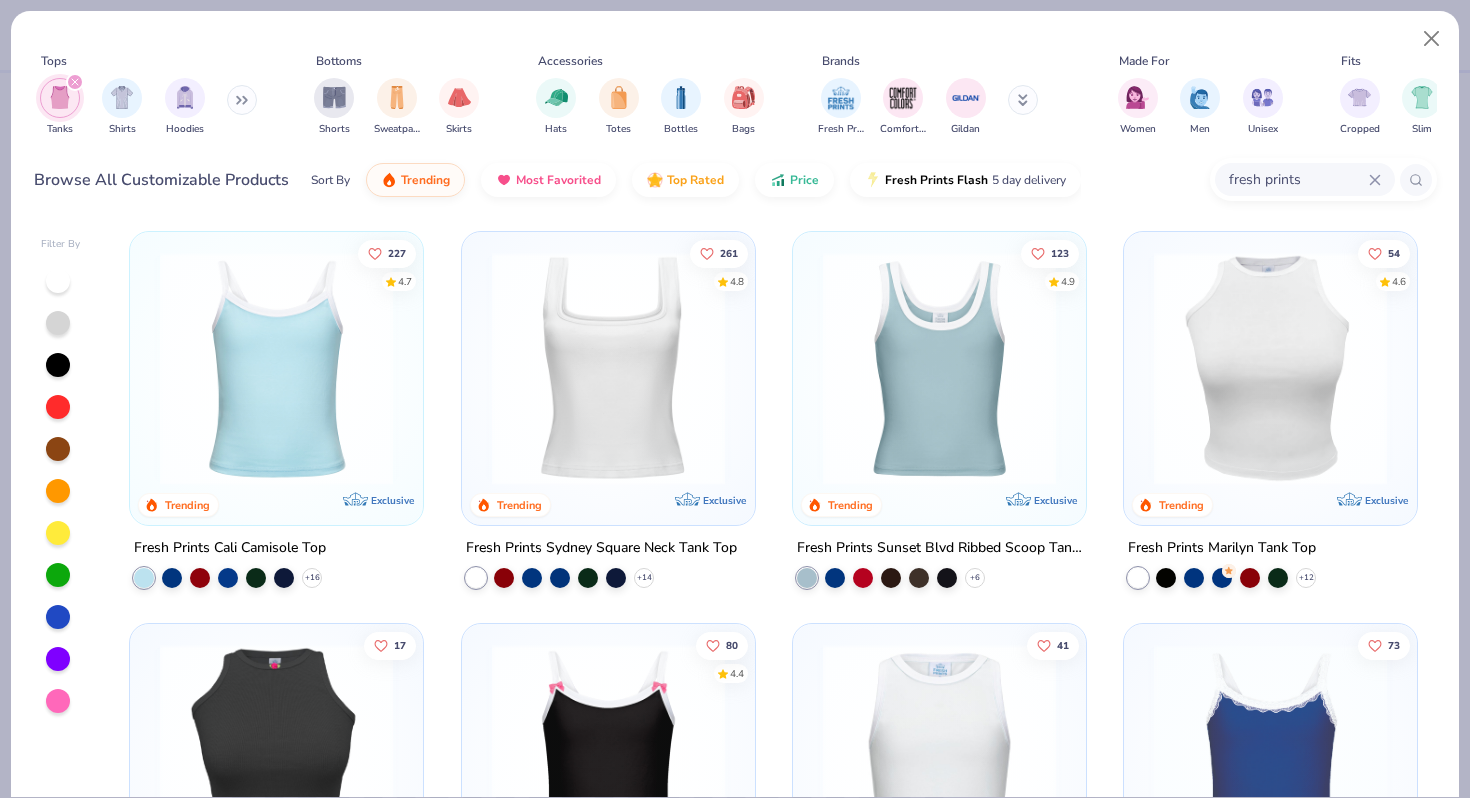click 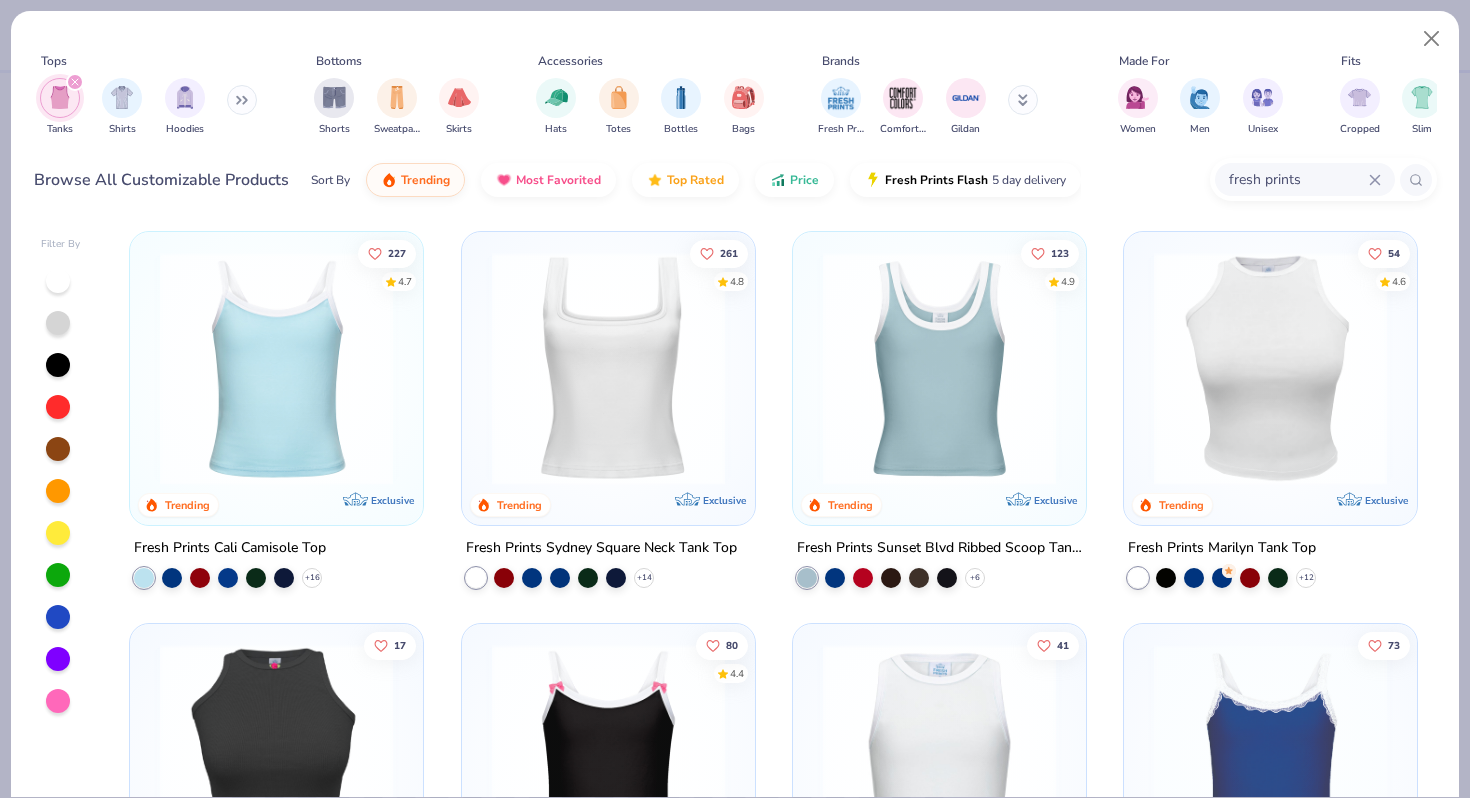 type 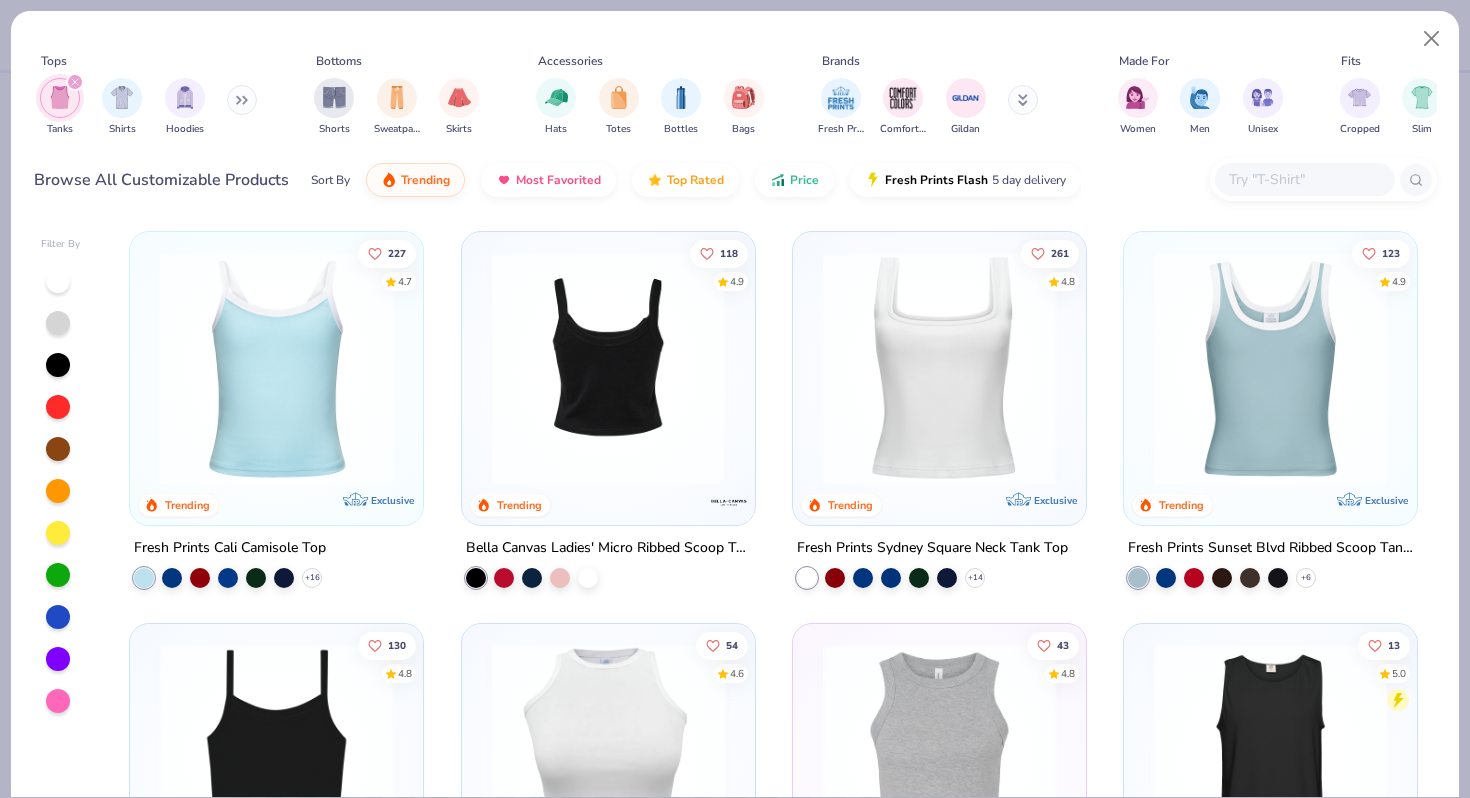 click at bounding box center [607, 368] 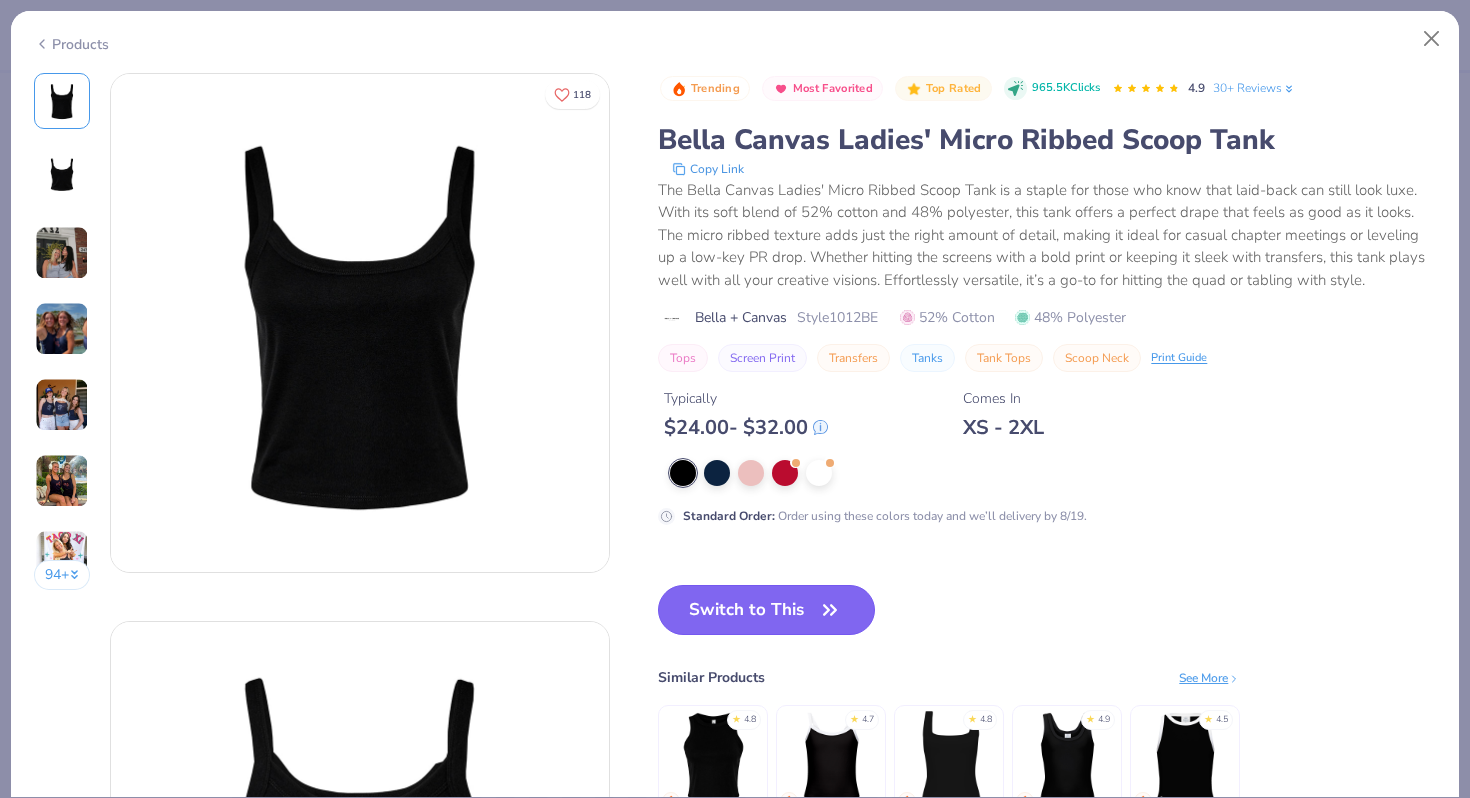 click on "Switch to This" at bounding box center (766, 610) 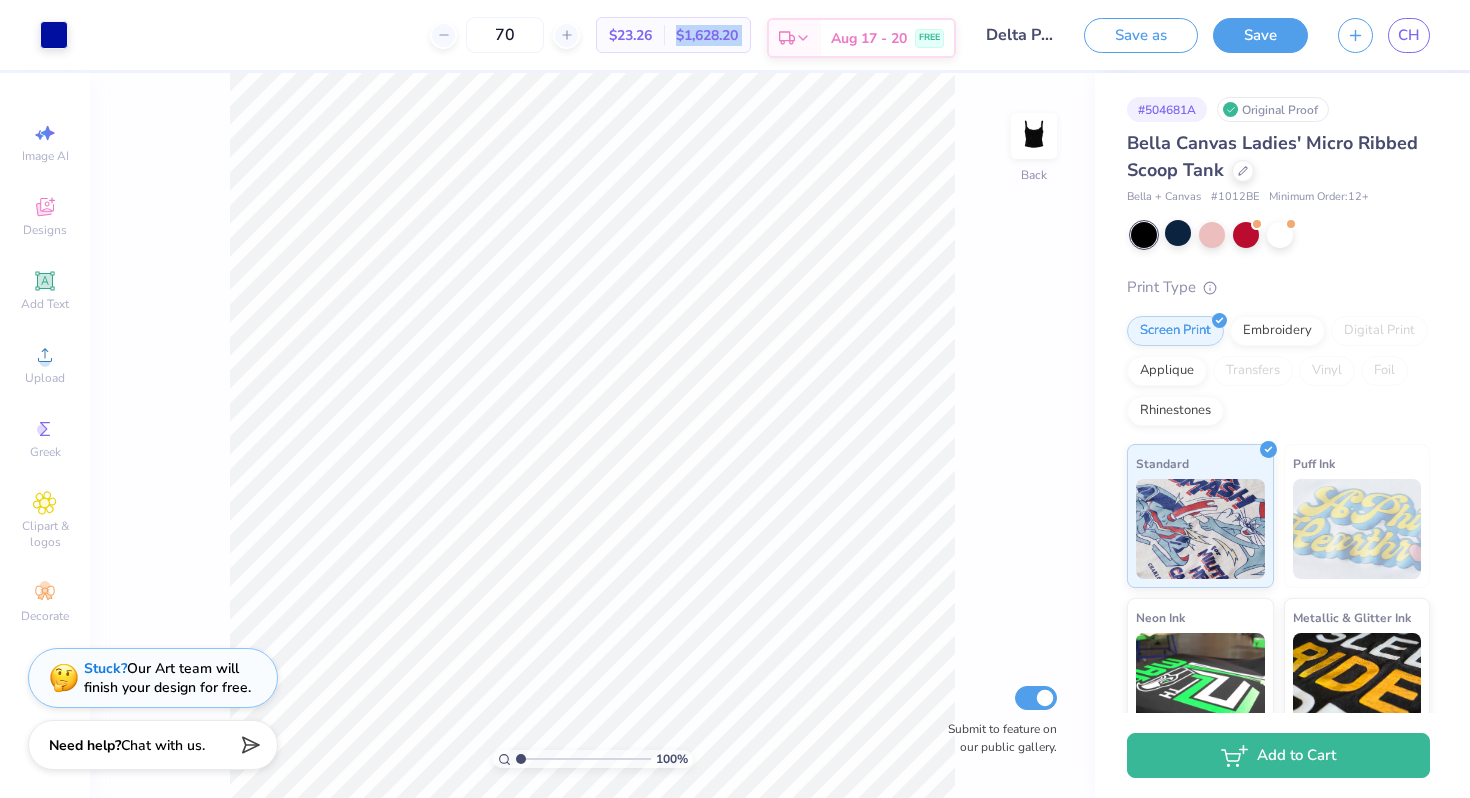 drag, startPoint x: 669, startPoint y: 32, endPoint x: 778, endPoint y: 34, distance: 109.01835 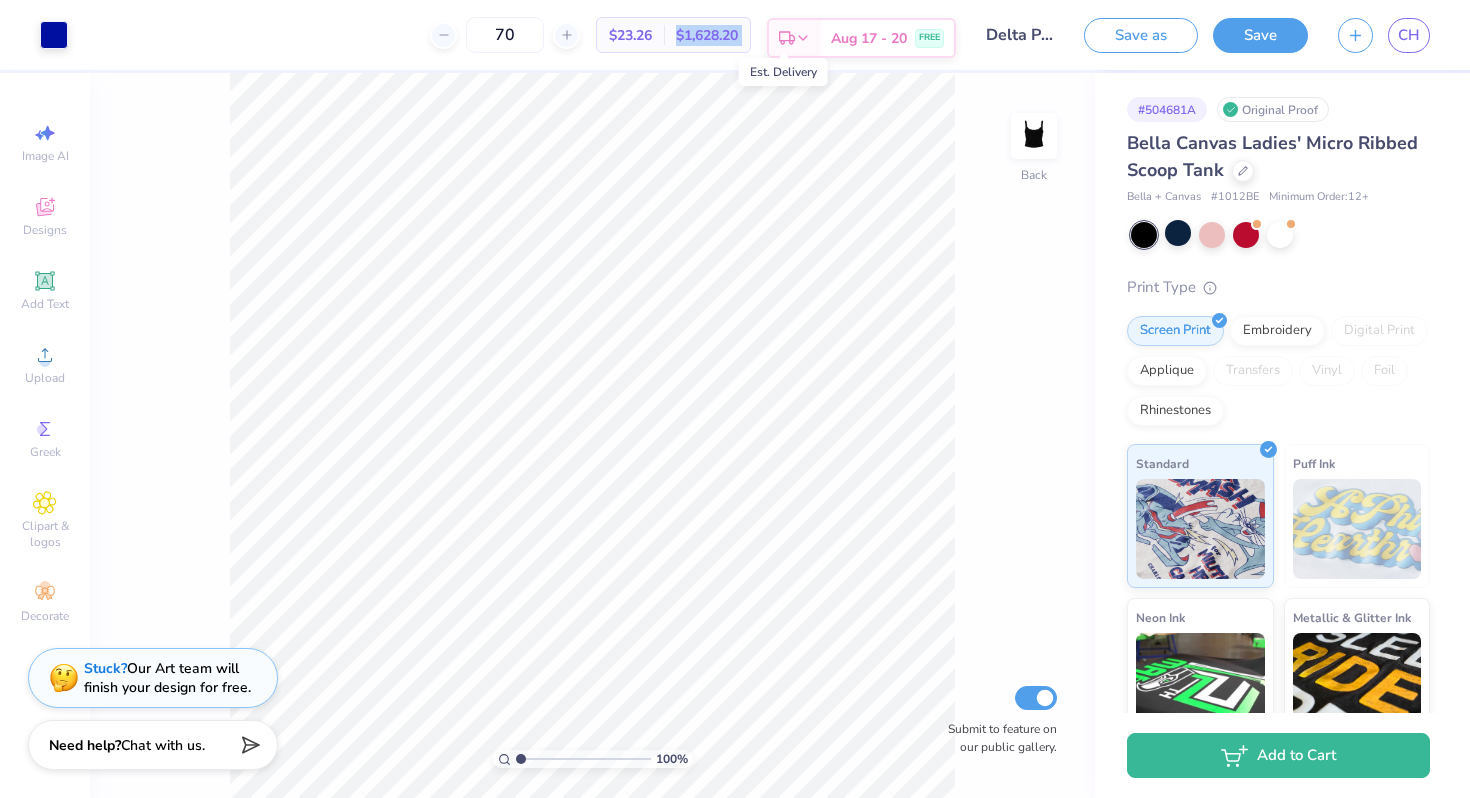 copy on "$1,628.20 Total Est.  Delivery" 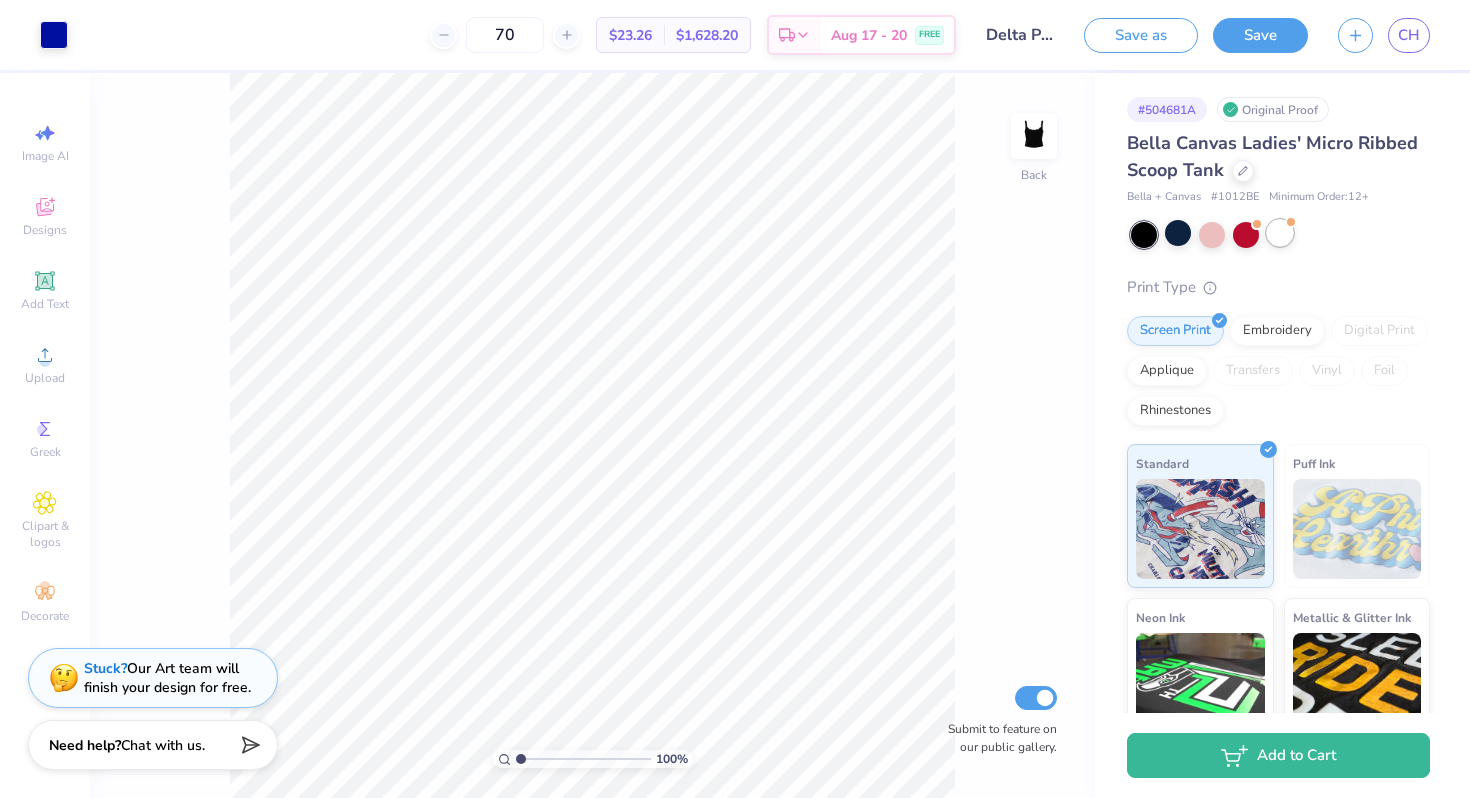 click at bounding box center [1280, 233] 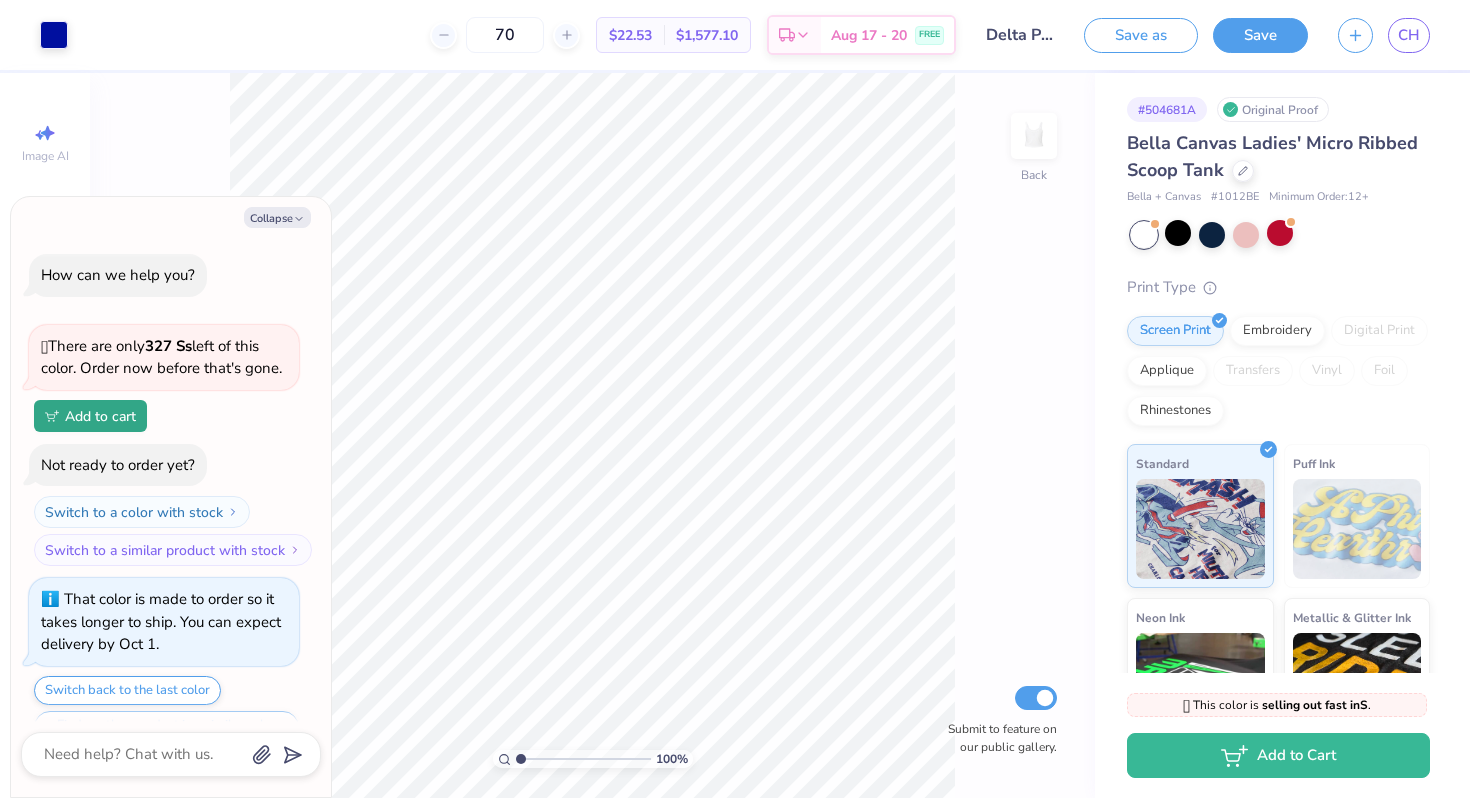 scroll, scrollTop: 1608, scrollLeft: 0, axis: vertical 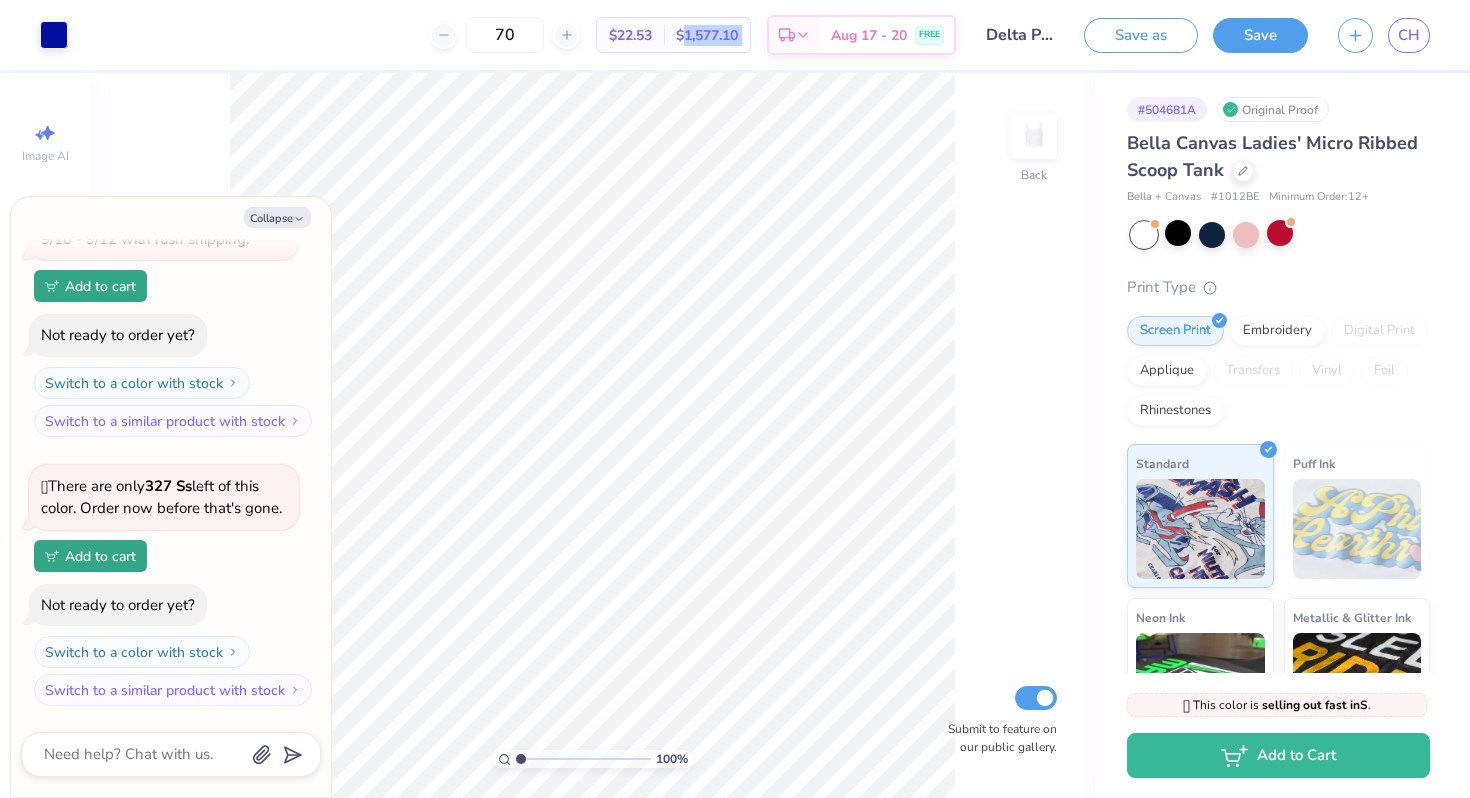 drag, startPoint x: 673, startPoint y: 32, endPoint x: 759, endPoint y: 33, distance: 86.00581 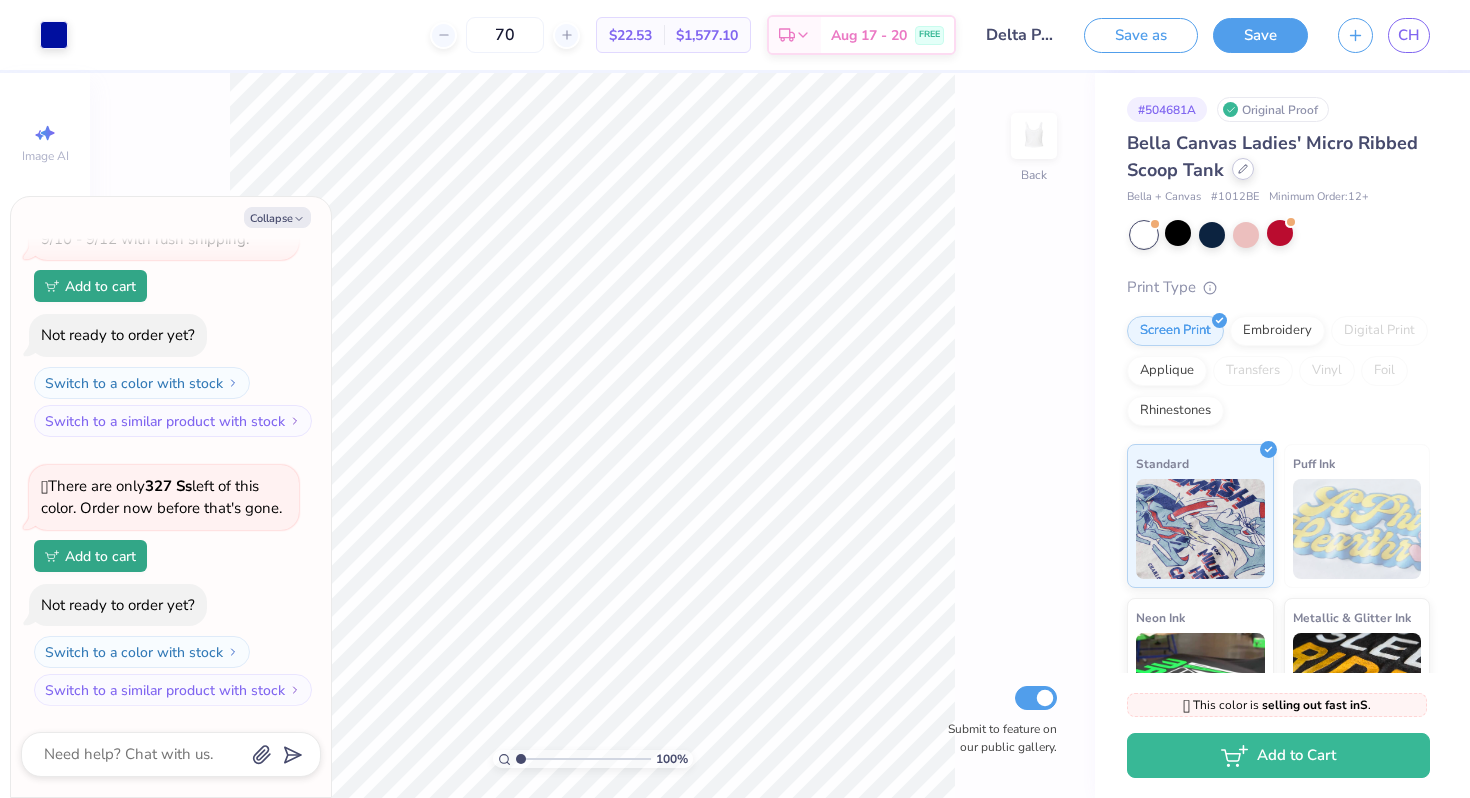 click on "Bella Canvas Ladies' Micro Ribbed Scoop Tank" at bounding box center (1278, 157) 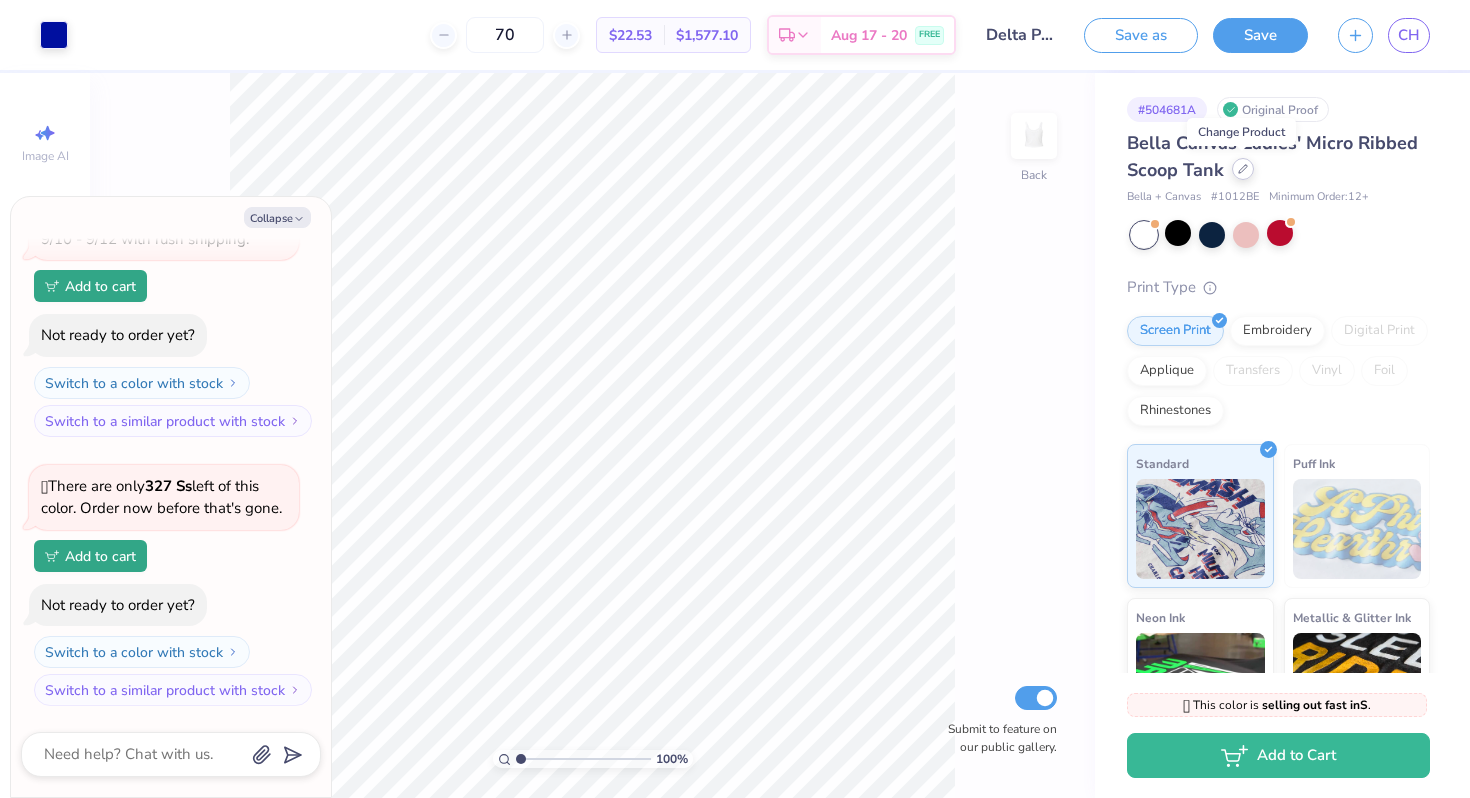 click at bounding box center [1243, 169] 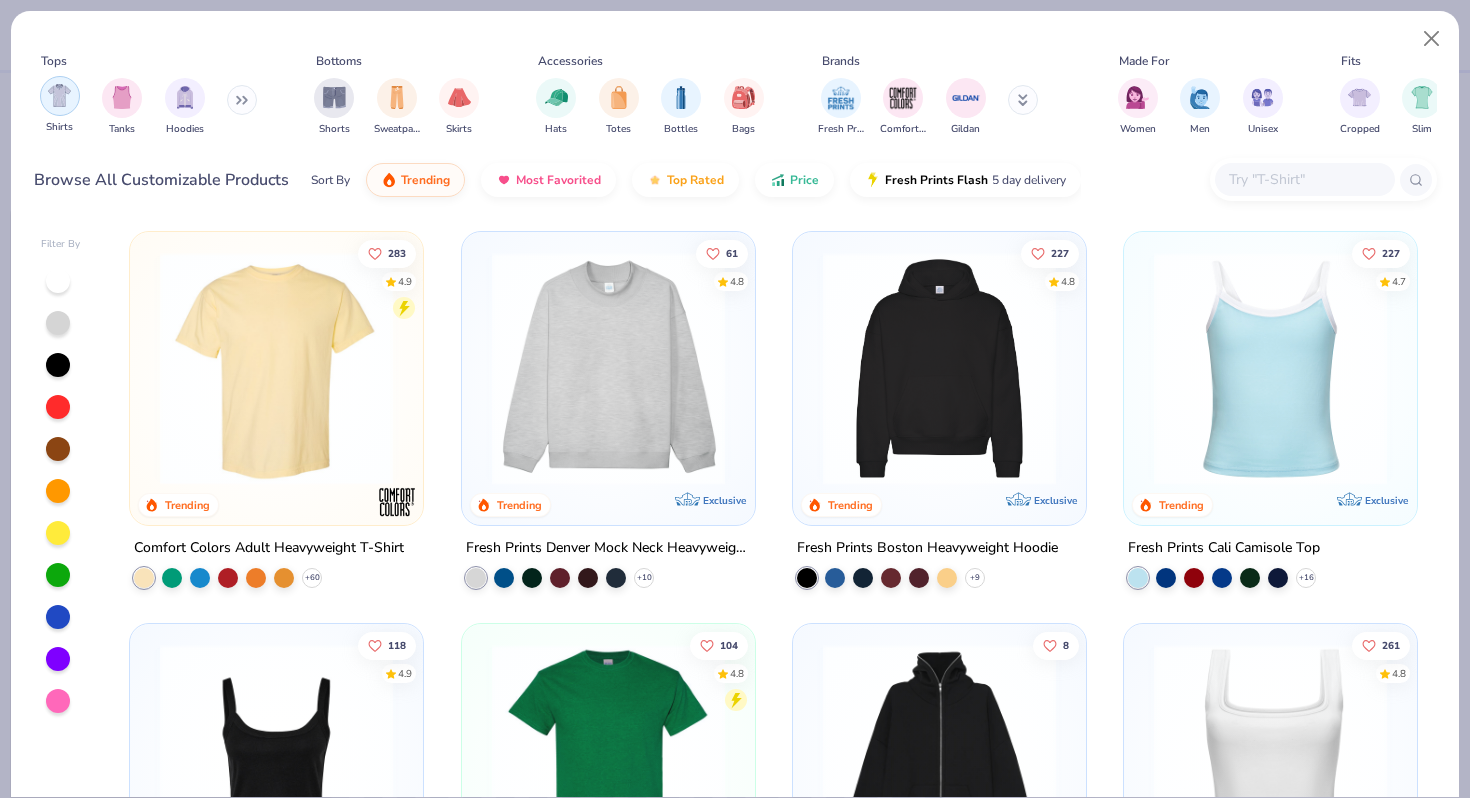 click at bounding box center (59, 95) 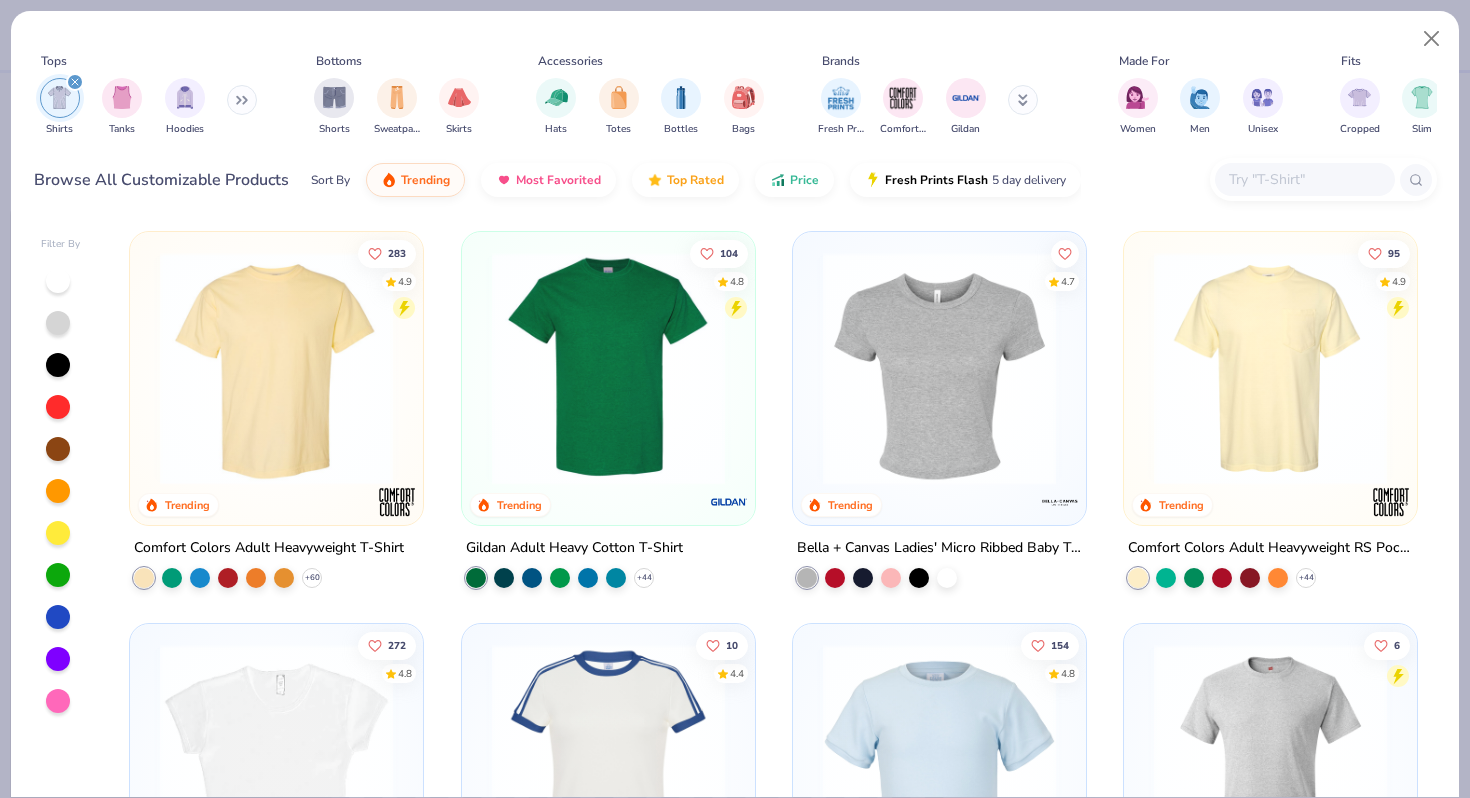 scroll, scrollTop: 32, scrollLeft: 0, axis: vertical 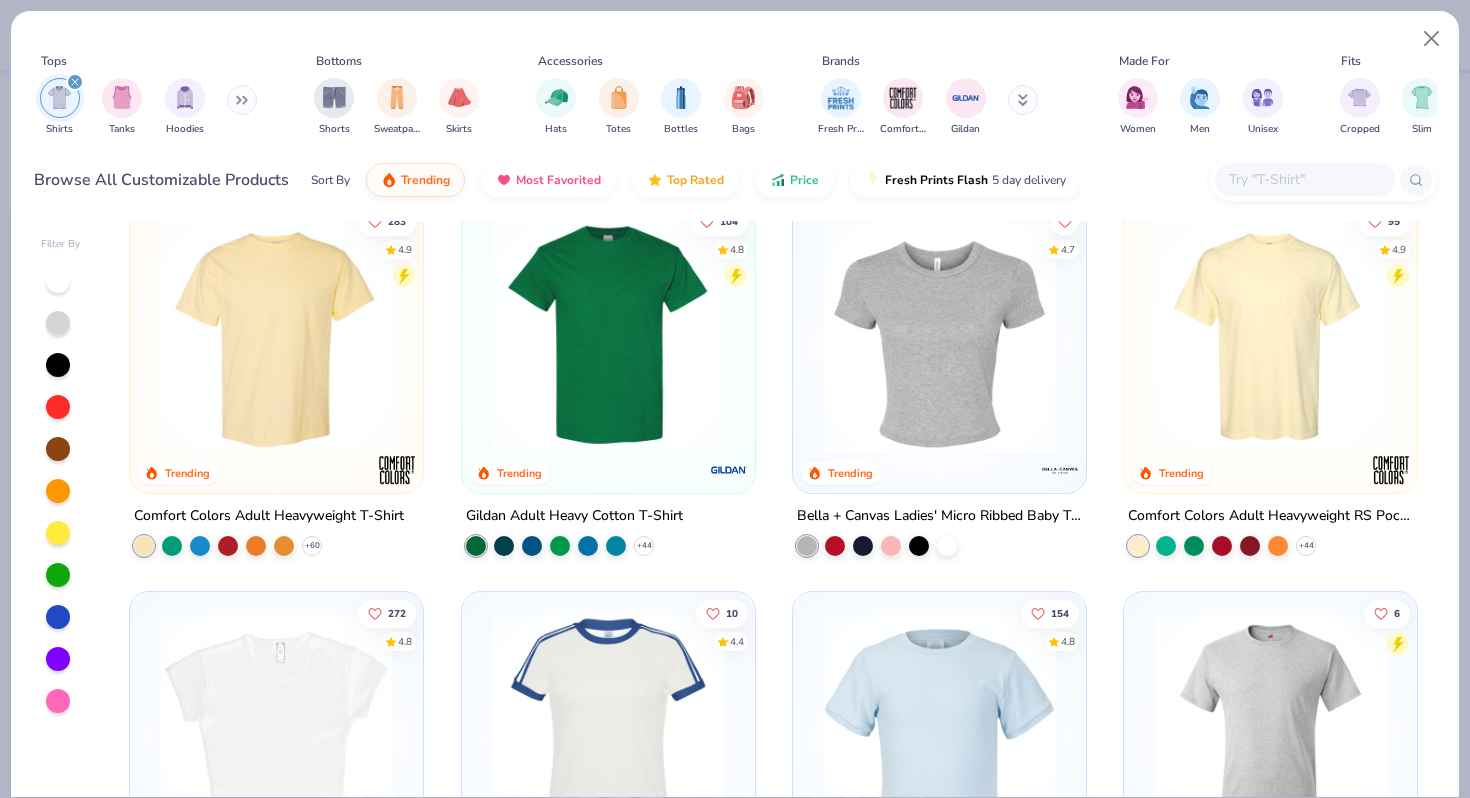 click at bounding box center [939, 336] 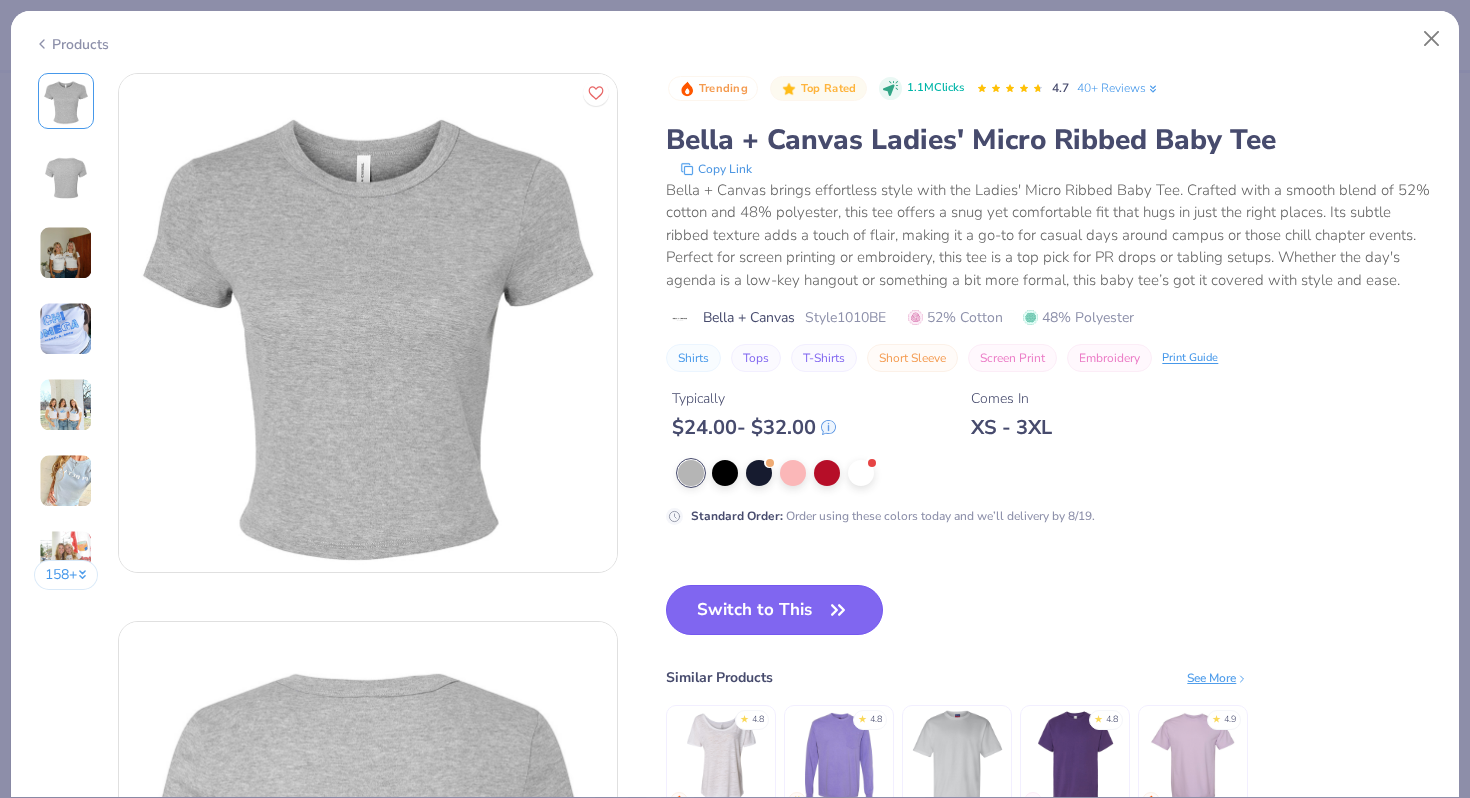 click on "Switch to This" at bounding box center [774, 610] 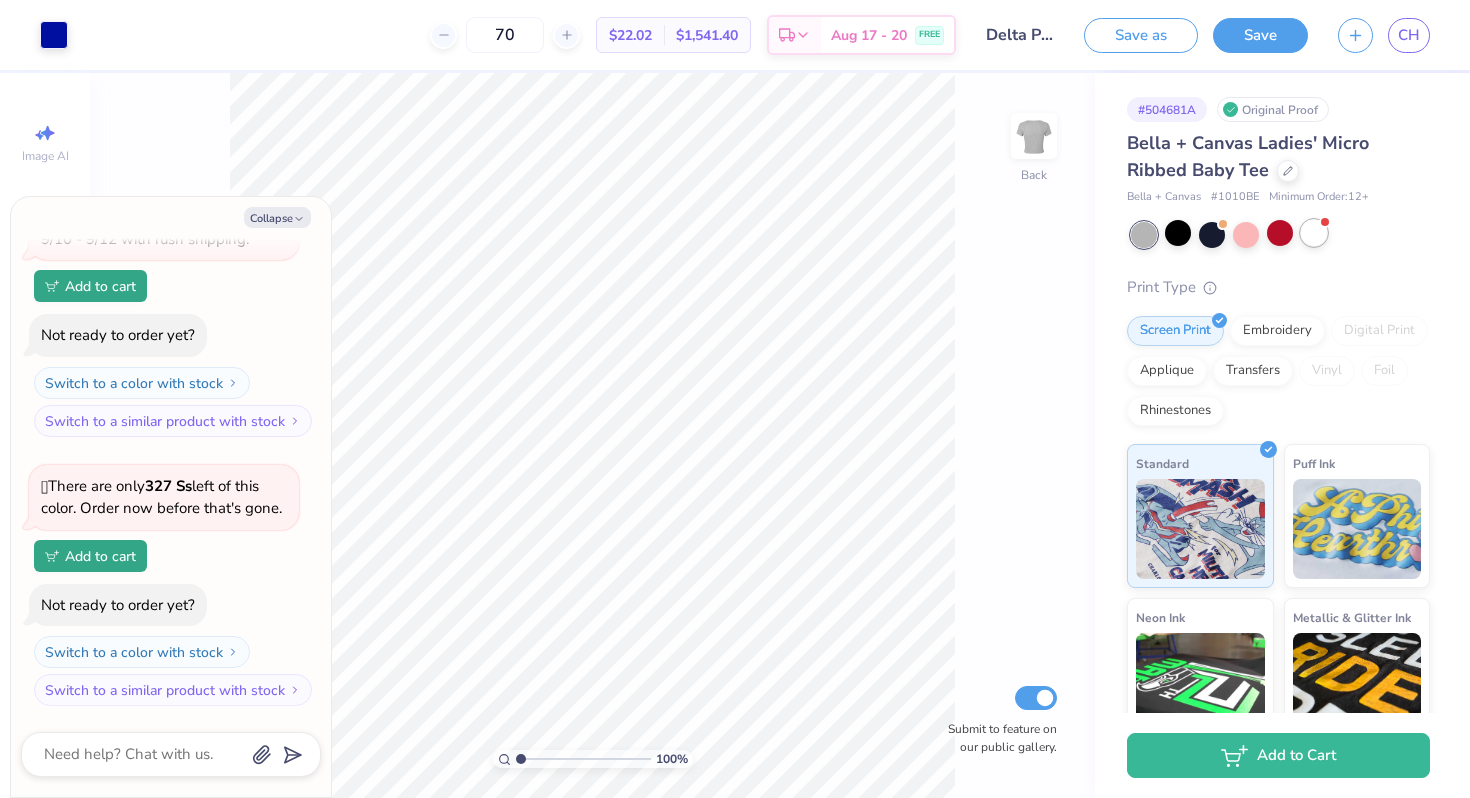 click at bounding box center (1314, 233) 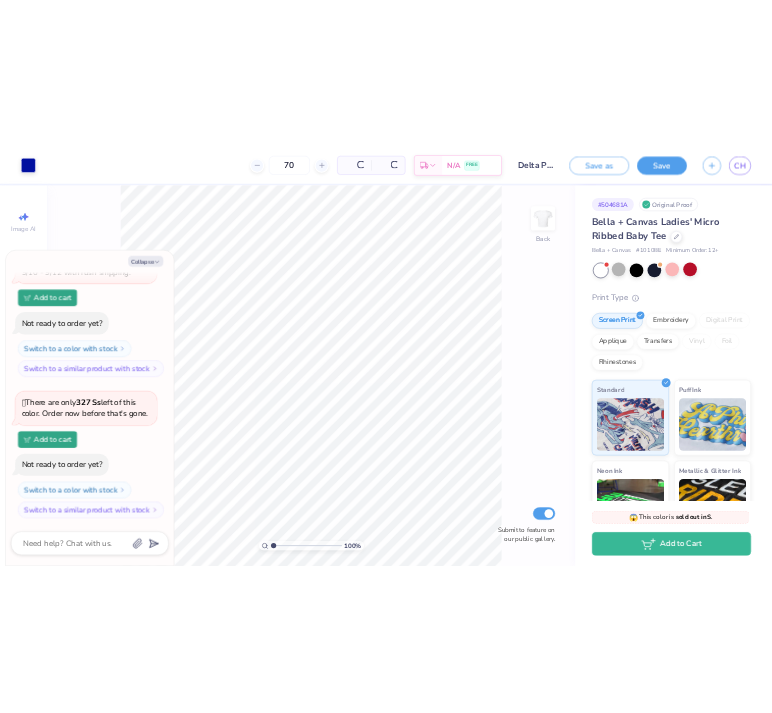 scroll, scrollTop: 1900, scrollLeft: 0, axis: vertical 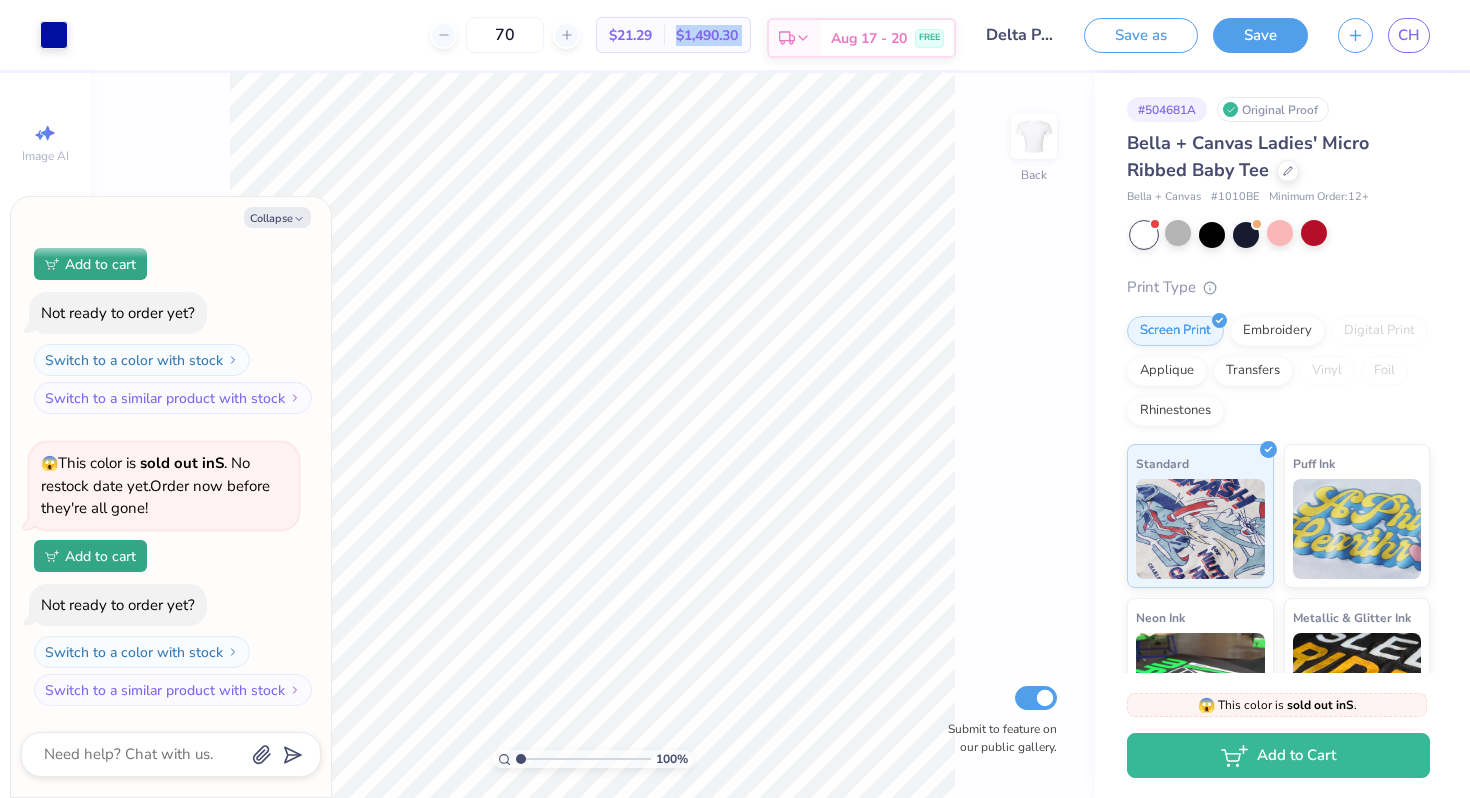 drag, startPoint x: 672, startPoint y: 33, endPoint x: 778, endPoint y: 33, distance: 106 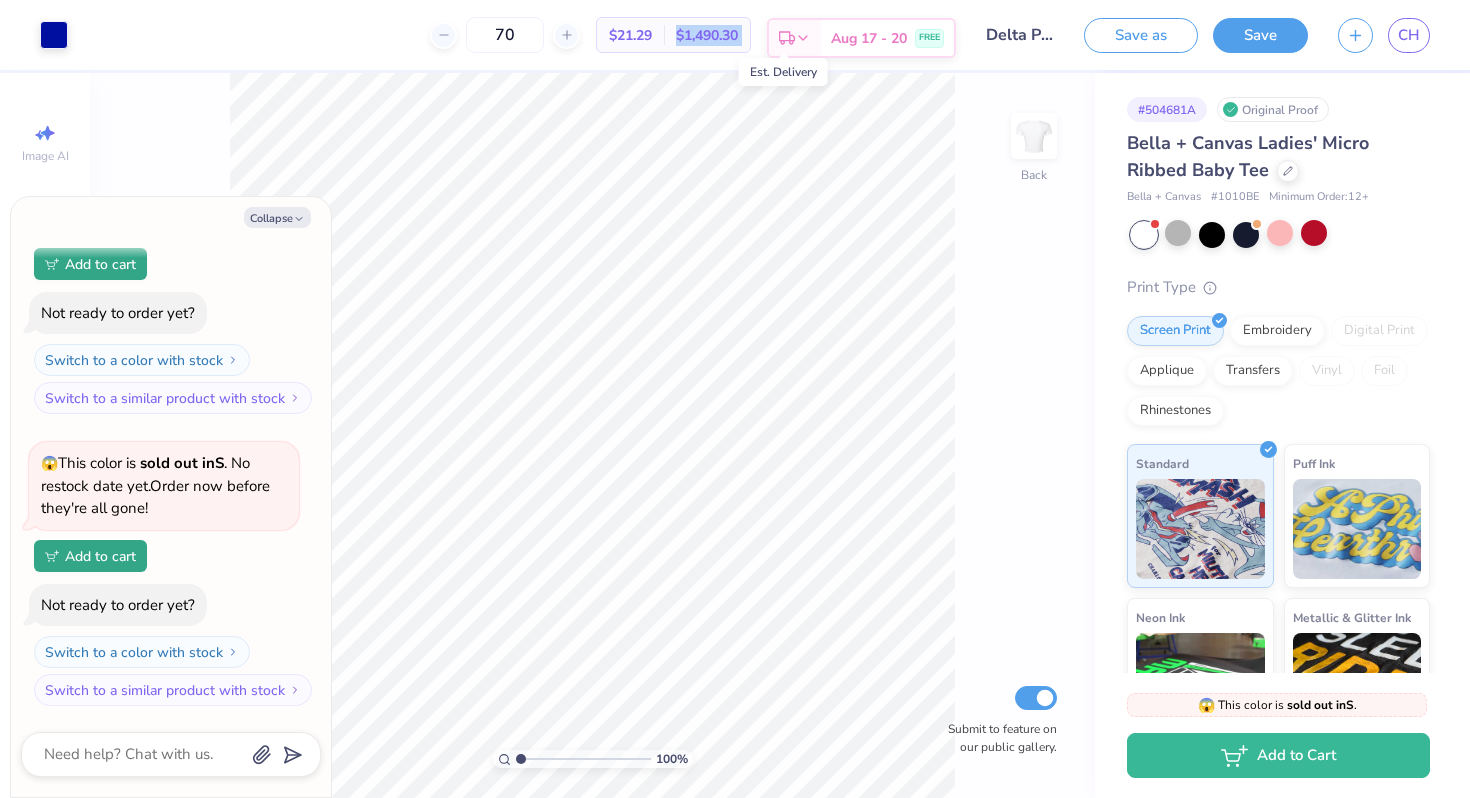 copy on "$1,490.30 Total Est. Delivery" 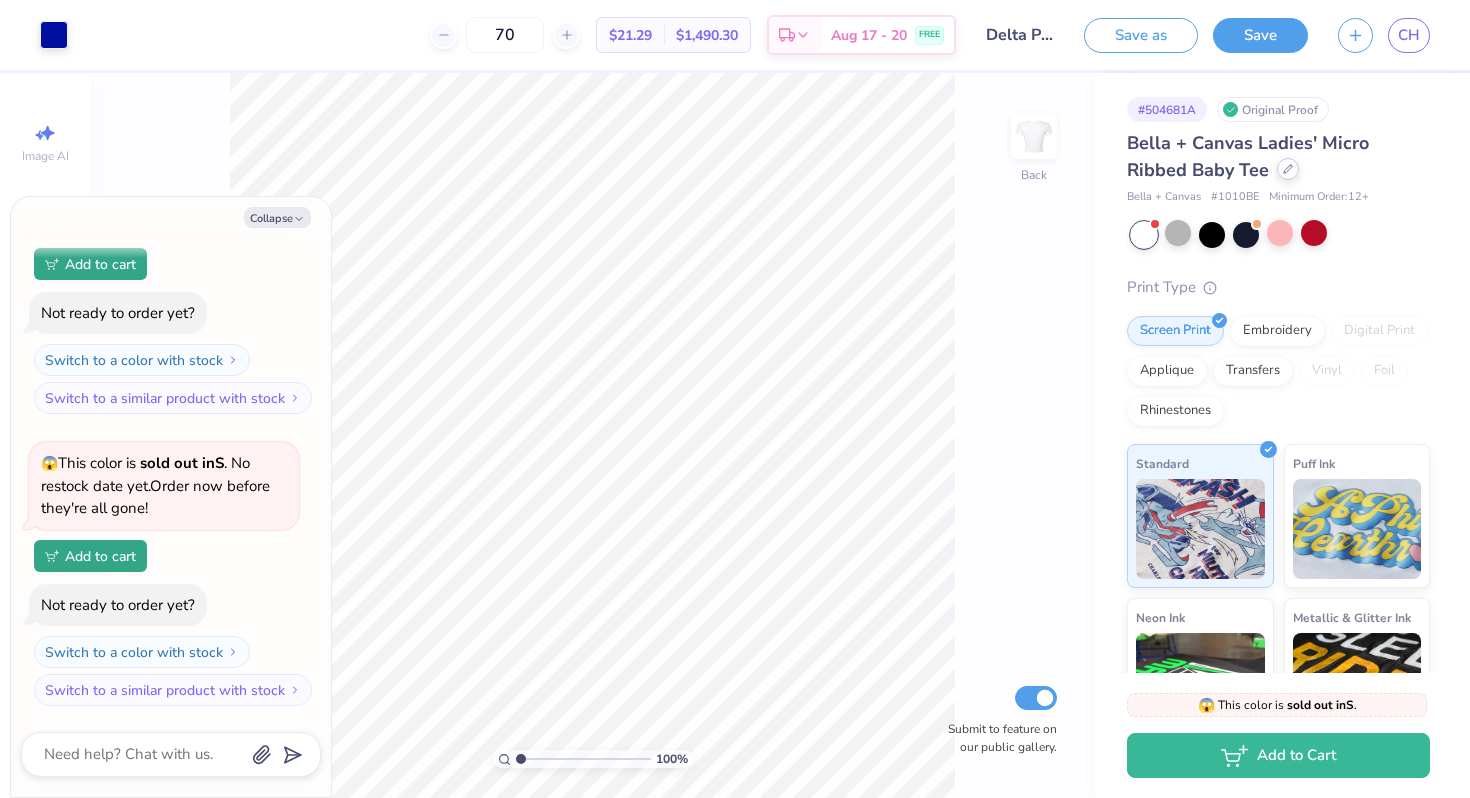 click at bounding box center [1288, 169] 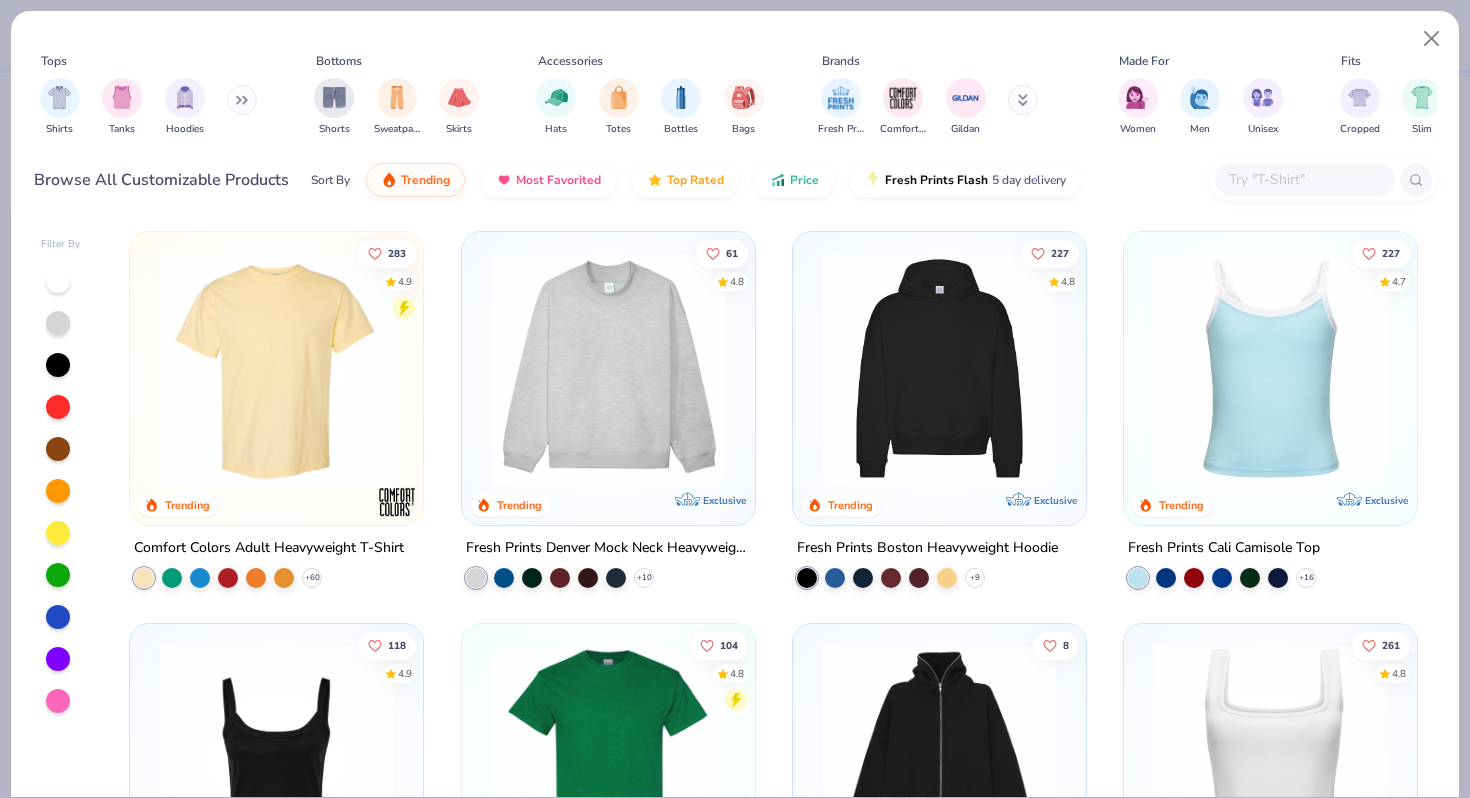 click at bounding box center [1304, 179] 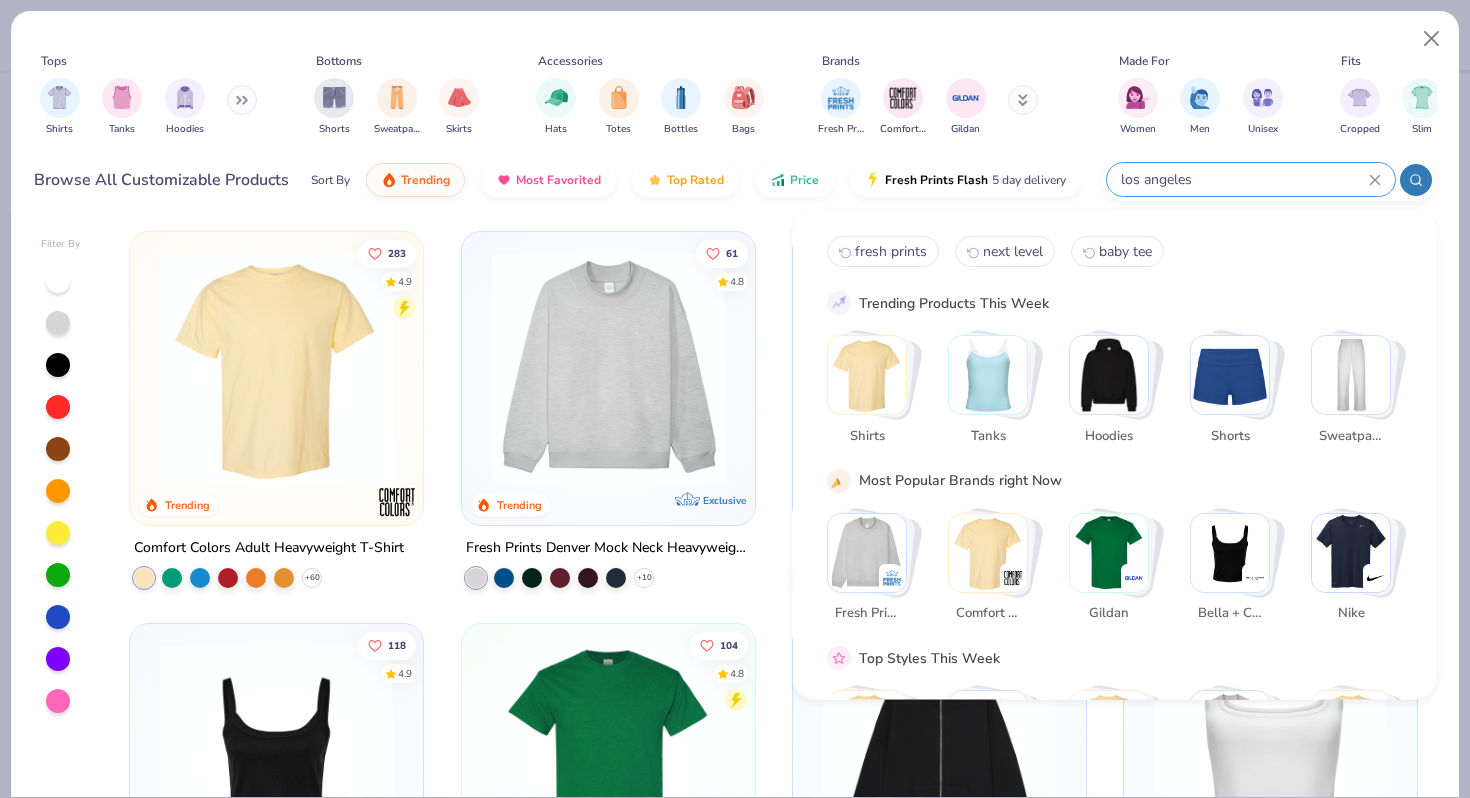 type on "los angeles" 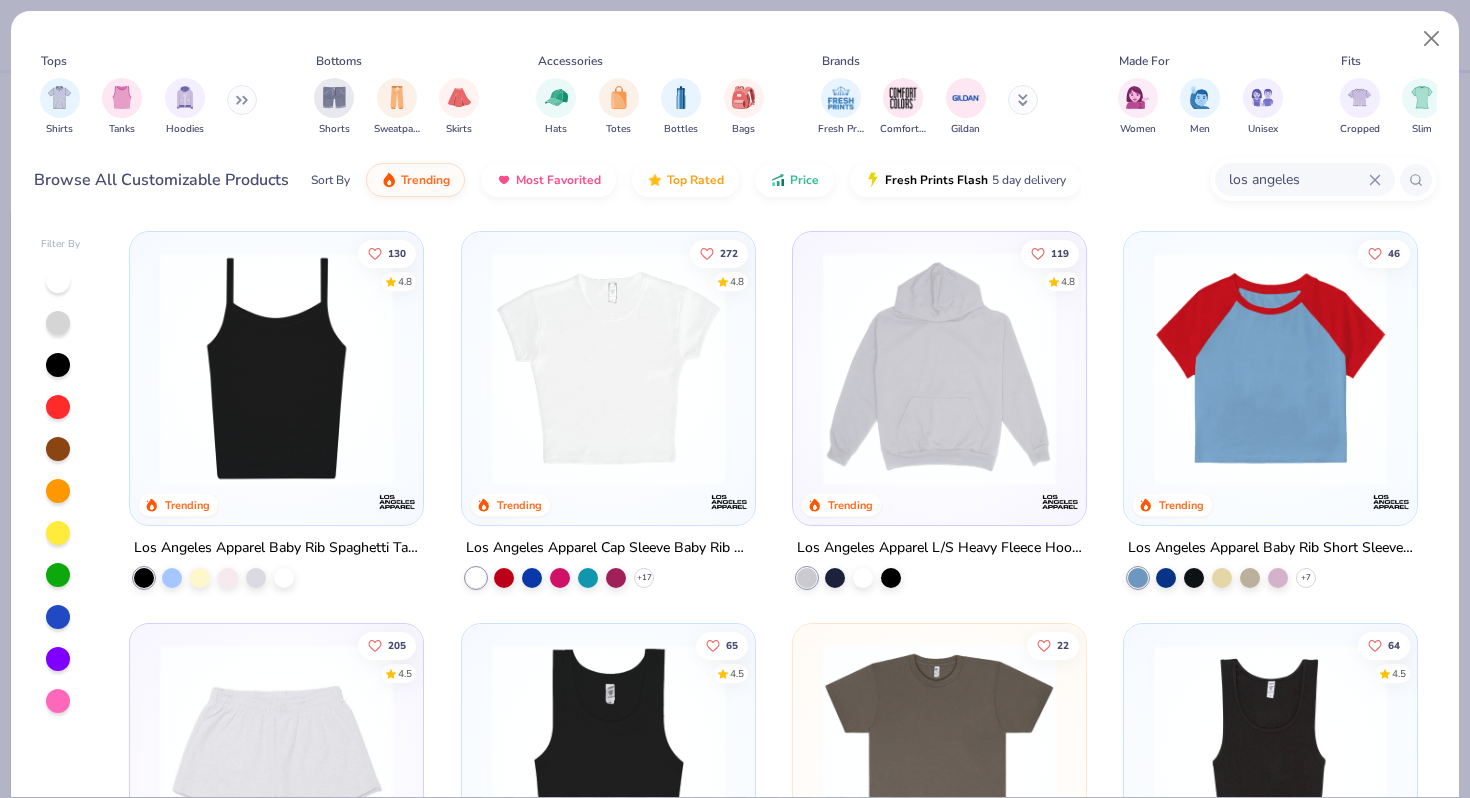 click at bounding box center (608, 368) 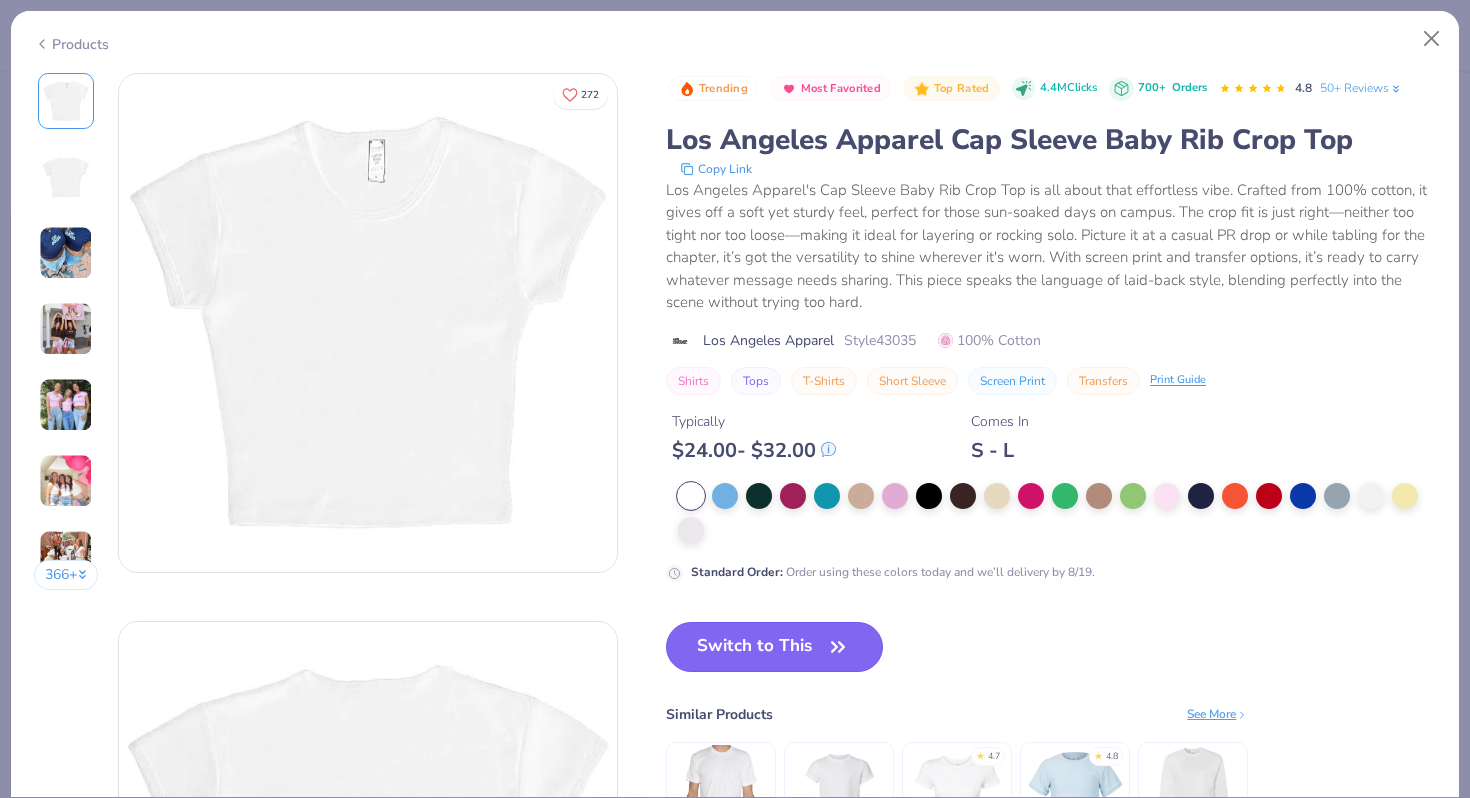 click on "Switch to This" at bounding box center (774, 647) 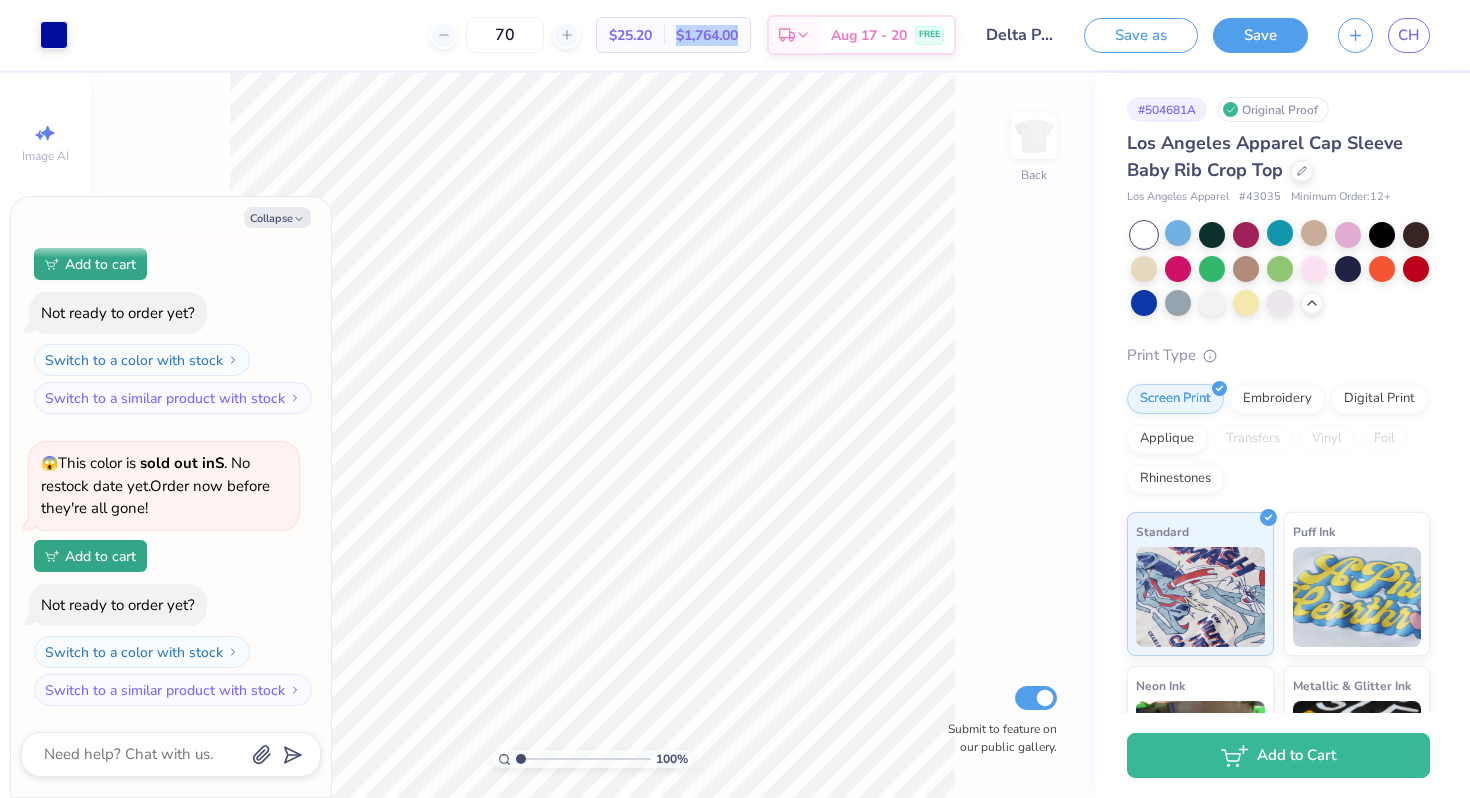 drag, startPoint x: 666, startPoint y: 32, endPoint x: 748, endPoint y: 39, distance: 82.29824 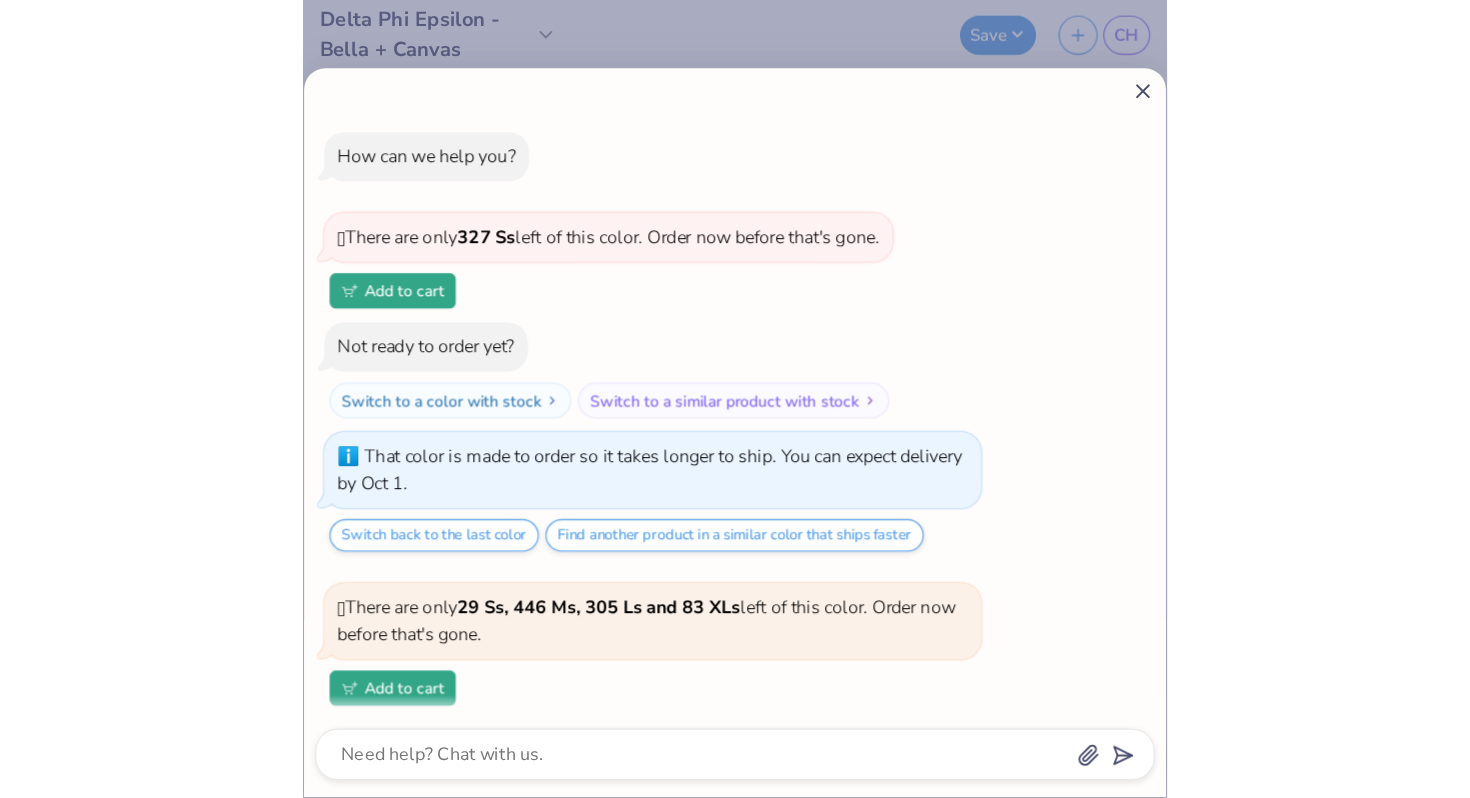scroll, scrollTop: 1316, scrollLeft: 0, axis: vertical 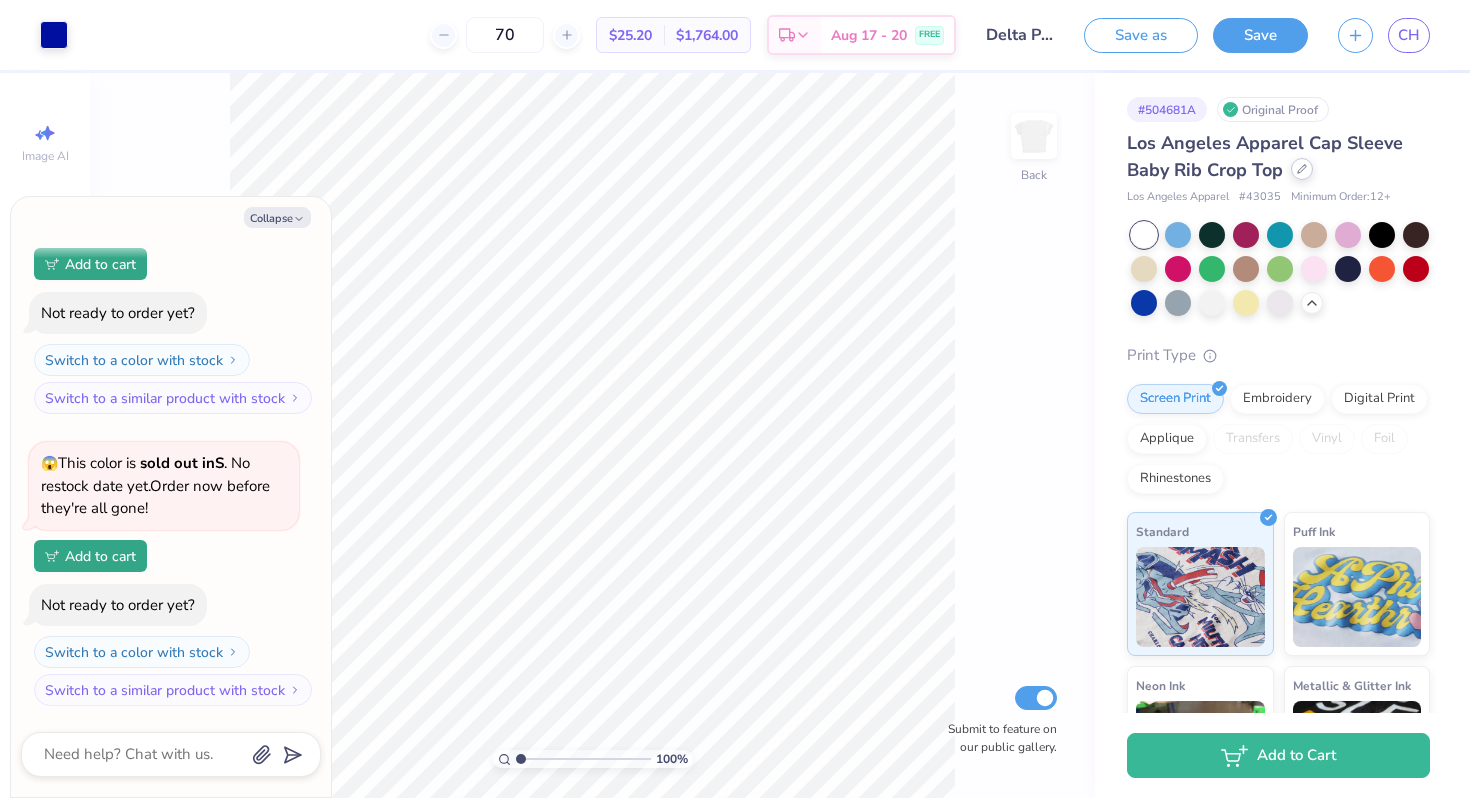 click 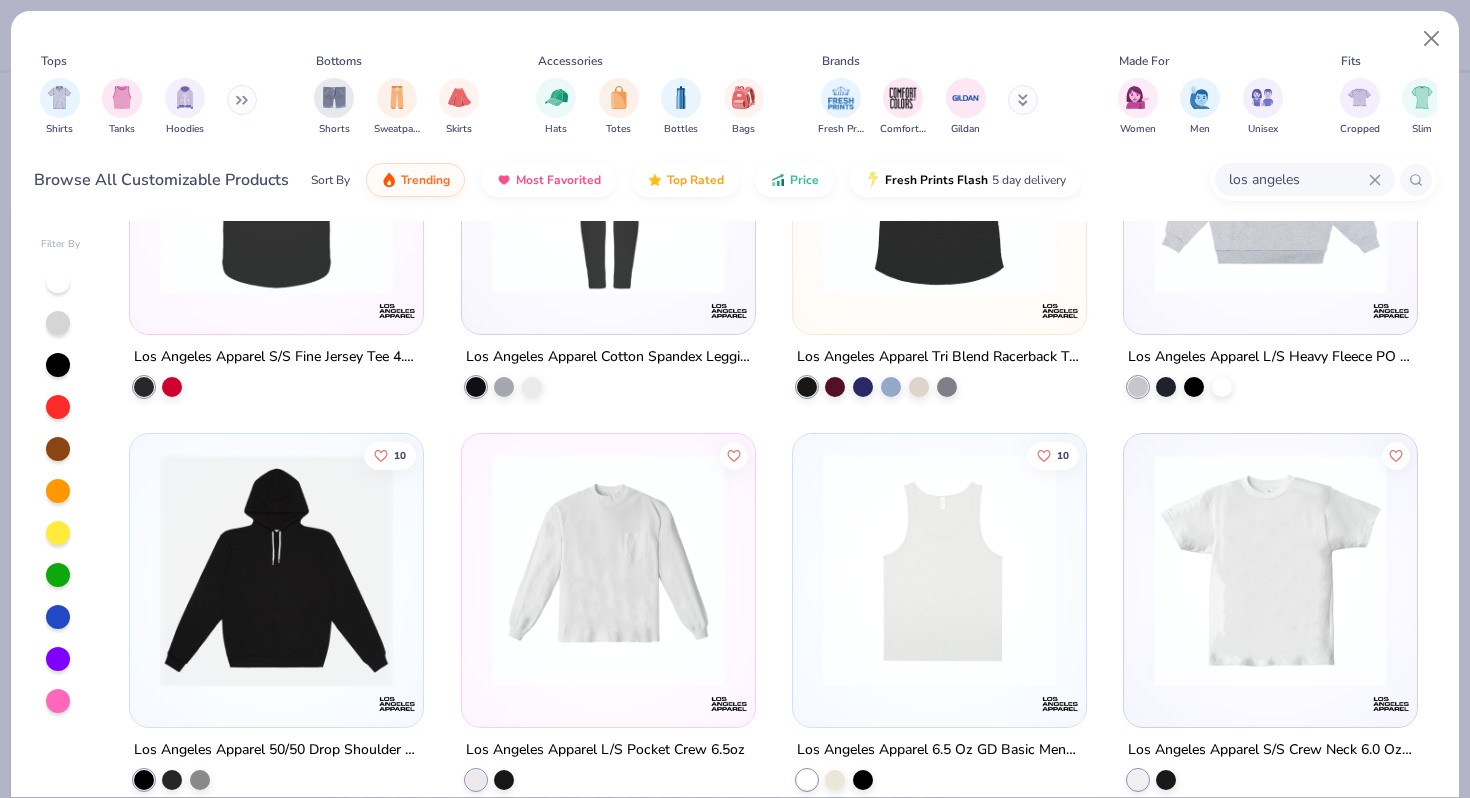 scroll, scrollTop: 3753, scrollLeft: 0, axis: vertical 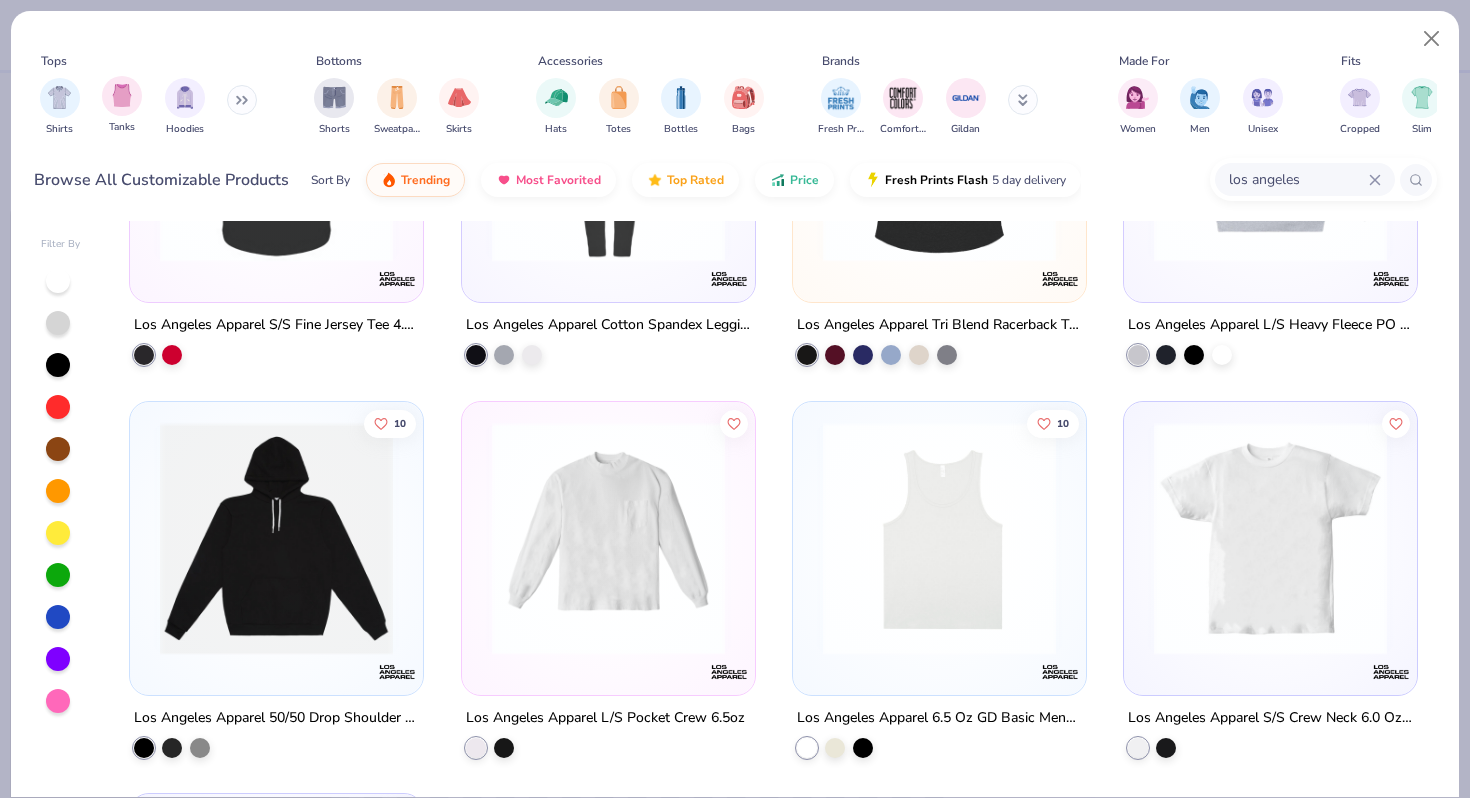 click on "Tanks" at bounding box center [122, 105] 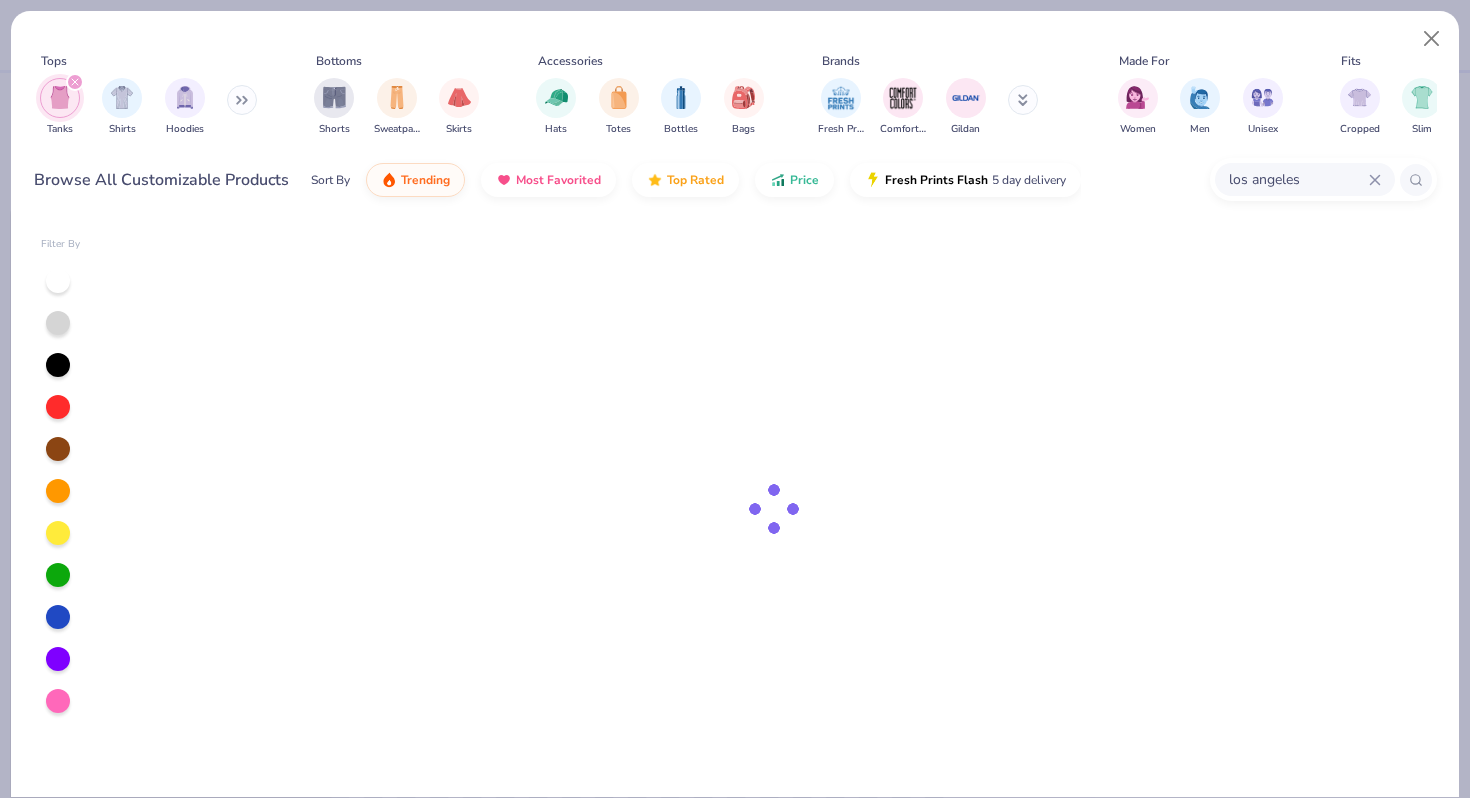 type on "x" 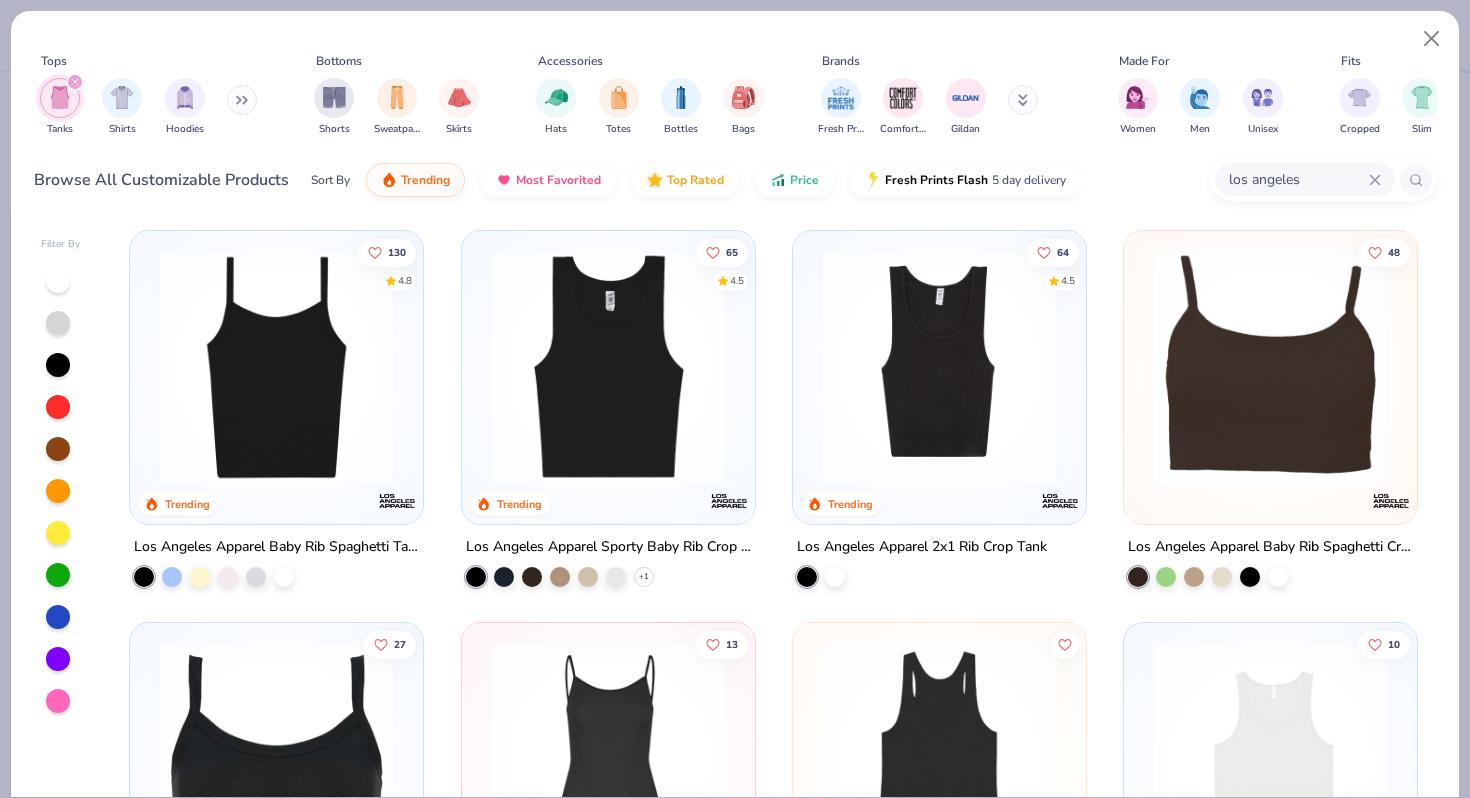 scroll, scrollTop: 0, scrollLeft: 0, axis: both 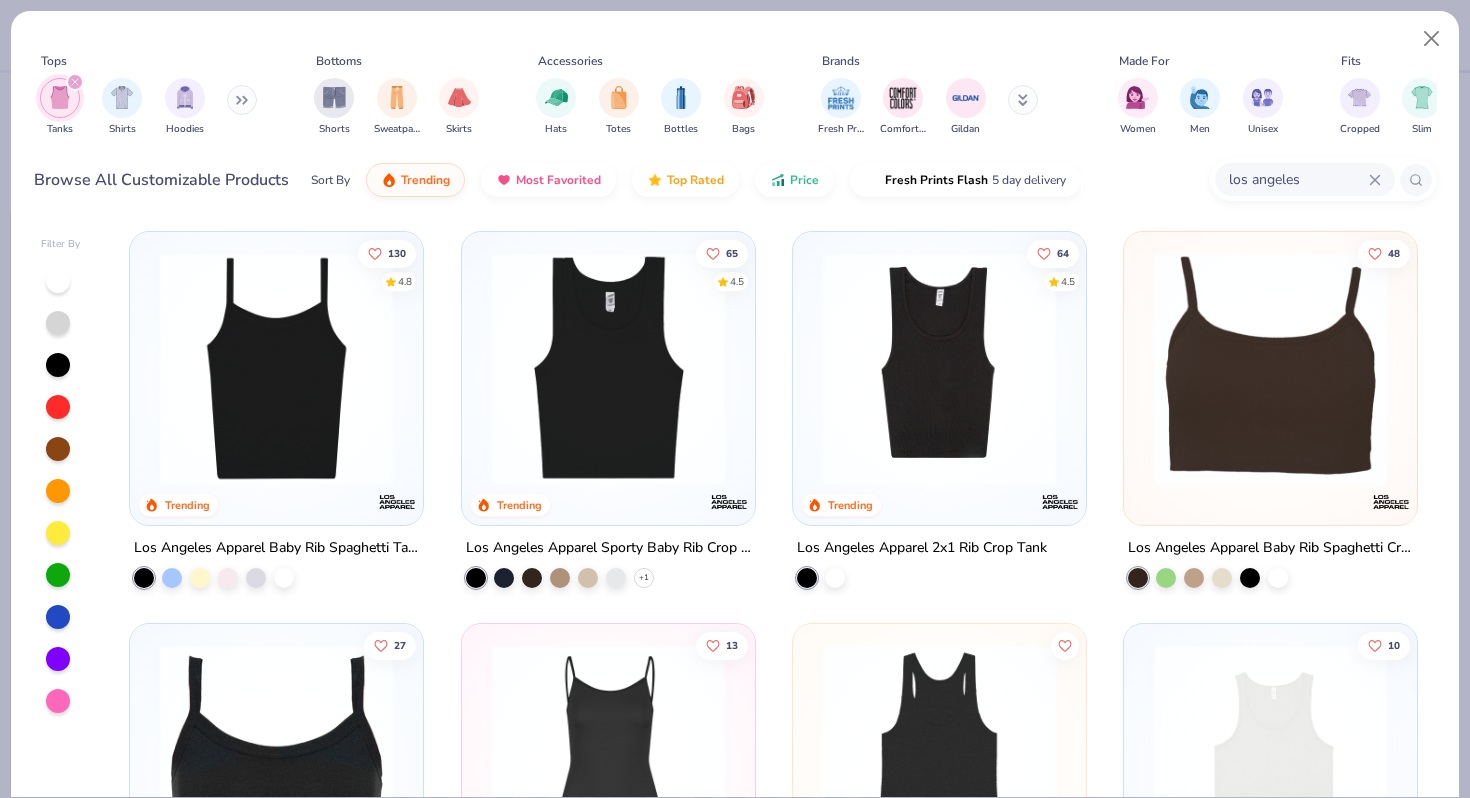 click on "los angeles" at bounding box center (1305, 179) 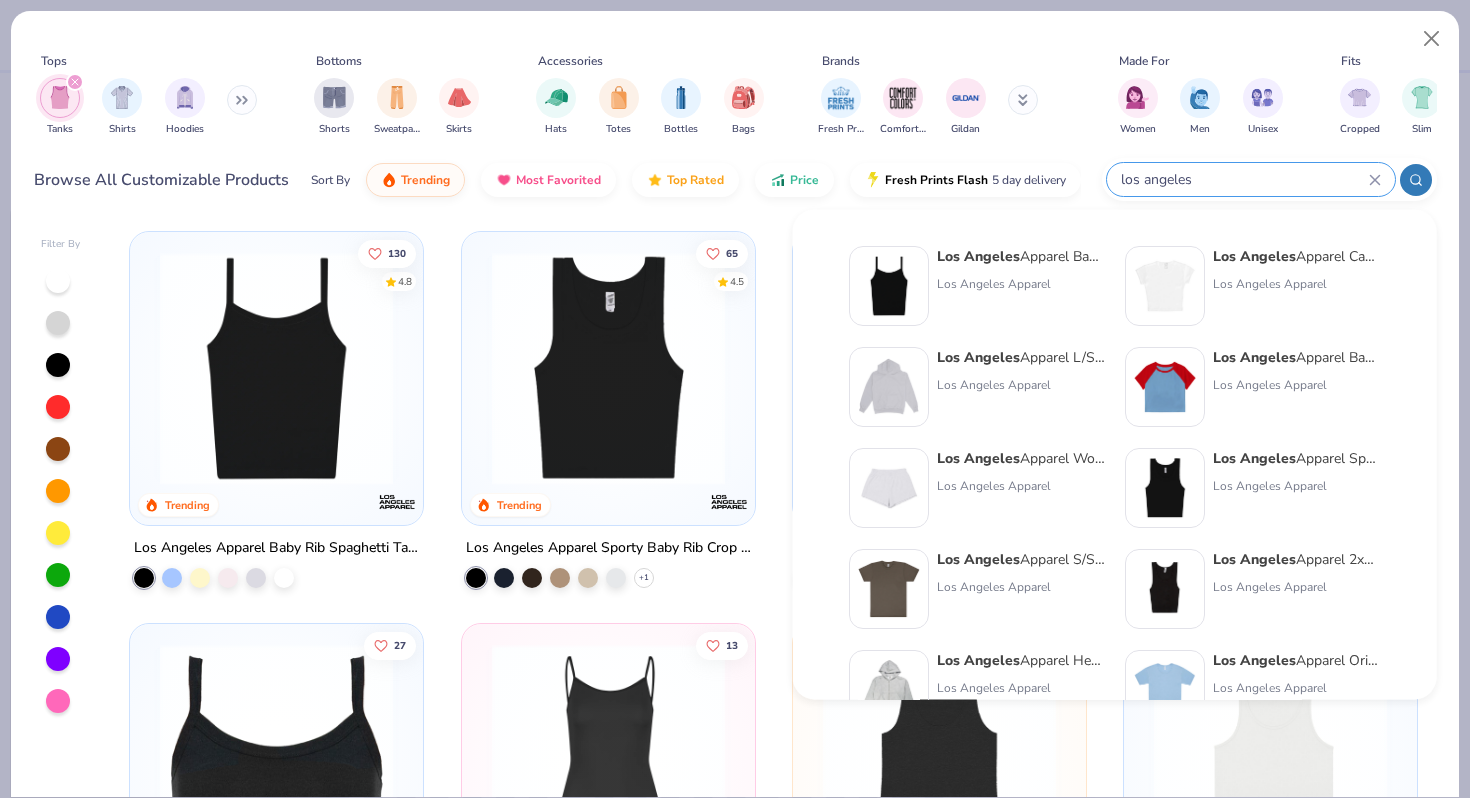 click on "los angeles" at bounding box center [1251, 179] 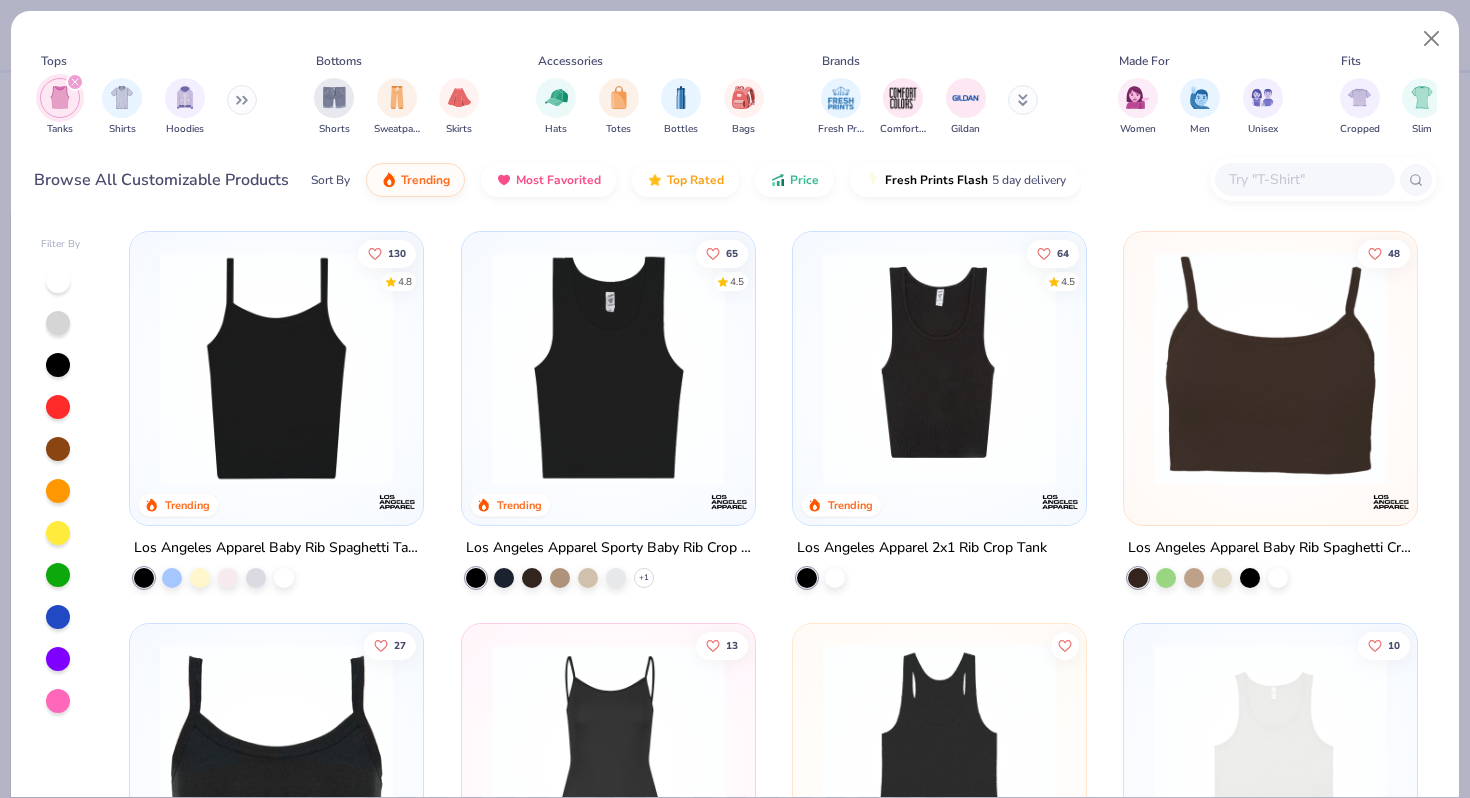 type 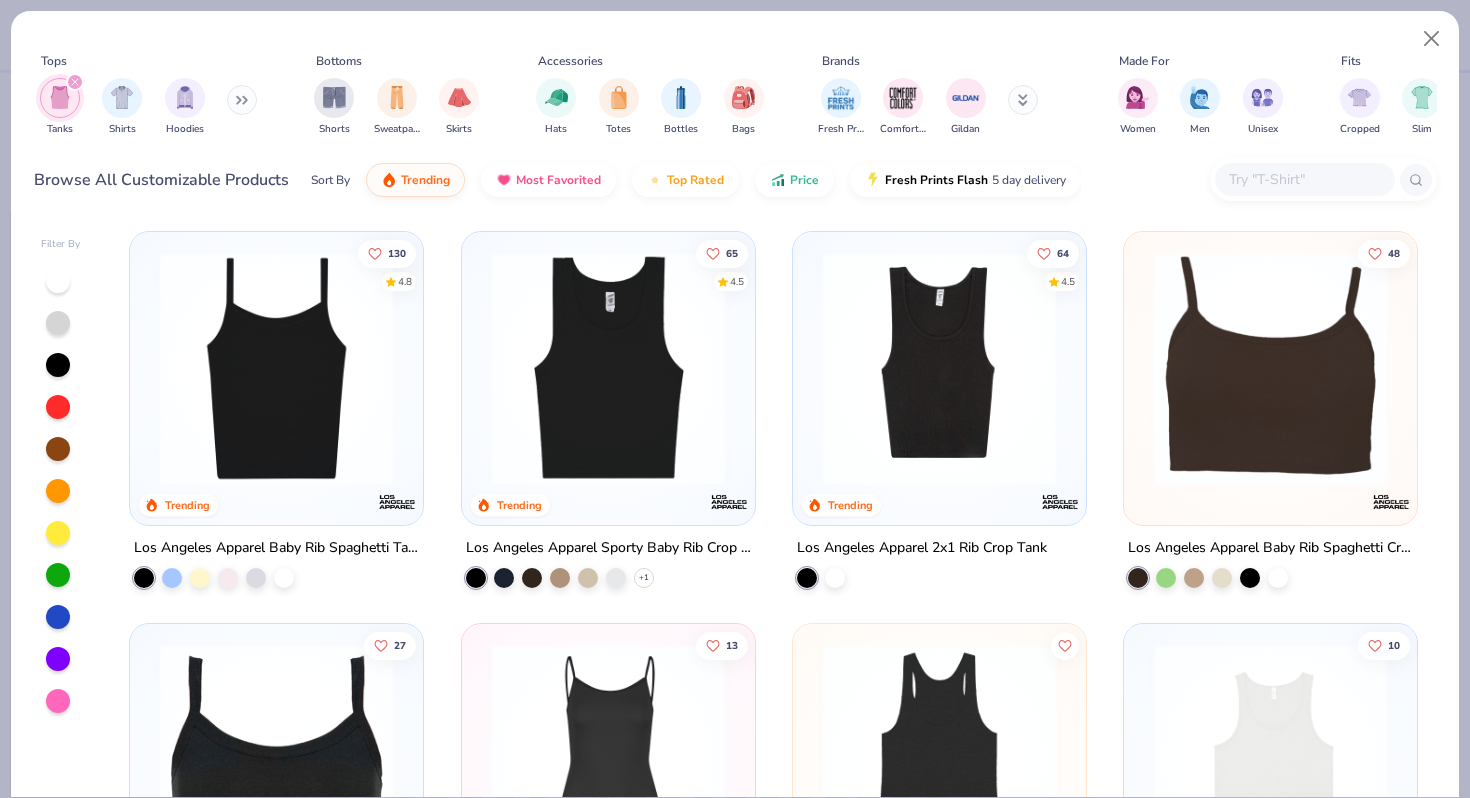 click at bounding box center (75, 82) 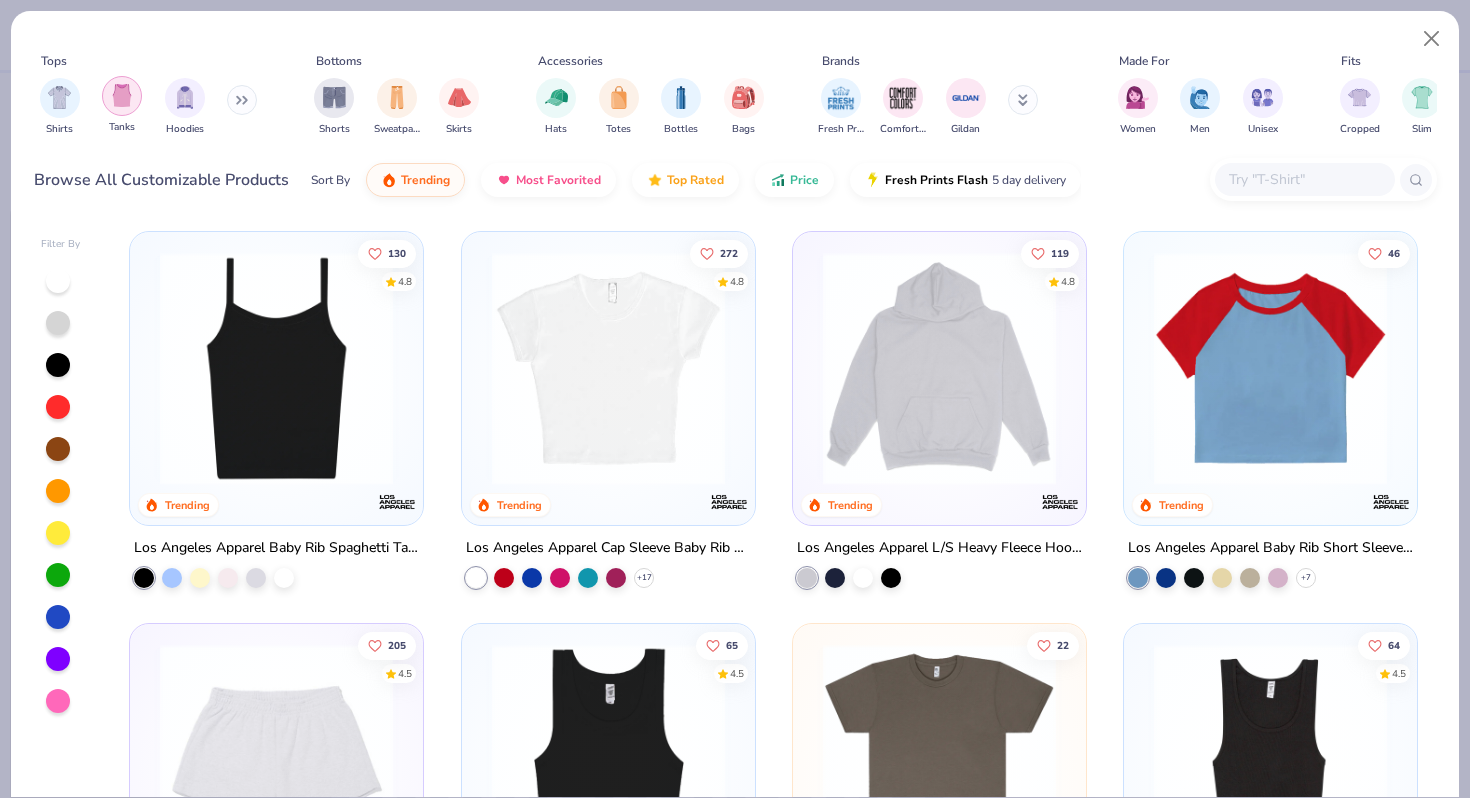 click at bounding box center [122, 95] 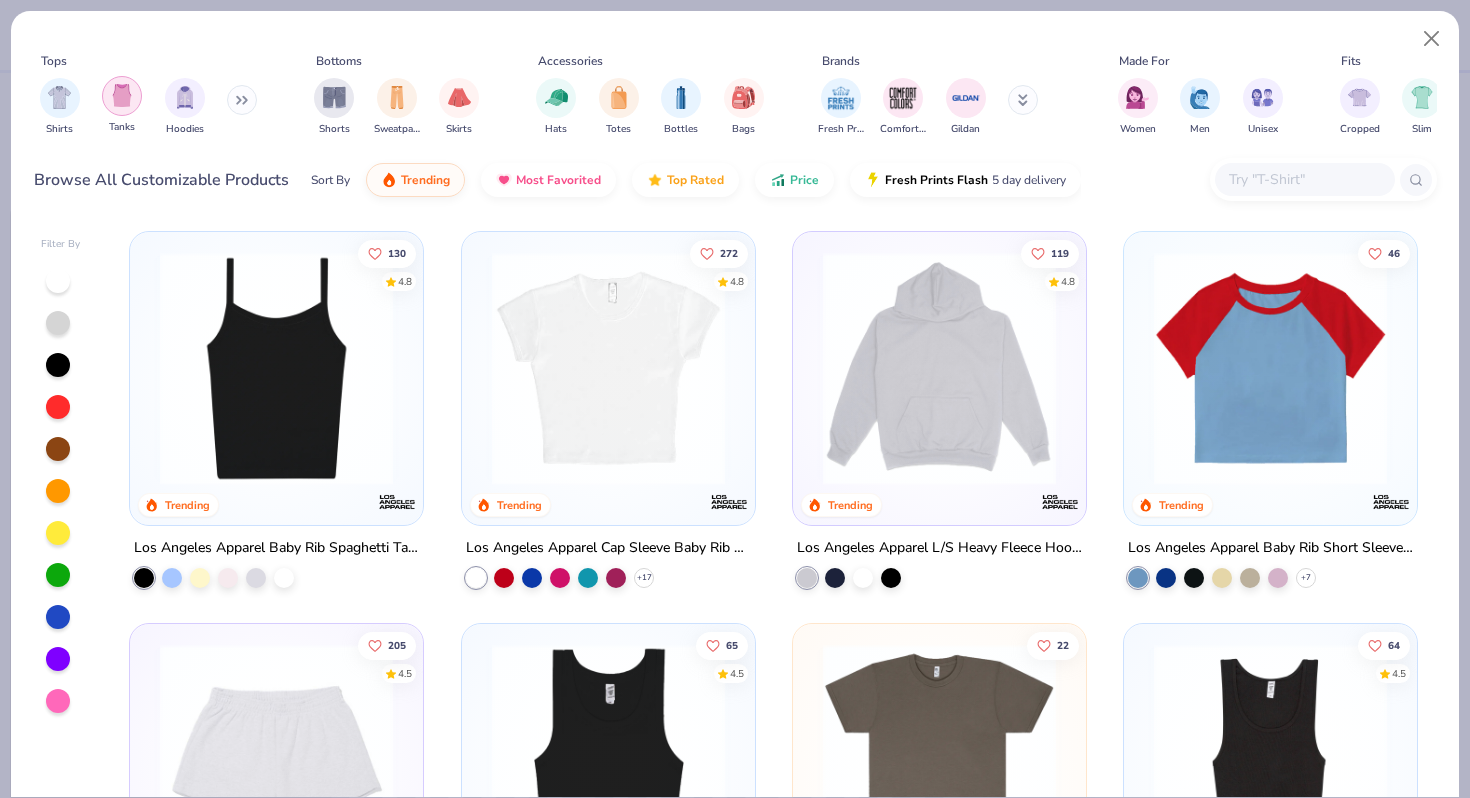 type on "x" 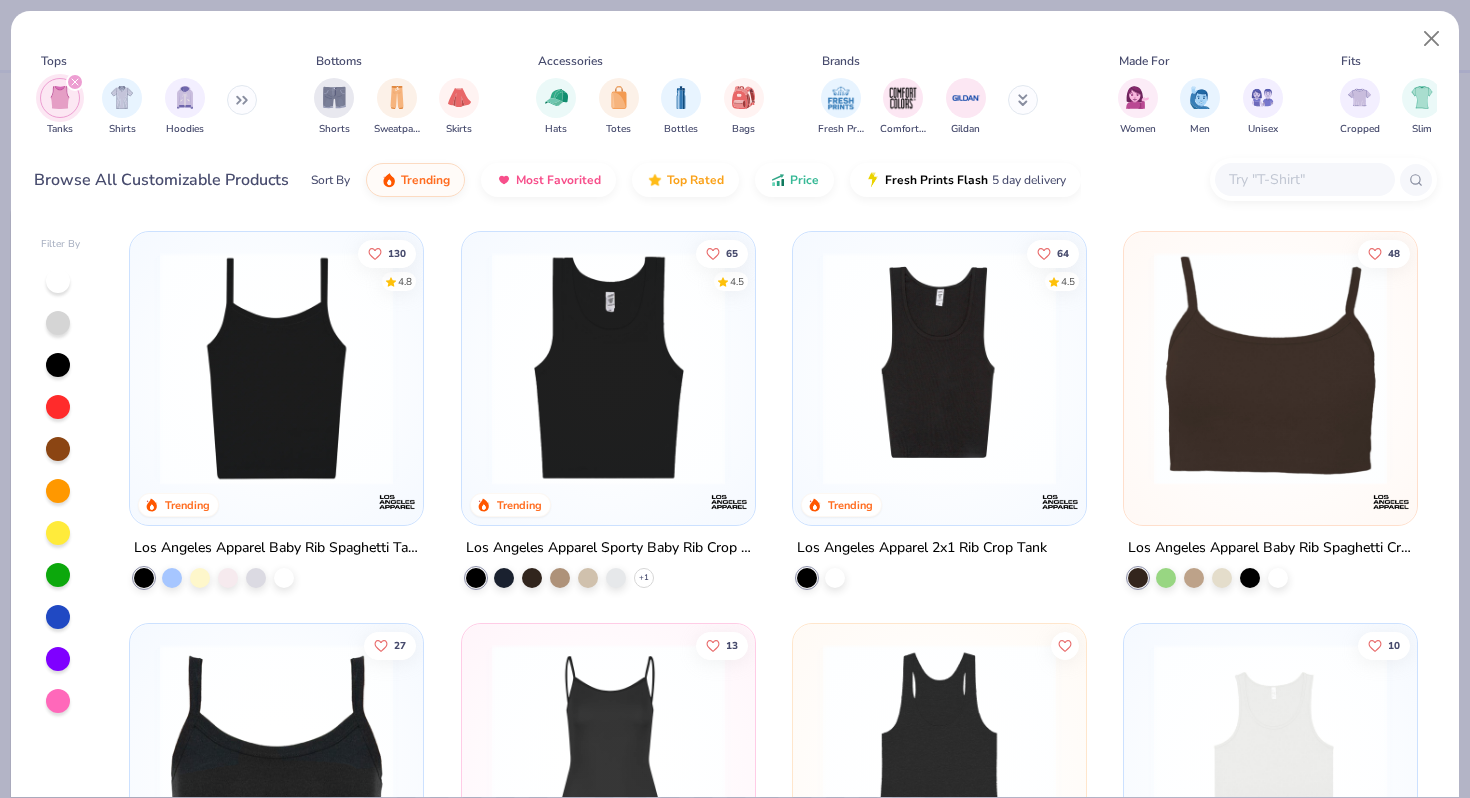 click at bounding box center (1304, 179) 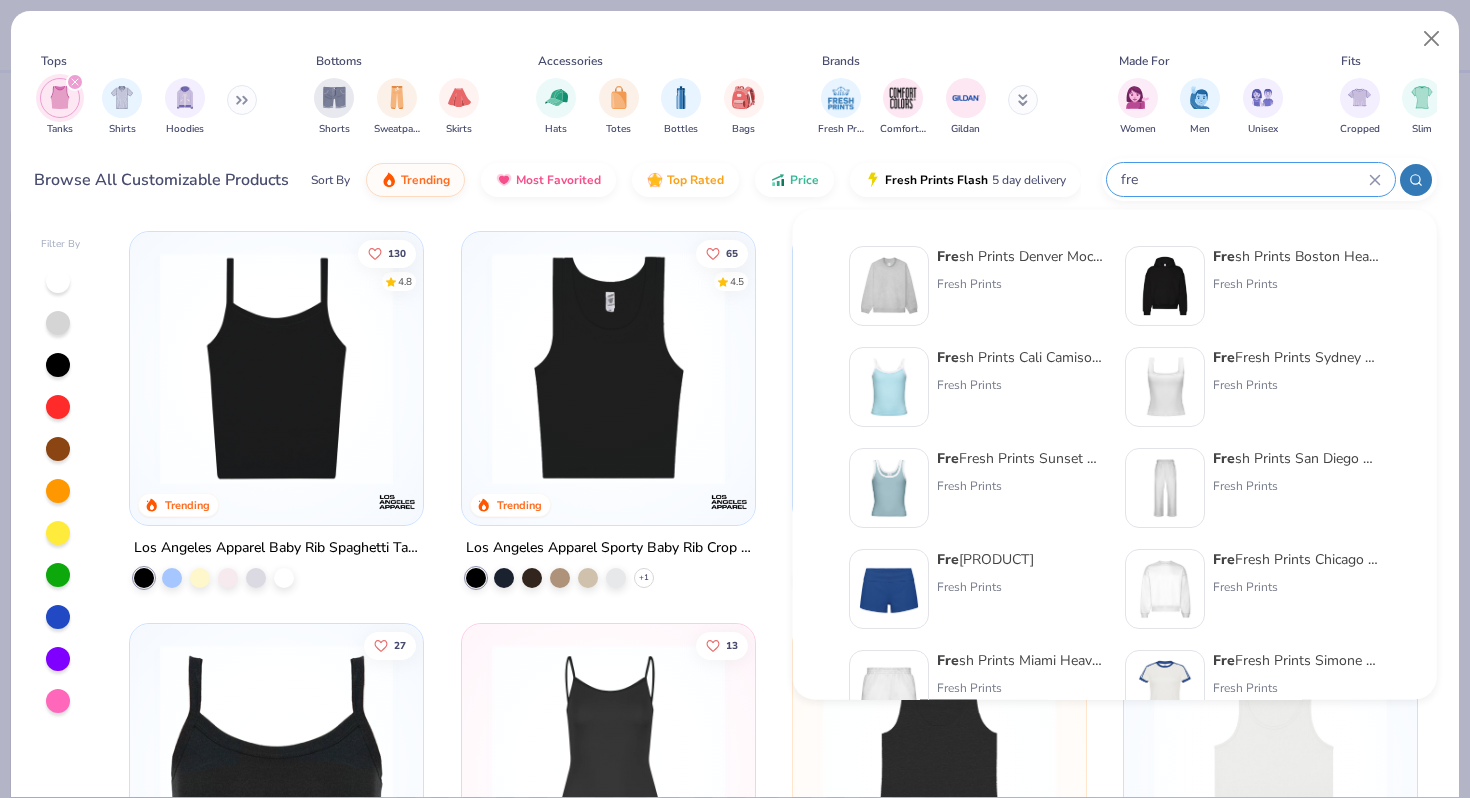 type on "fre" 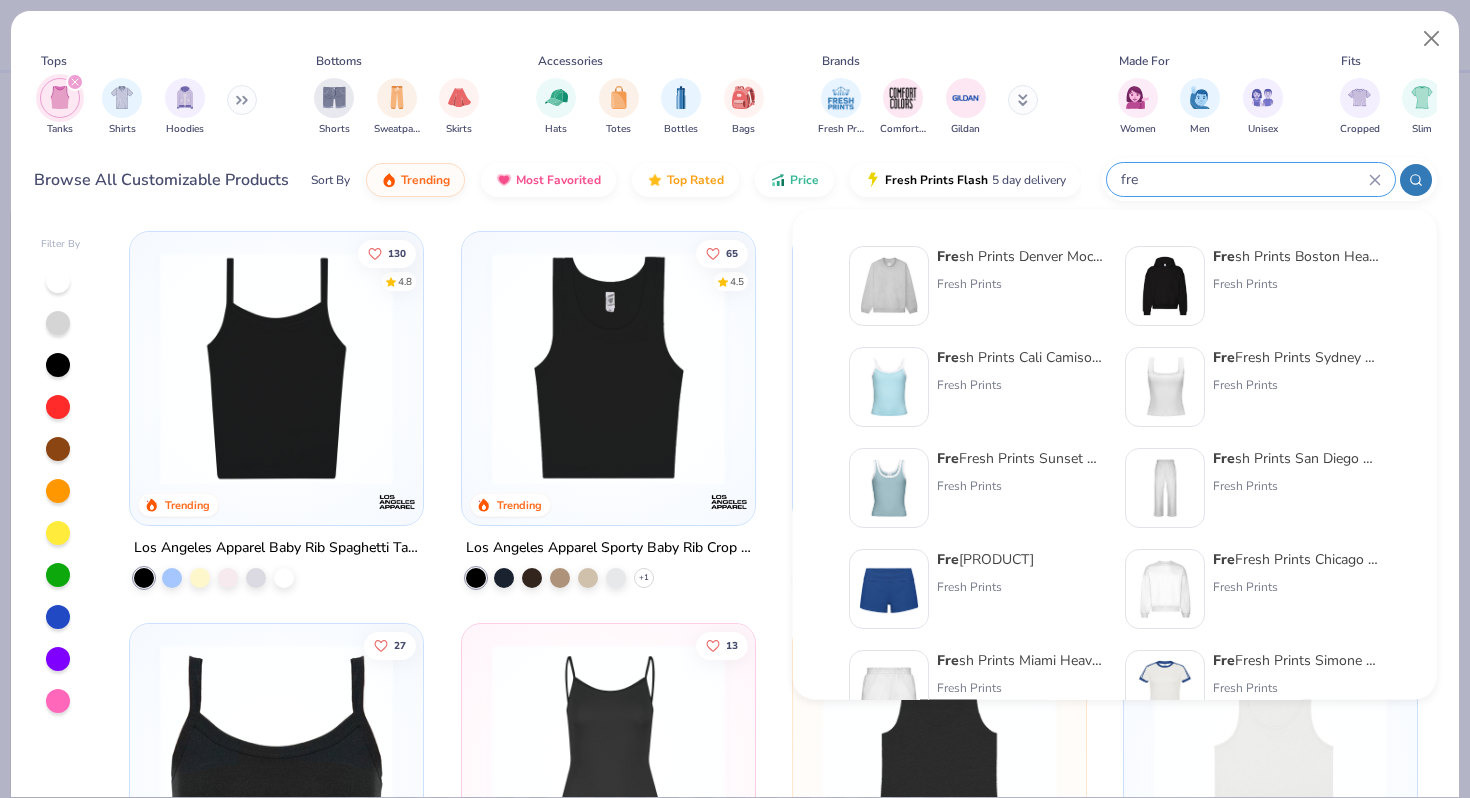 click on "Fresh Prints Cali Camisole Top" at bounding box center (1021, 357) 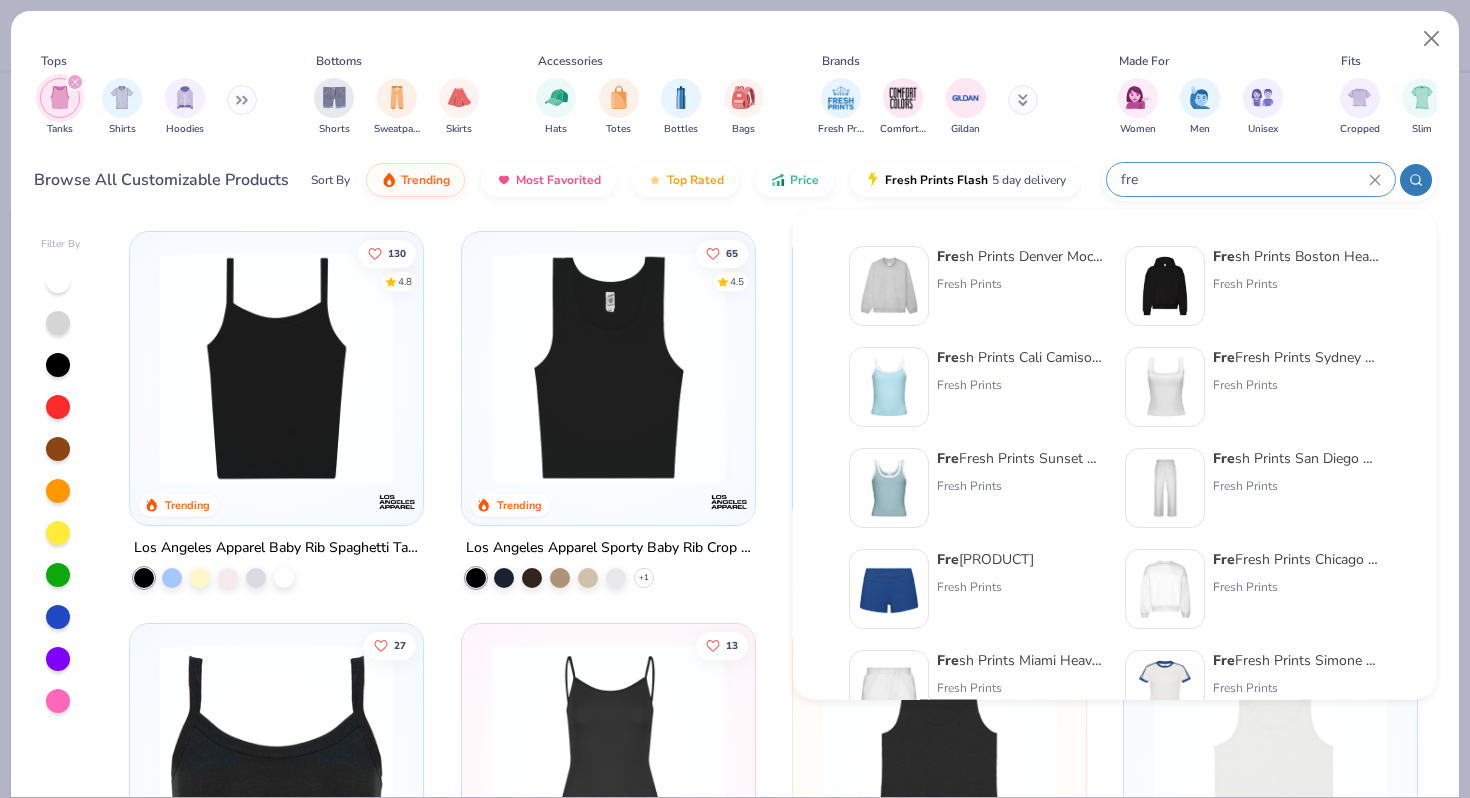 type 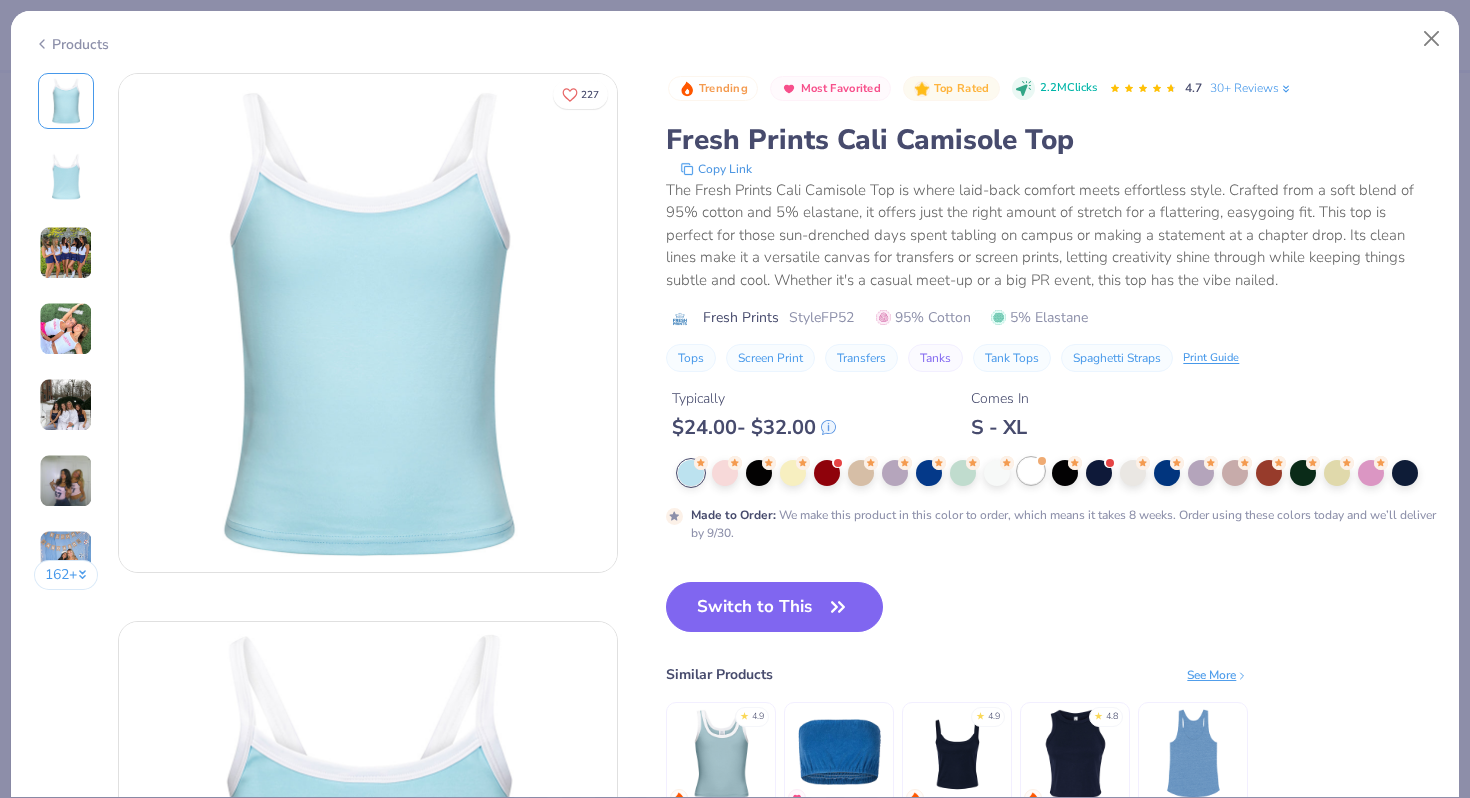 click at bounding box center [1031, 471] 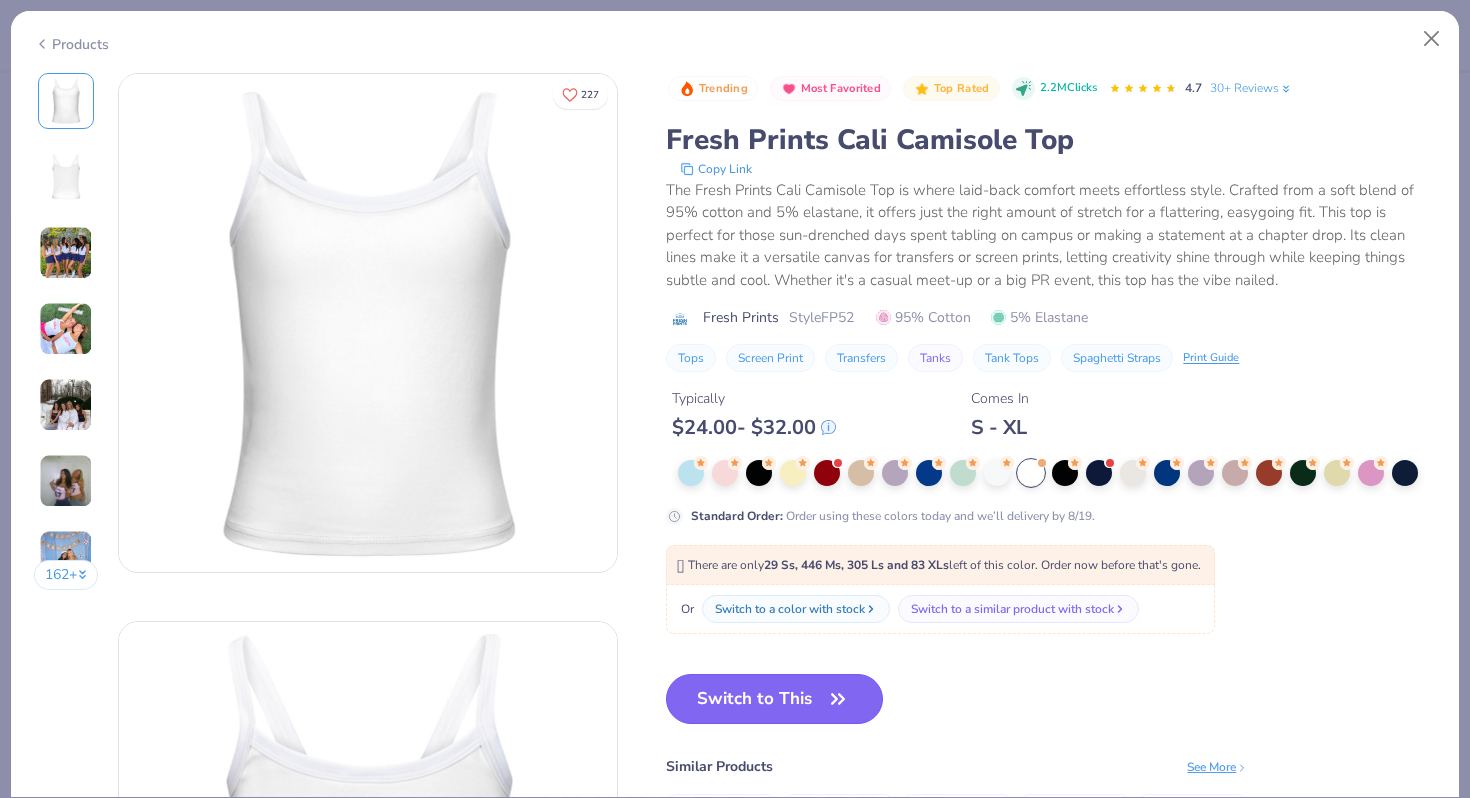 click on "Switch to This" at bounding box center (774, 699) 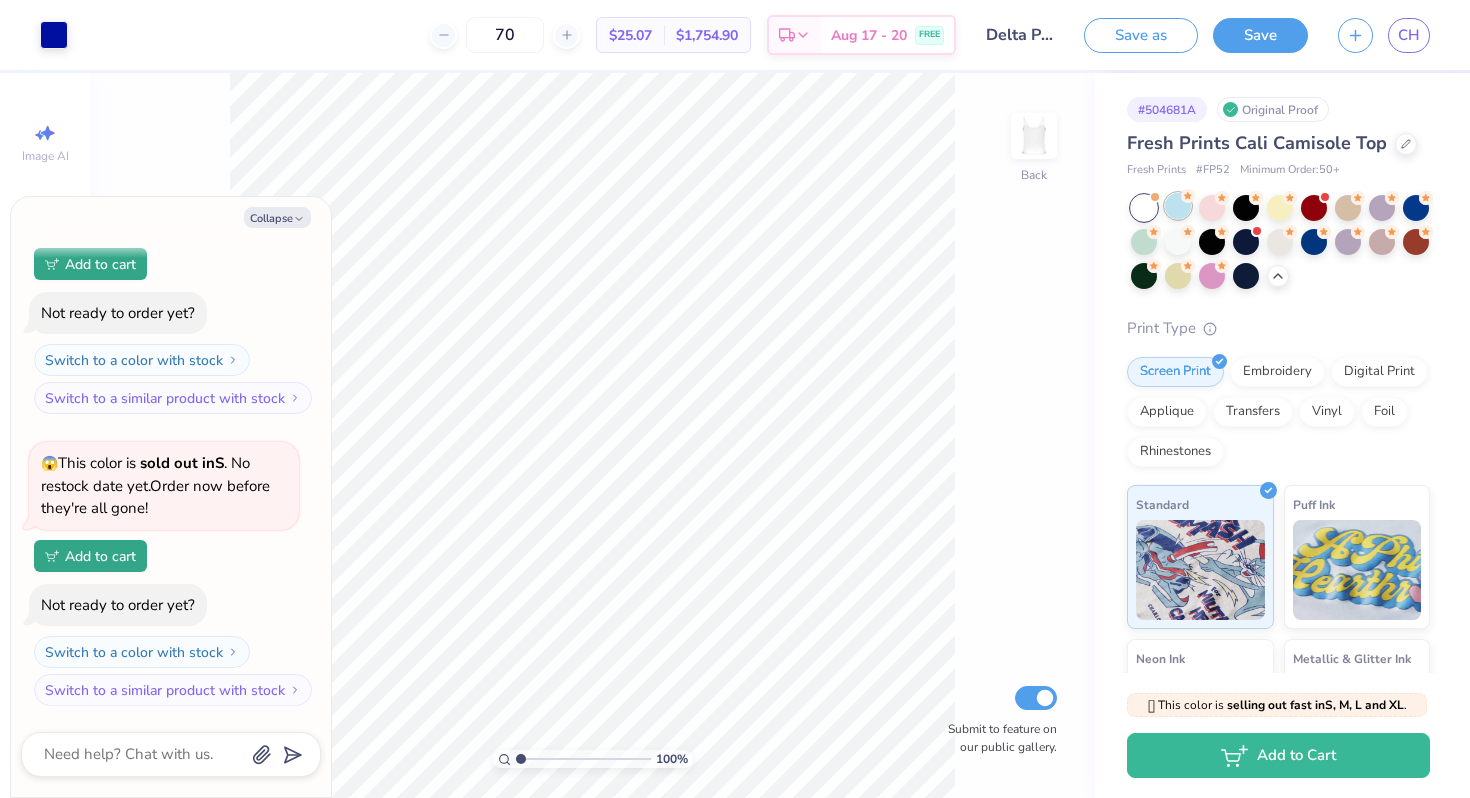 click at bounding box center (1178, 206) 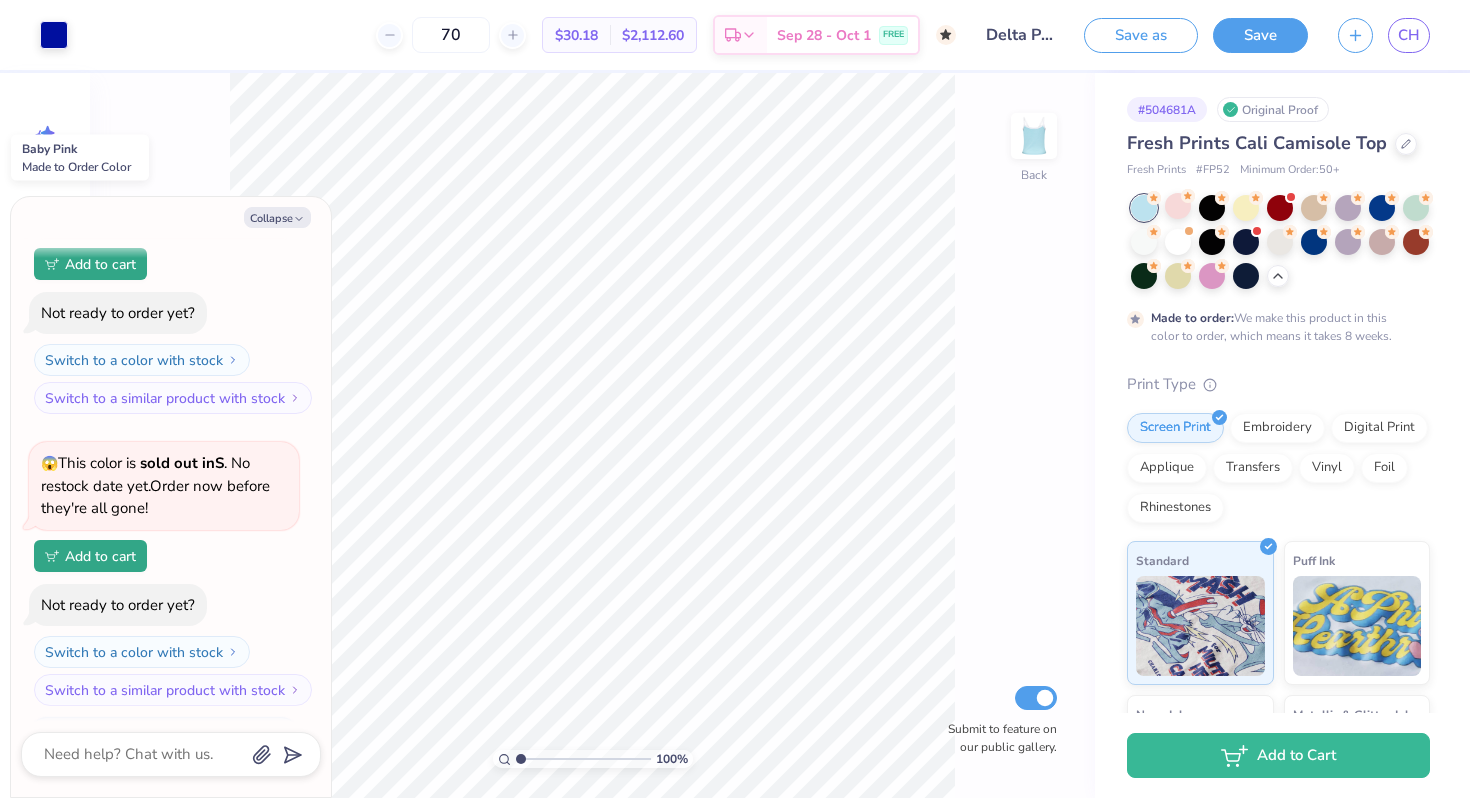 scroll, scrollTop: 2088, scrollLeft: 0, axis: vertical 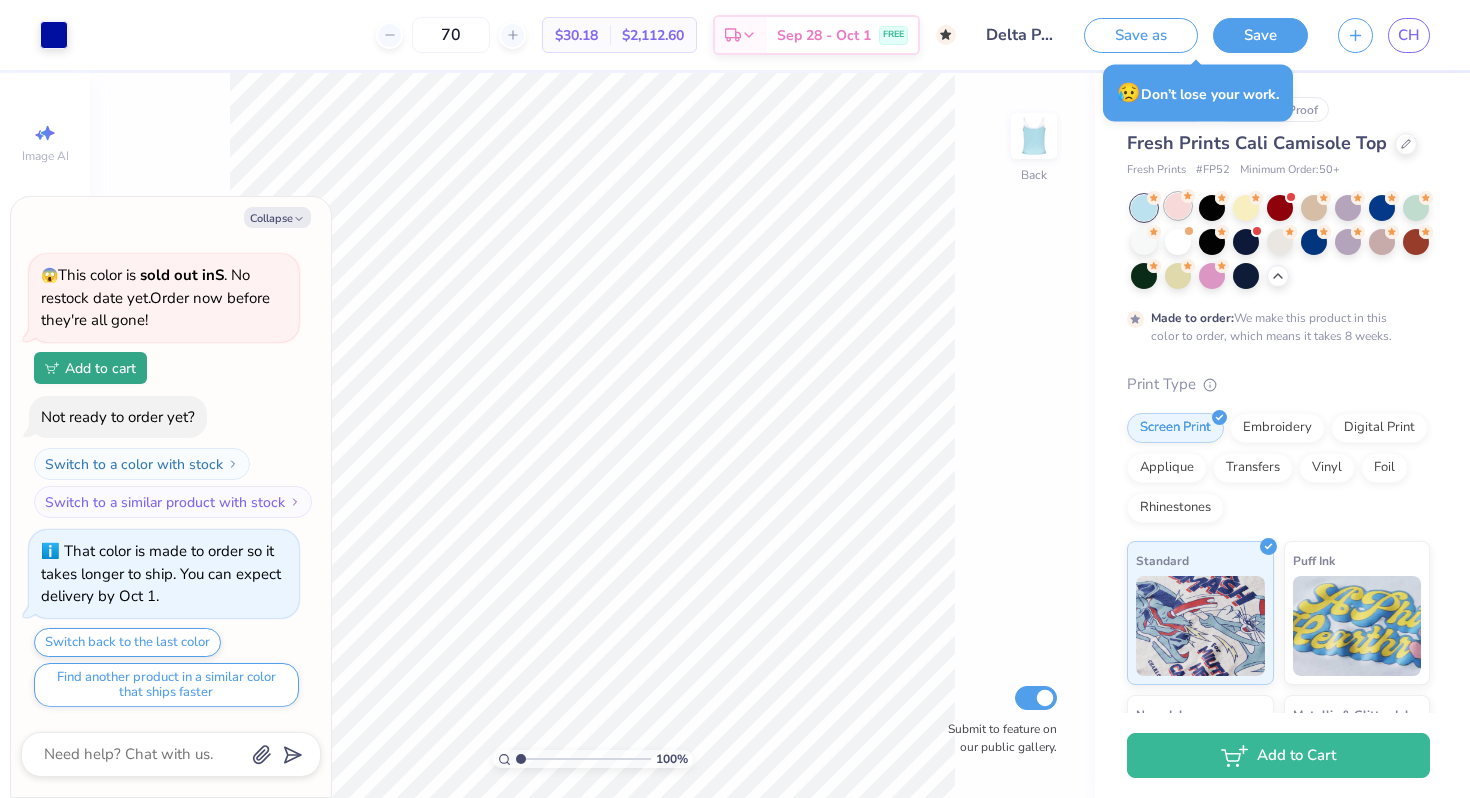 type on "x" 